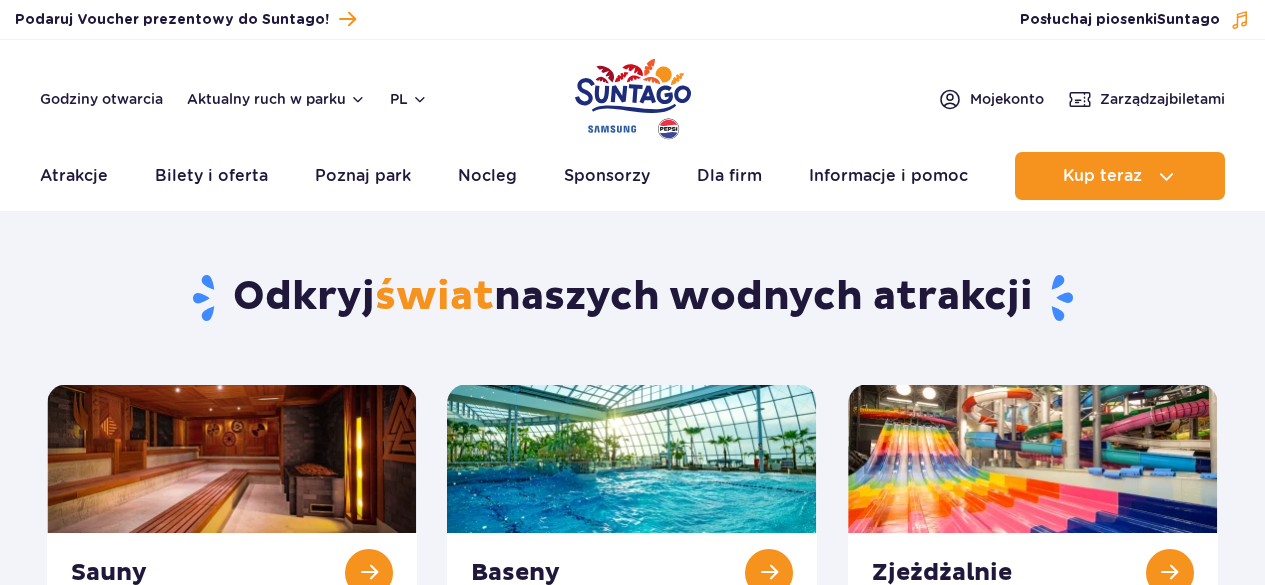 scroll, scrollTop: 0, scrollLeft: 0, axis: both 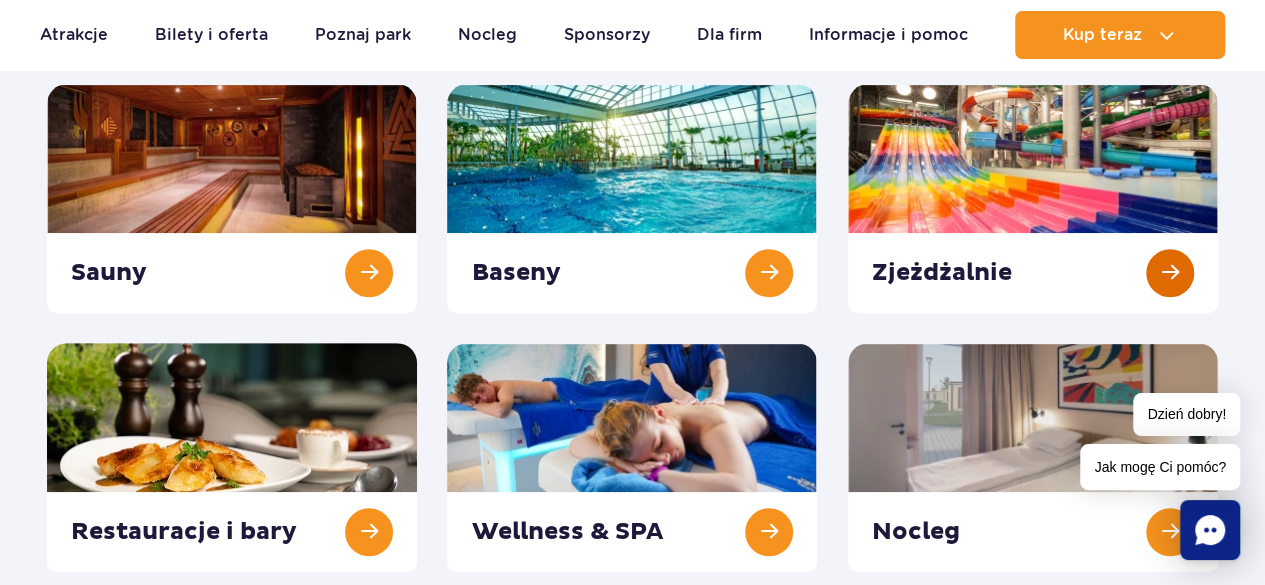 click at bounding box center [1033, 198] 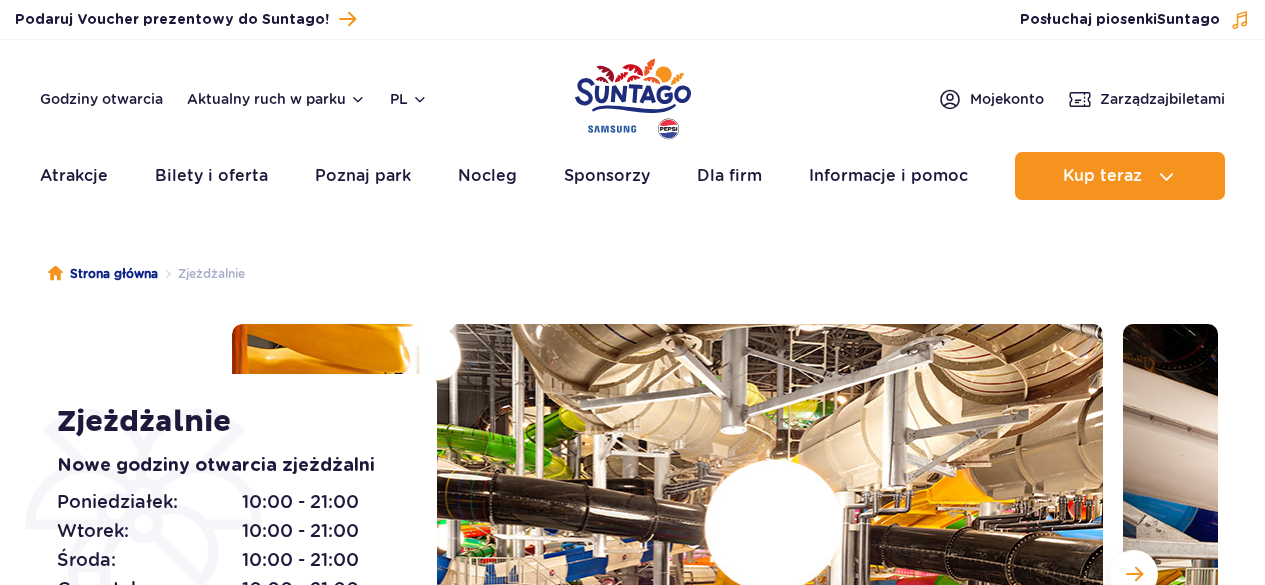 scroll, scrollTop: 0, scrollLeft: 0, axis: both 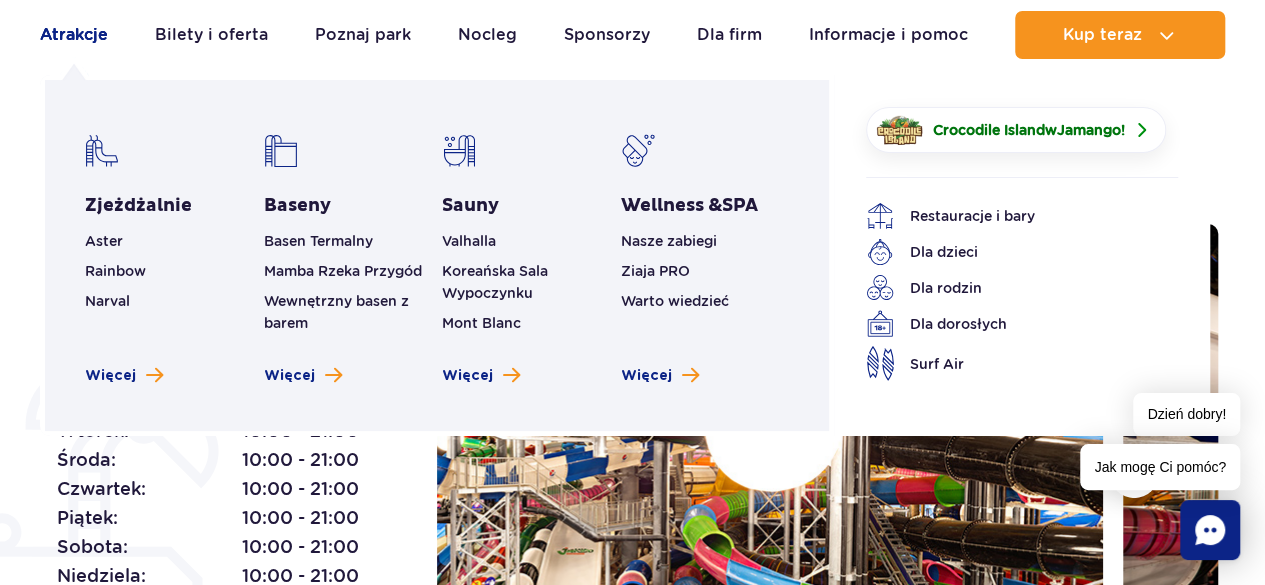 click on "Atrakcje" at bounding box center [74, 35] 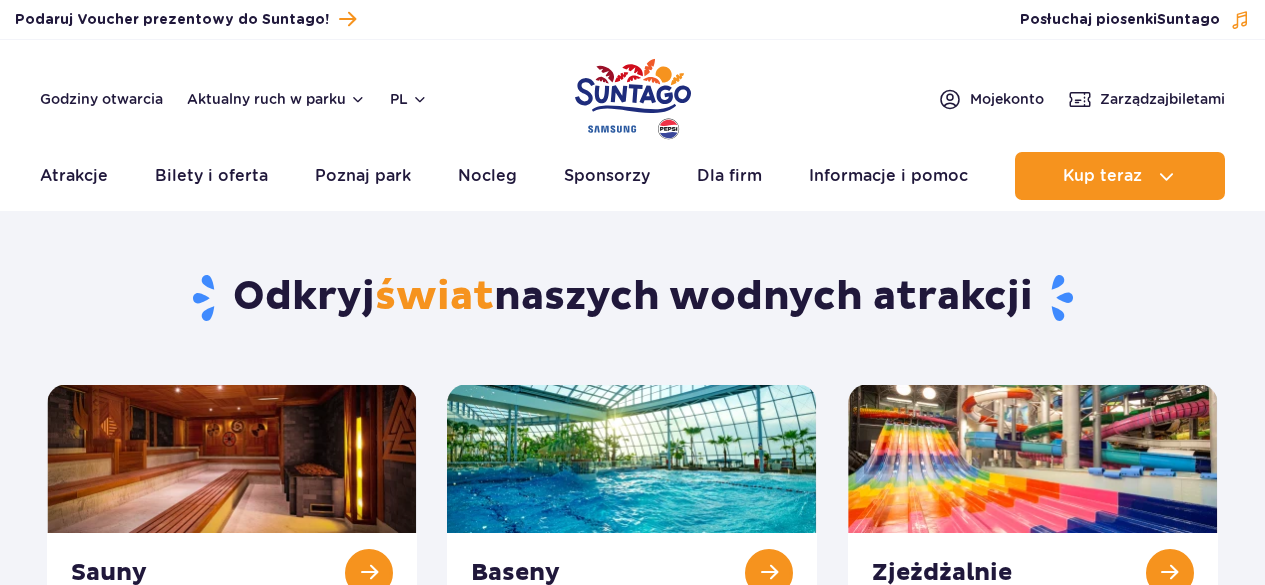 scroll, scrollTop: 0, scrollLeft: 0, axis: both 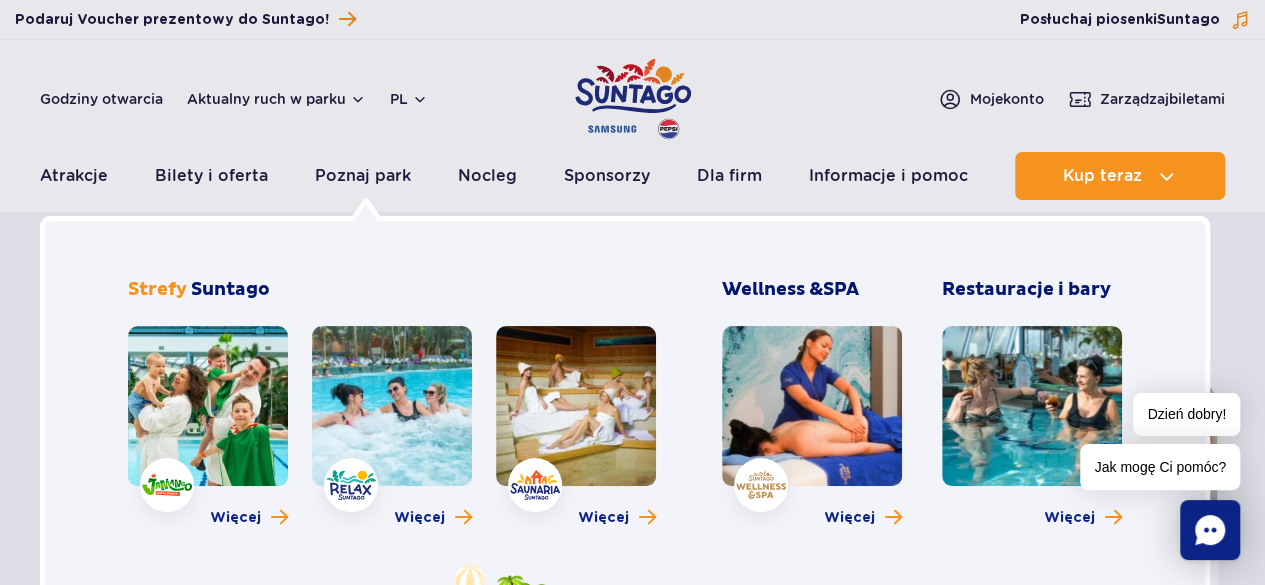 click at bounding box center [208, 406] 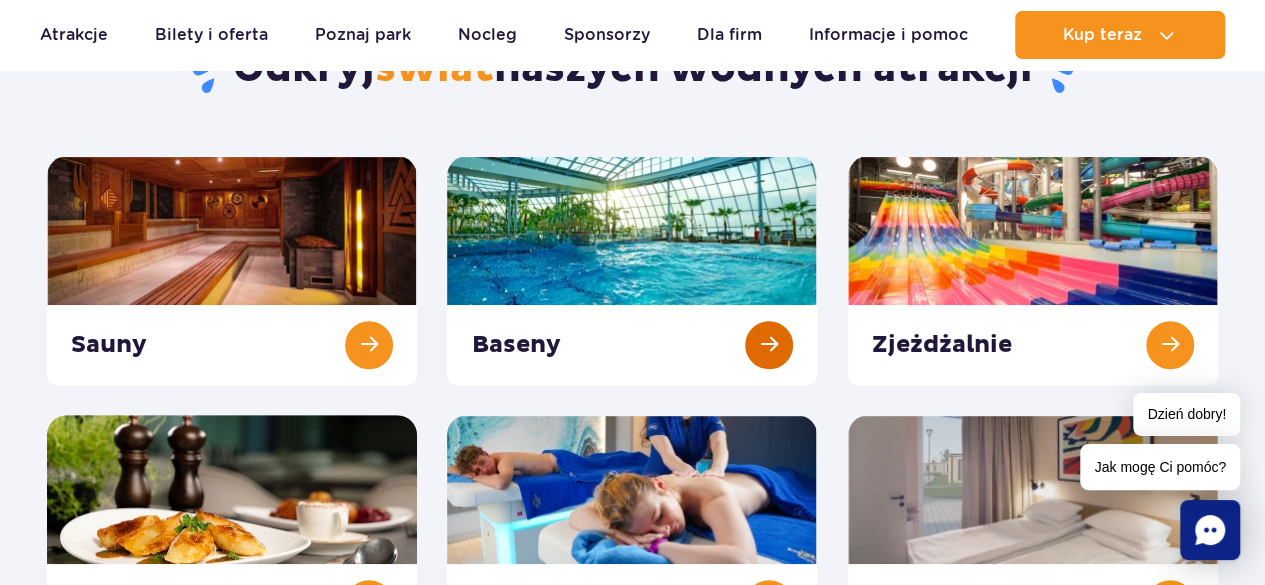 scroll, scrollTop: 200, scrollLeft: 0, axis: vertical 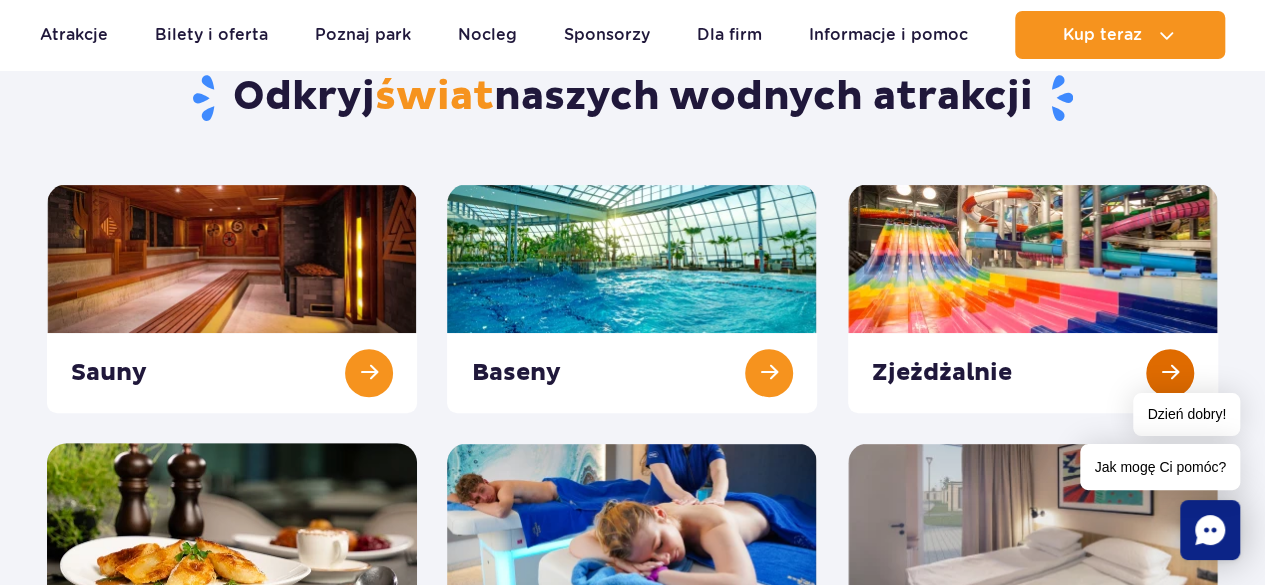 click at bounding box center [1033, 298] 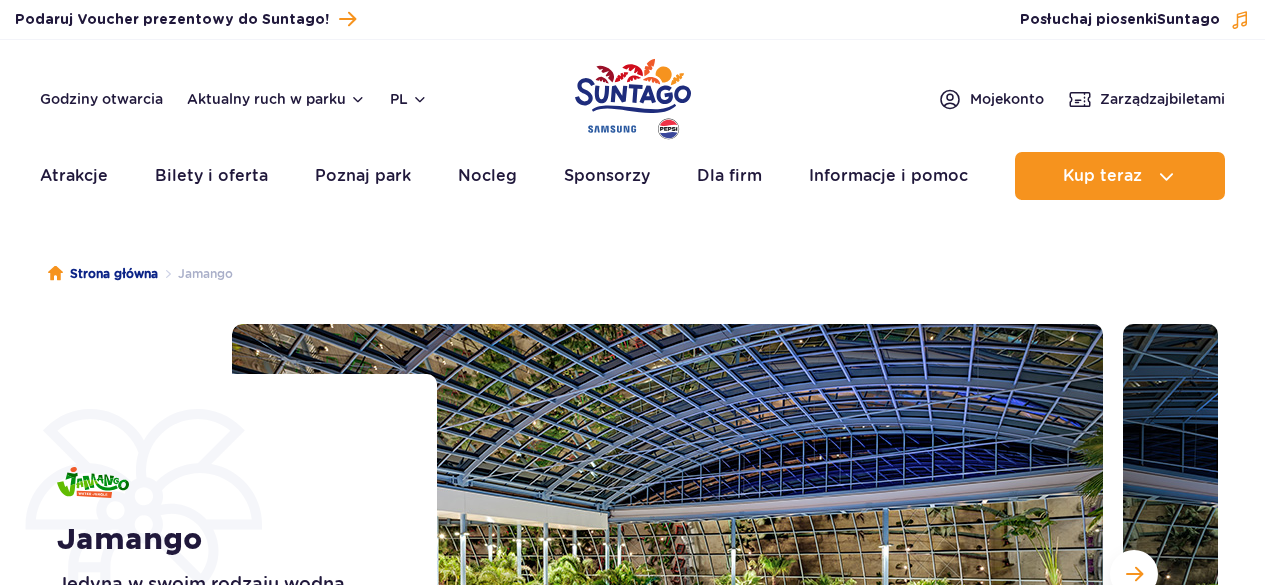 scroll, scrollTop: 0, scrollLeft: 0, axis: both 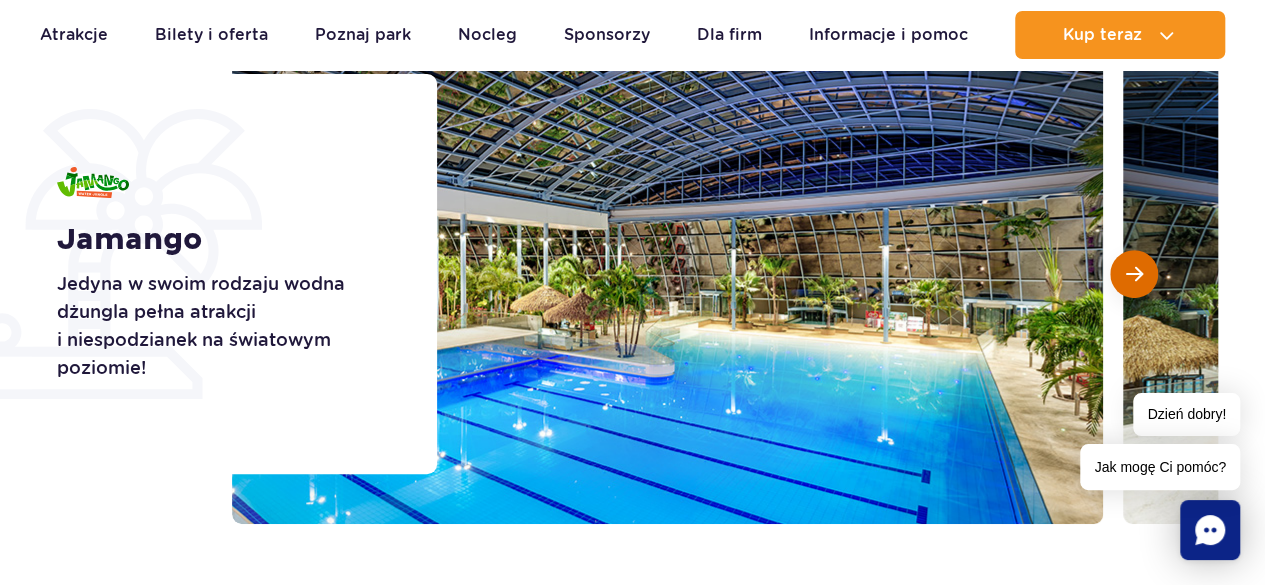 click at bounding box center [1134, 274] 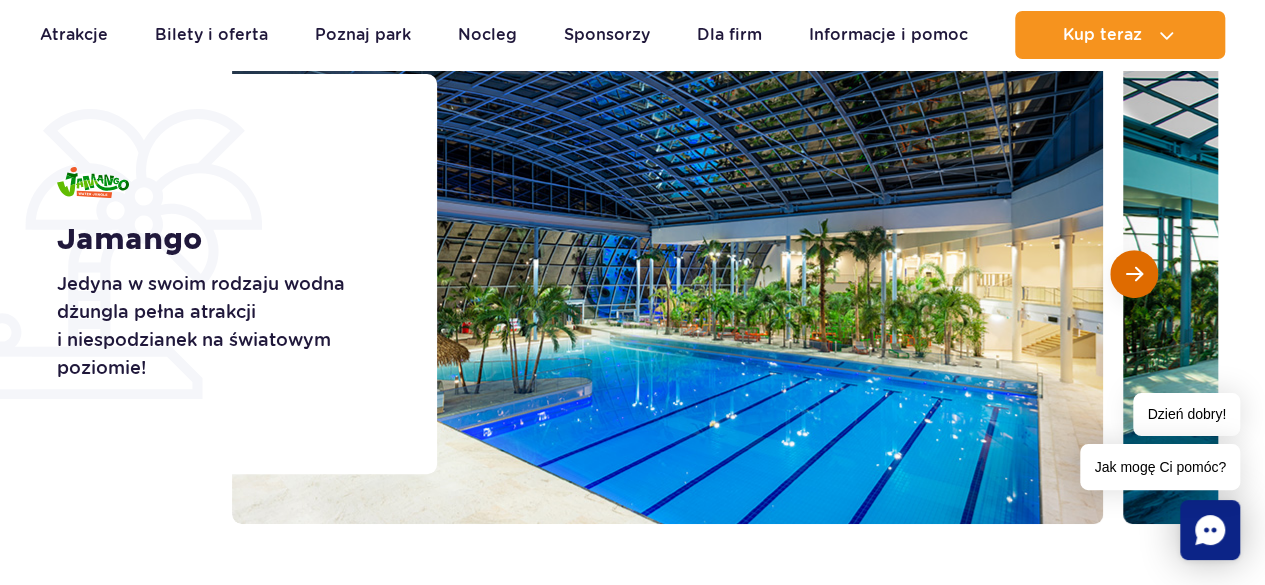 click at bounding box center [1134, 274] 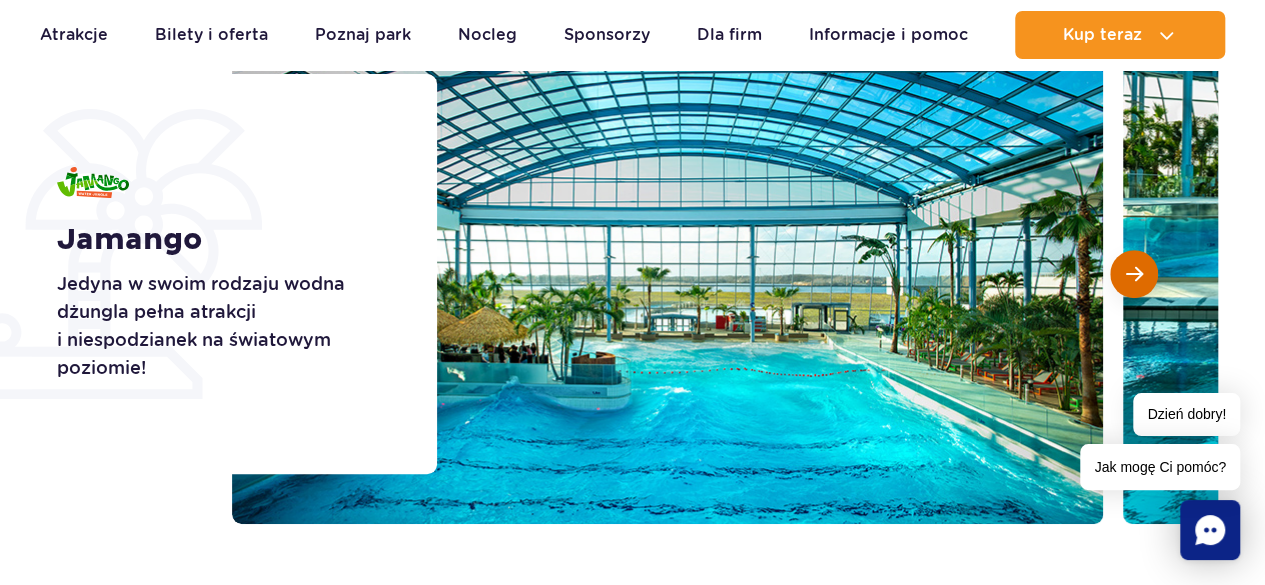 click at bounding box center [1134, 274] 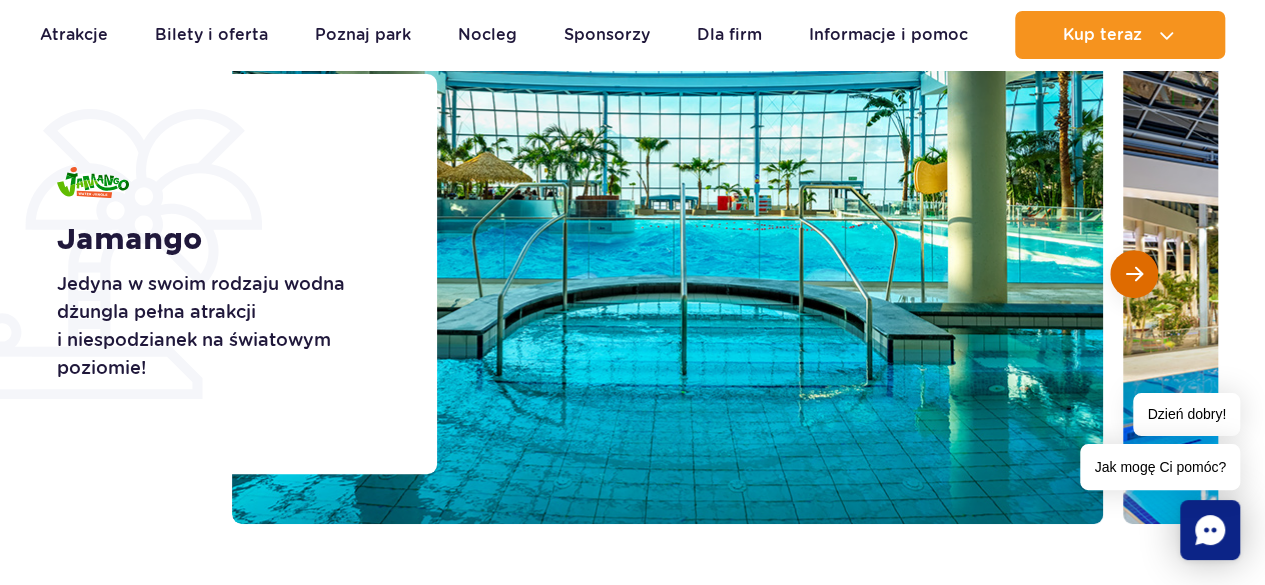 click at bounding box center (1134, 274) 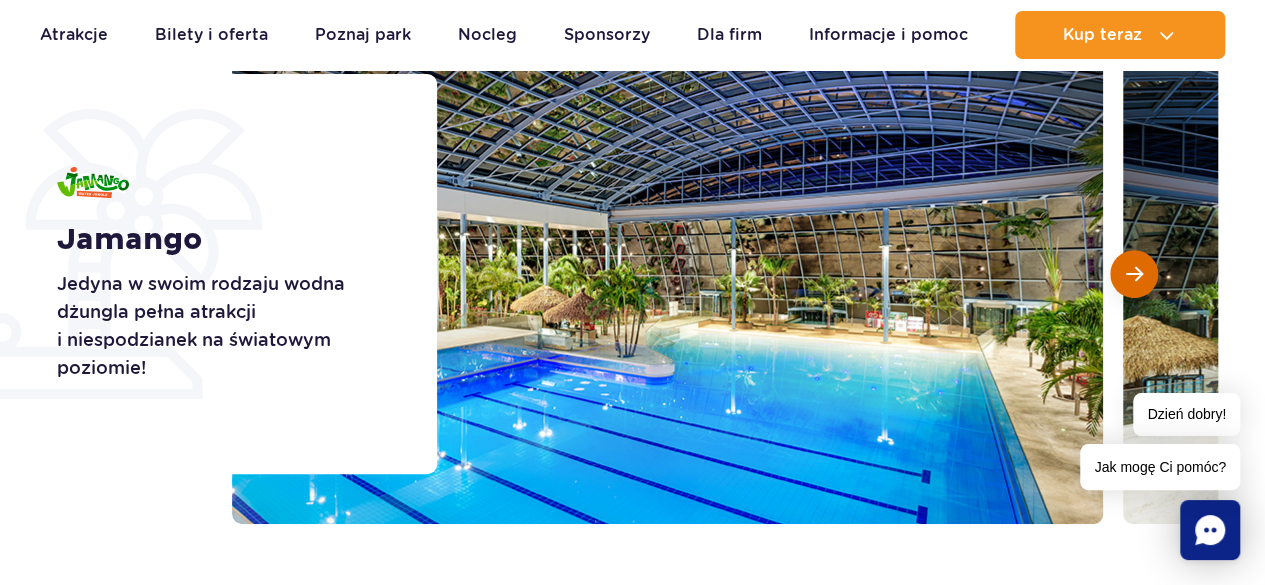 click at bounding box center [1134, 274] 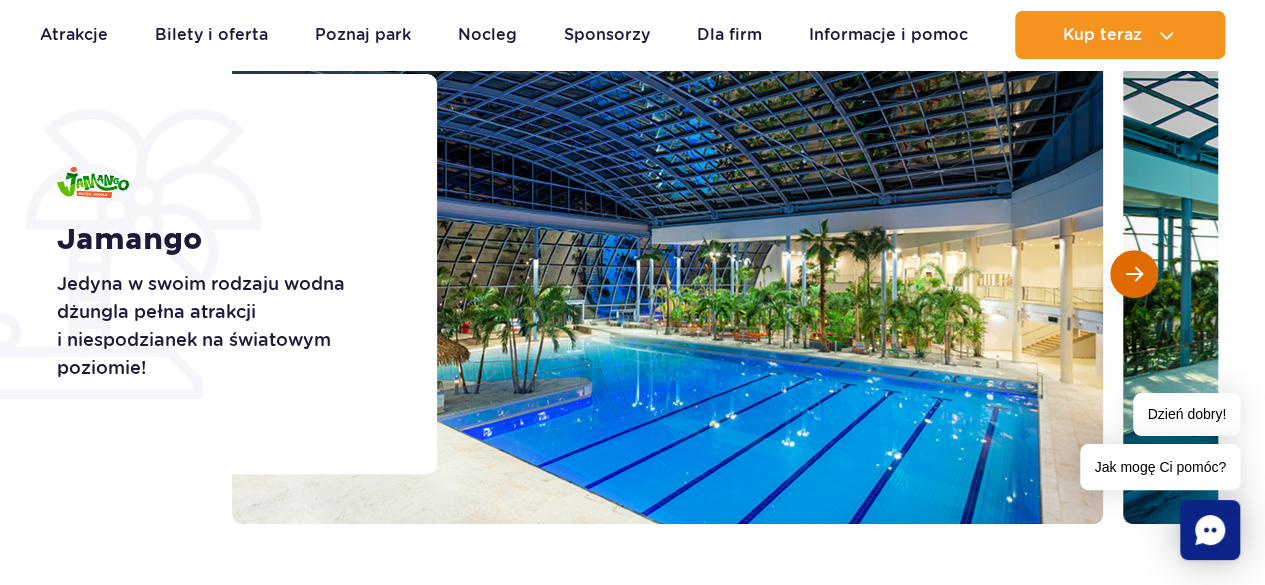 click at bounding box center [1134, 274] 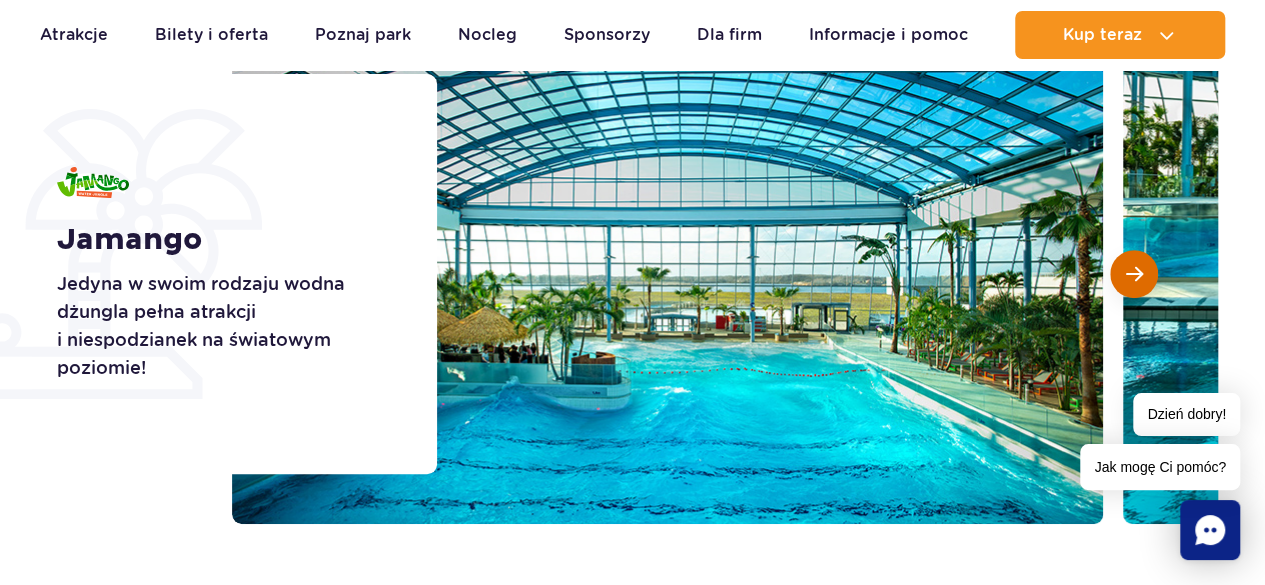 click at bounding box center [1134, 274] 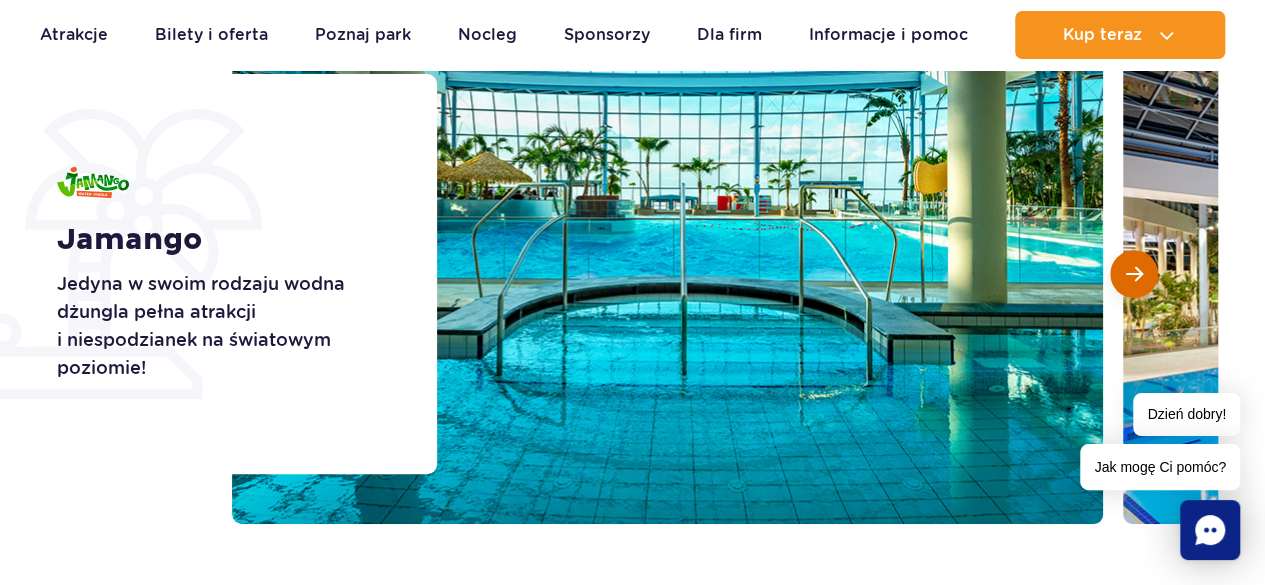 click at bounding box center [1134, 274] 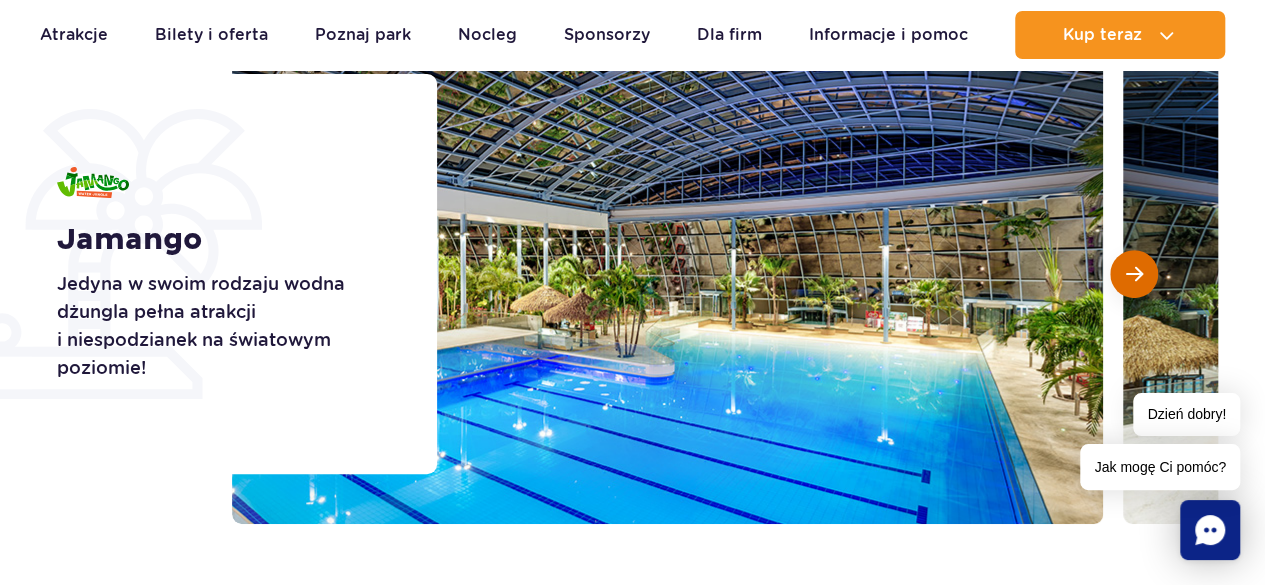 click at bounding box center [1134, 274] 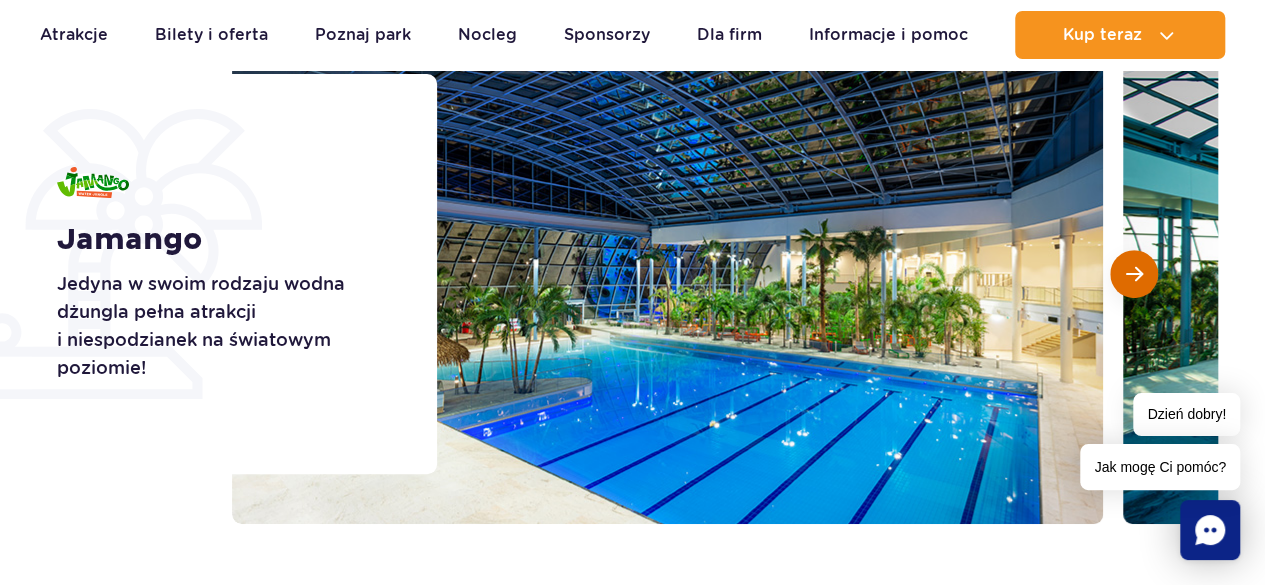click at bounding box center (1134, 274) 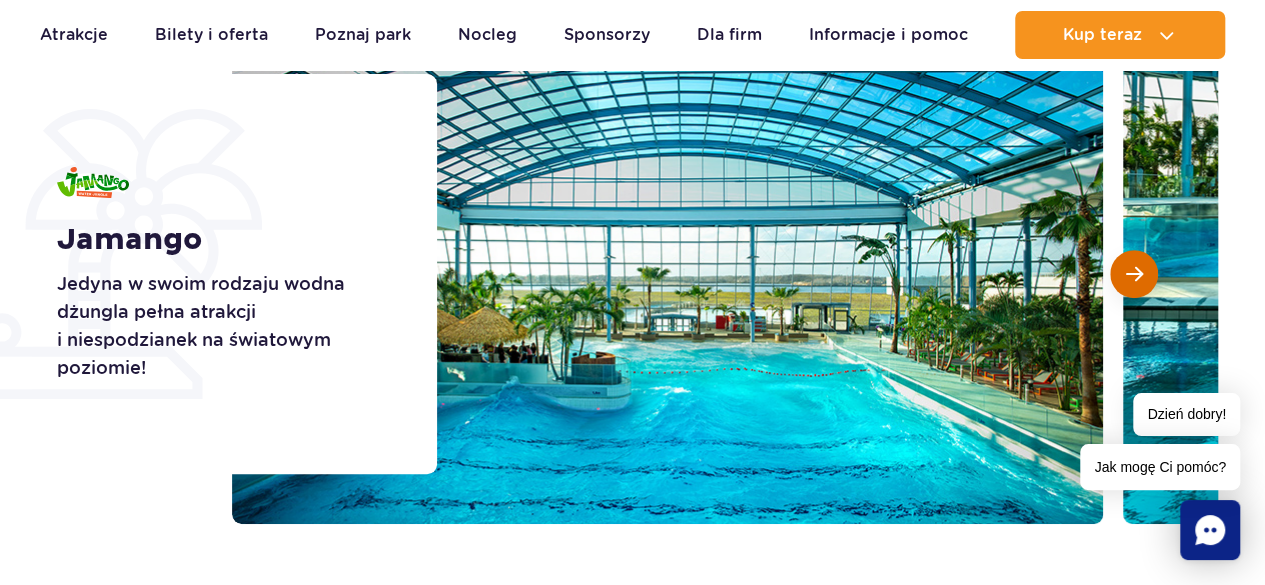 click at bounding box center (1134, 274) 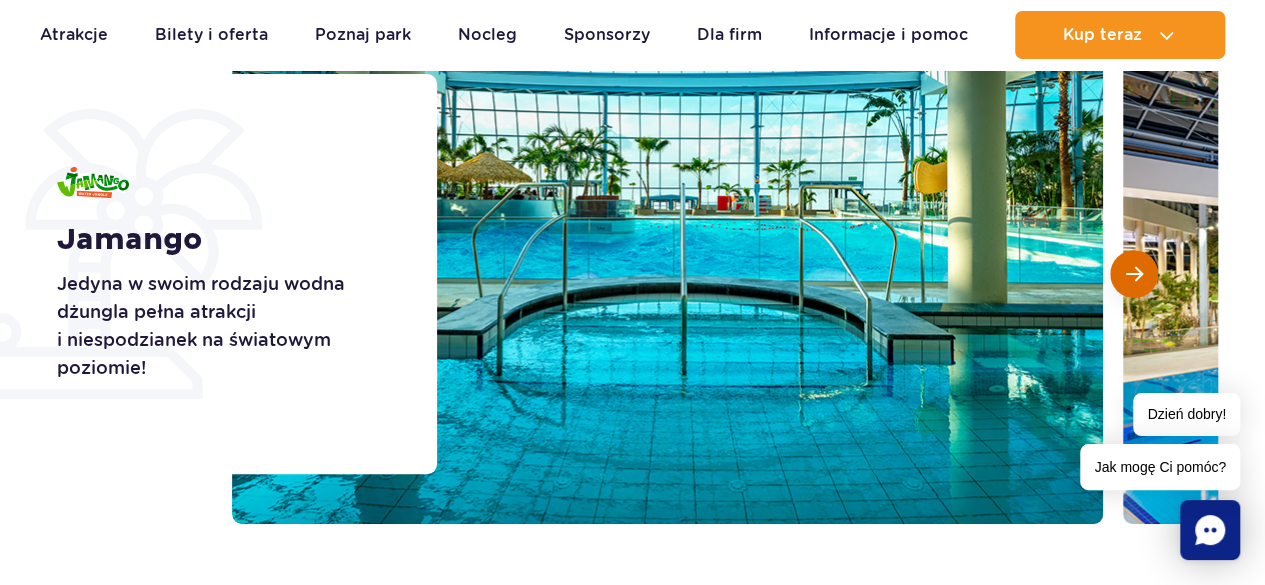click at bounding box center (1134, 274) 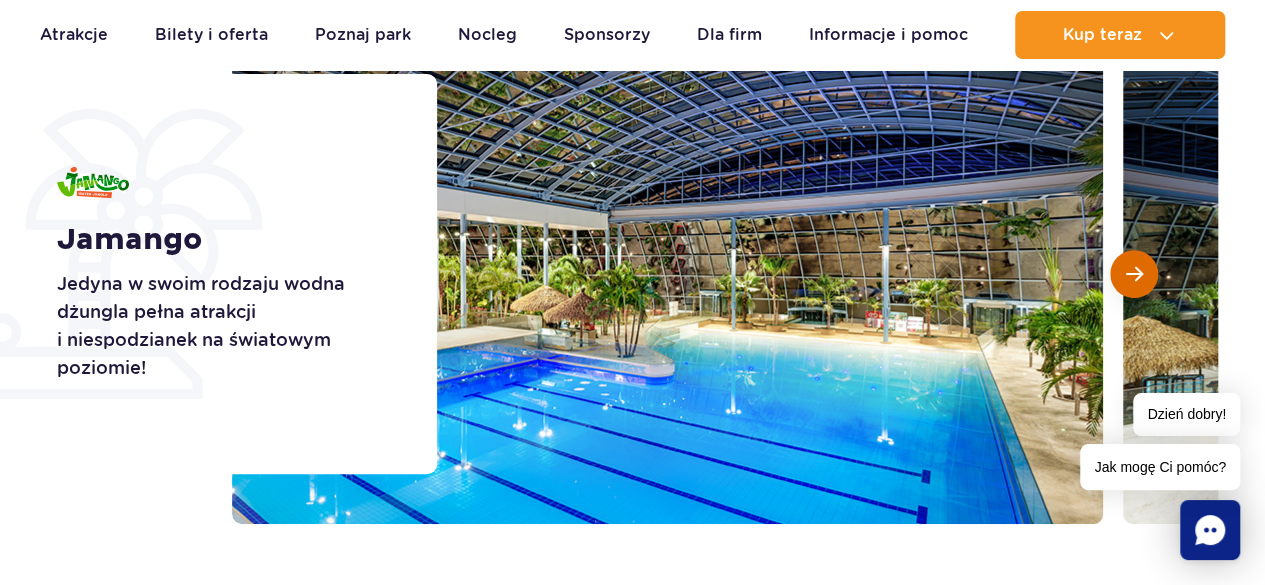 click at bounding box center (1134, 274) 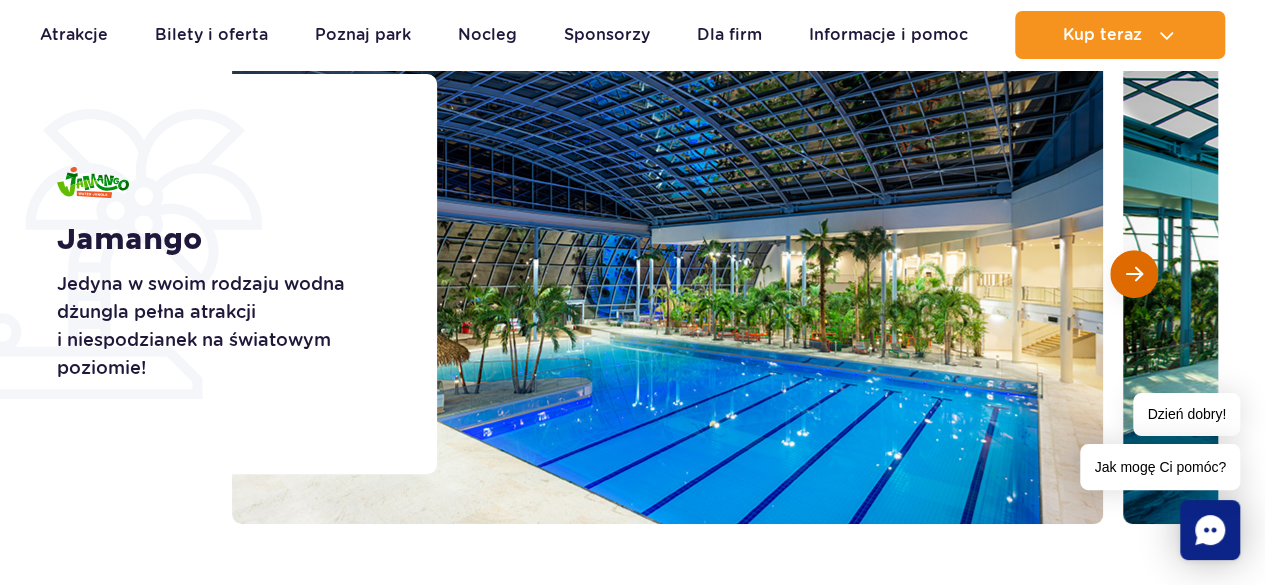 click at bounding box center [1134, 274] 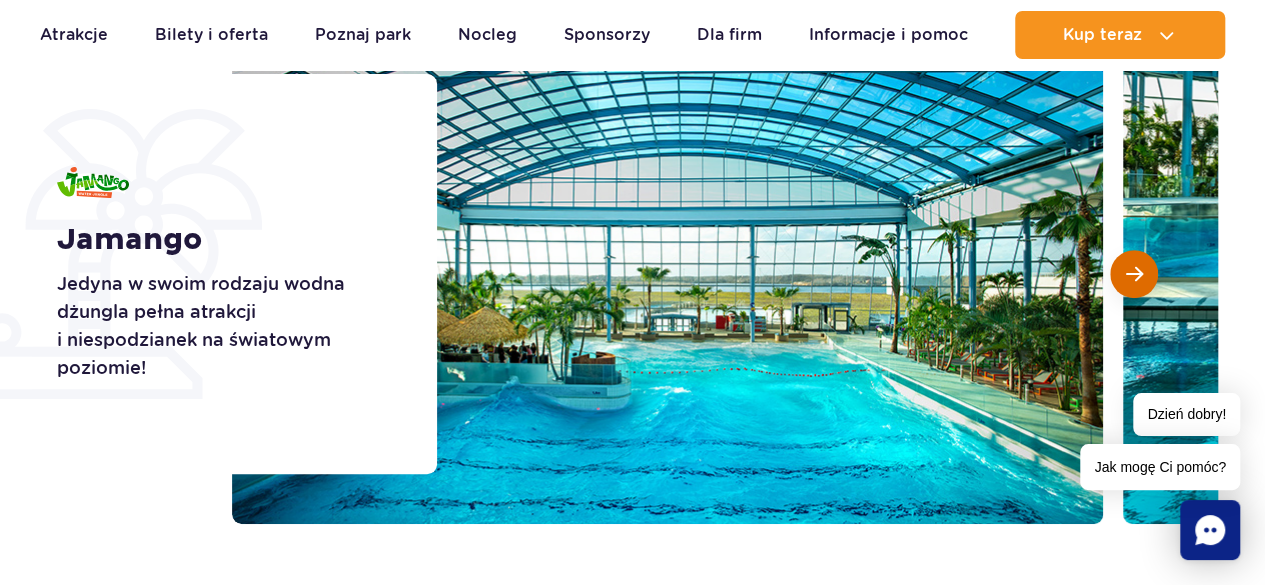 click at bounding box center [1134, 274] 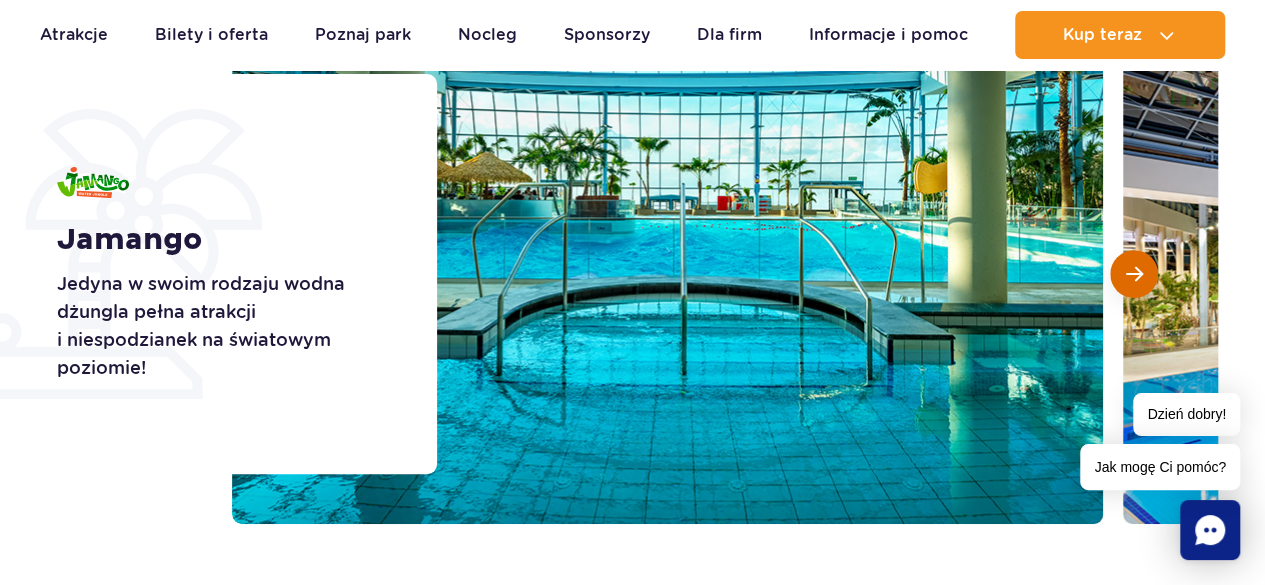click at bounding box center (1134, 274) 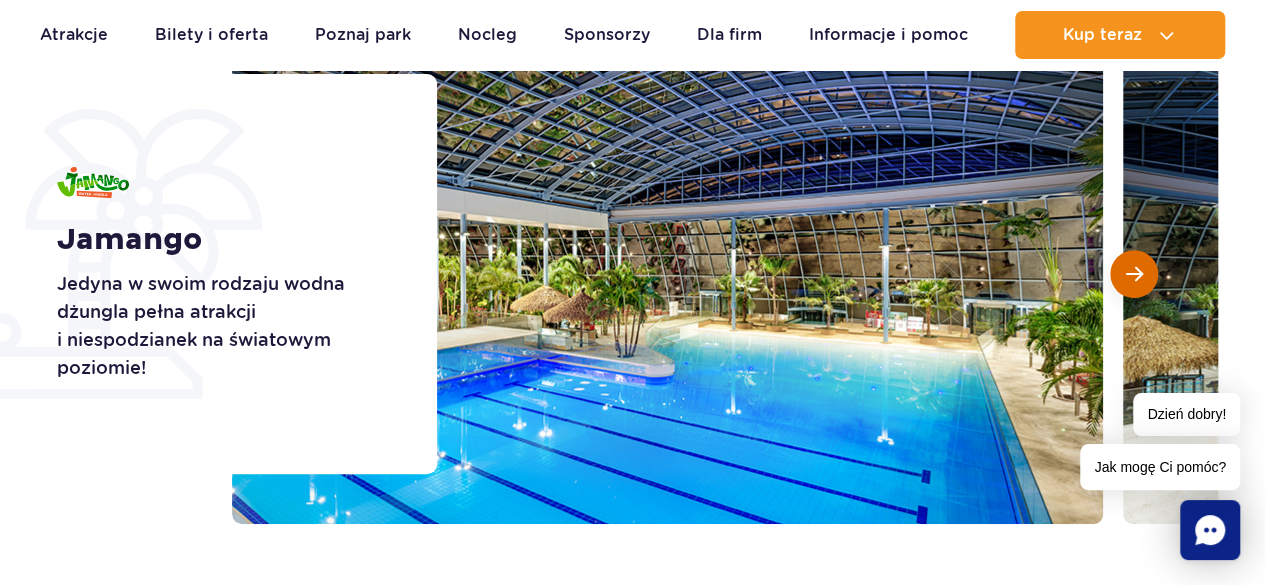 click at bounding box center [1134, 274] 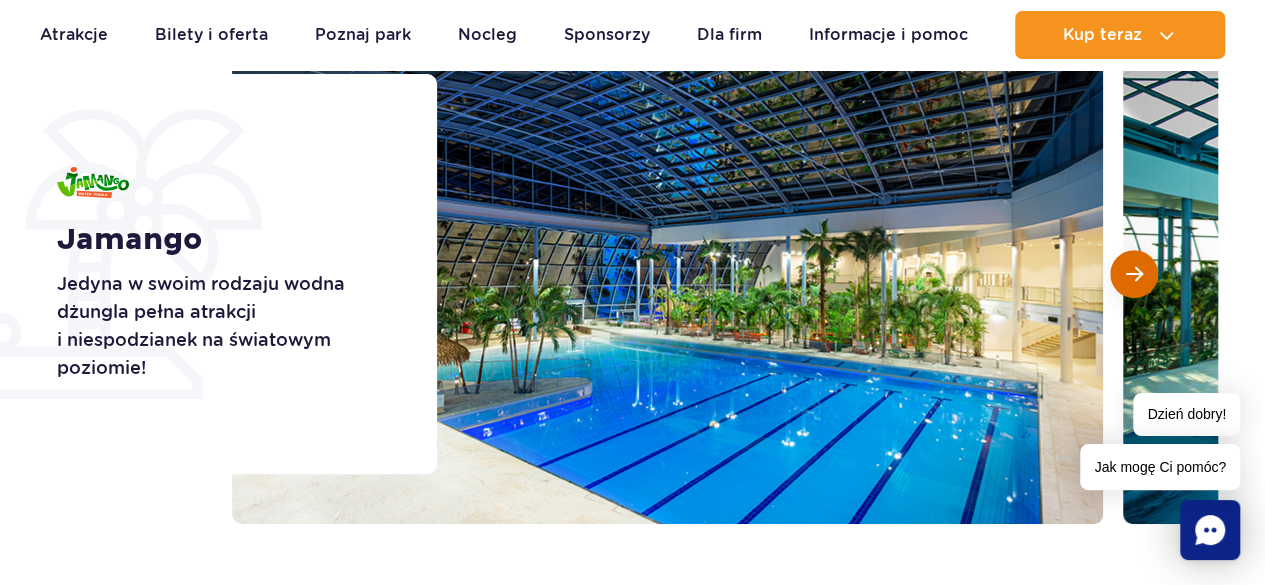 click at bounding box center (1134, 274) 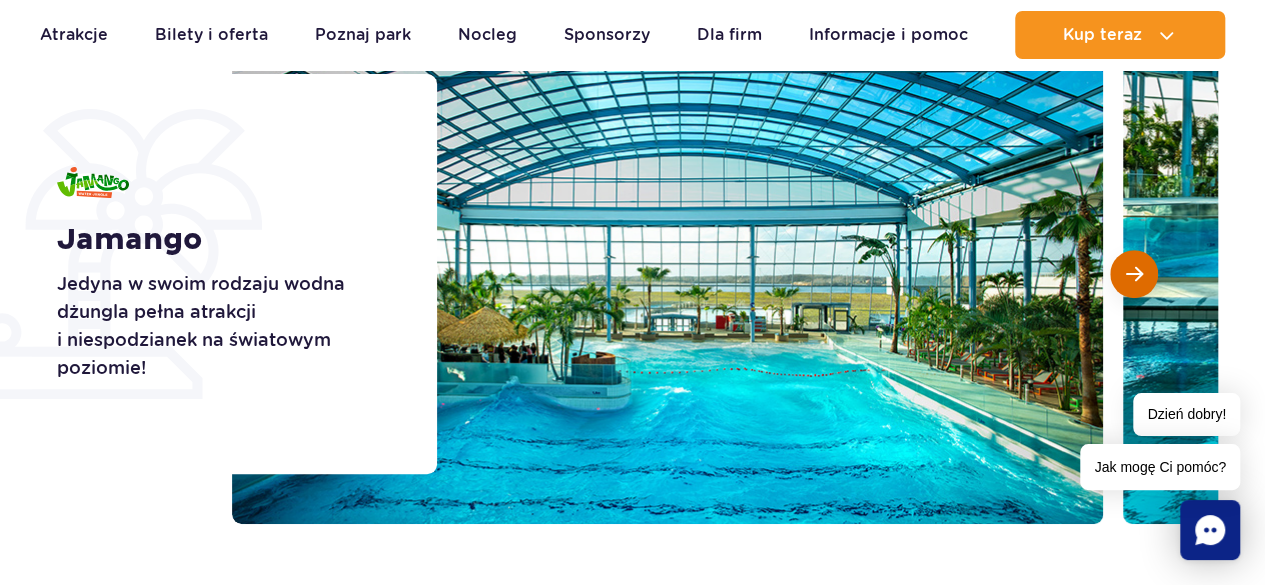 click at bounding box center (1134, 274) 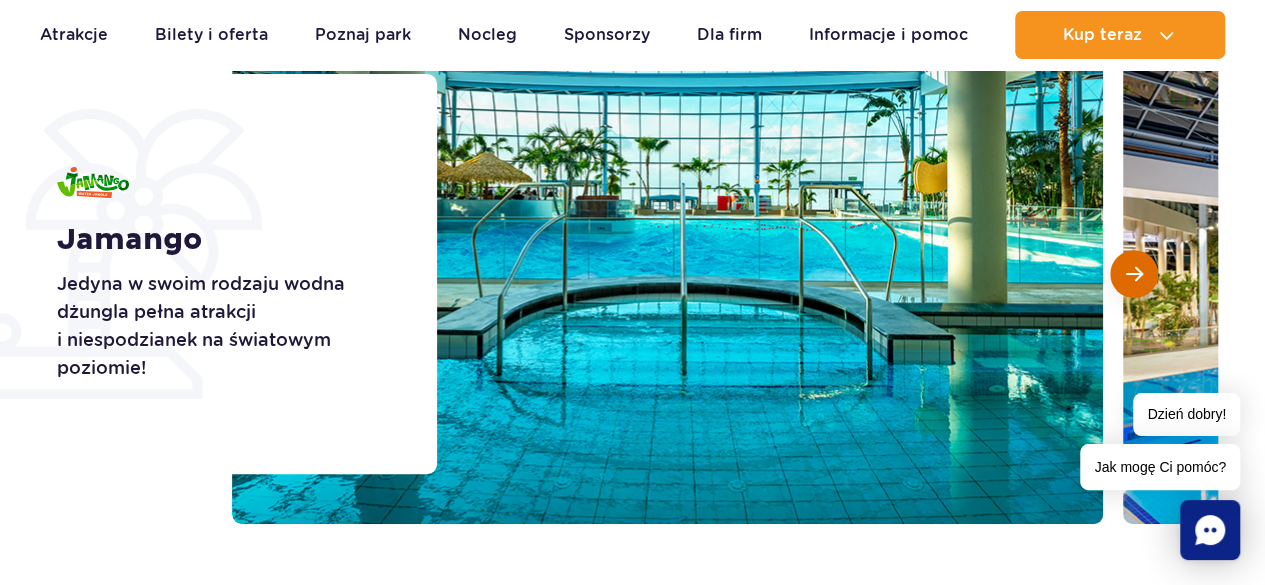 click at bounding box center (1134, 274) 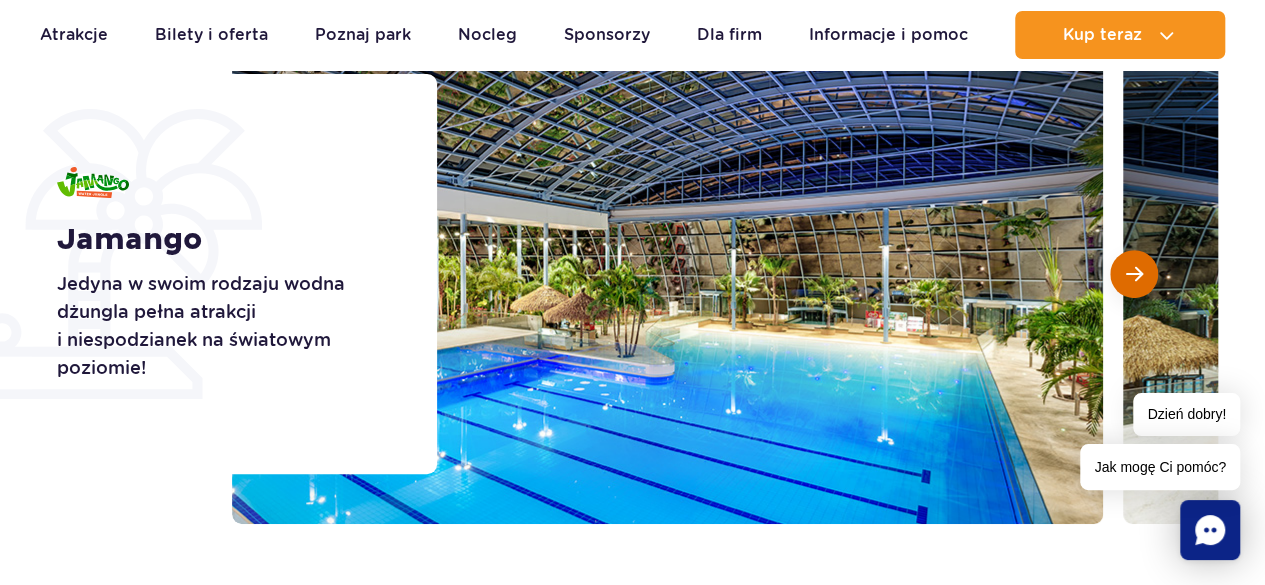 click at bounding box center [1134, 274] 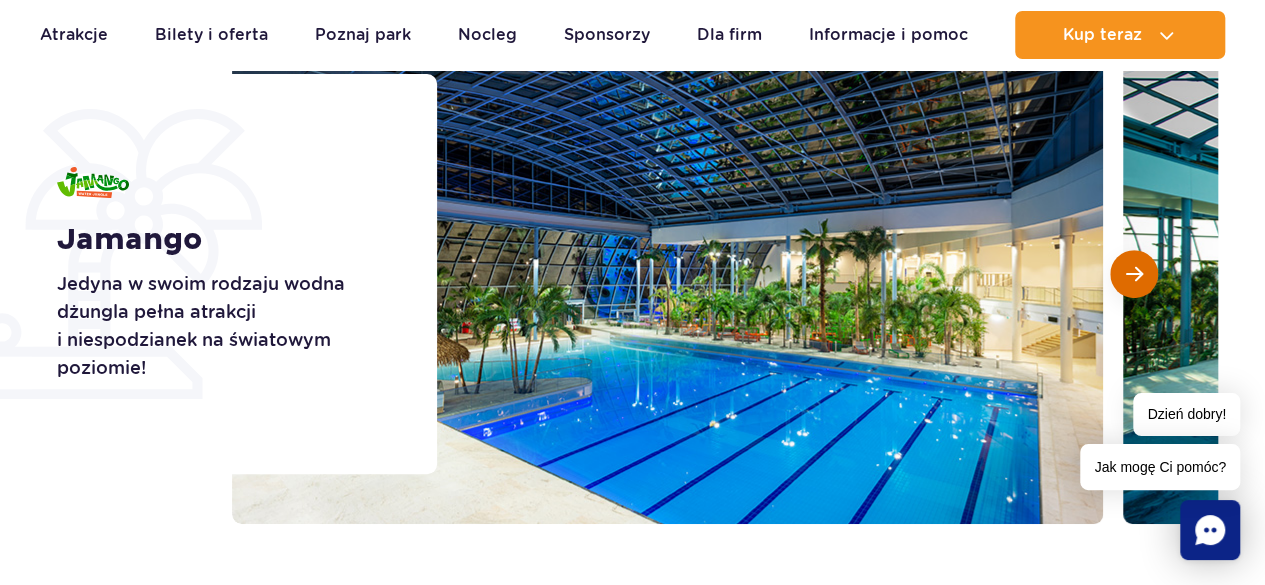 click at bounding box center [1134, 274] 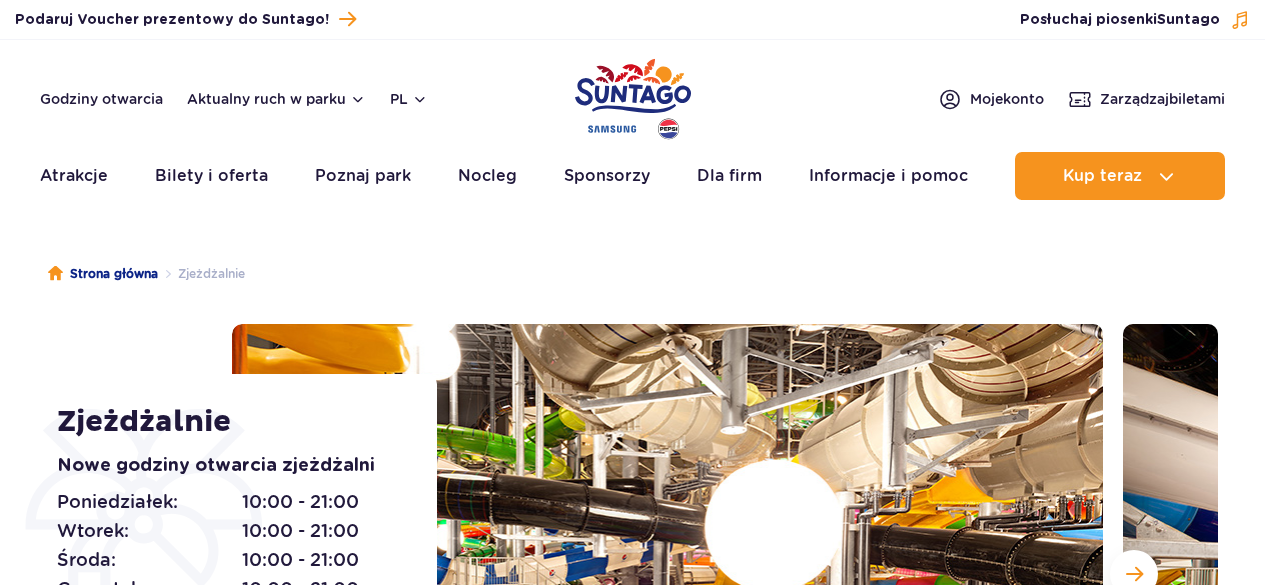 scroll, scrollTop: 0, scrollLeft: 0, axis: both 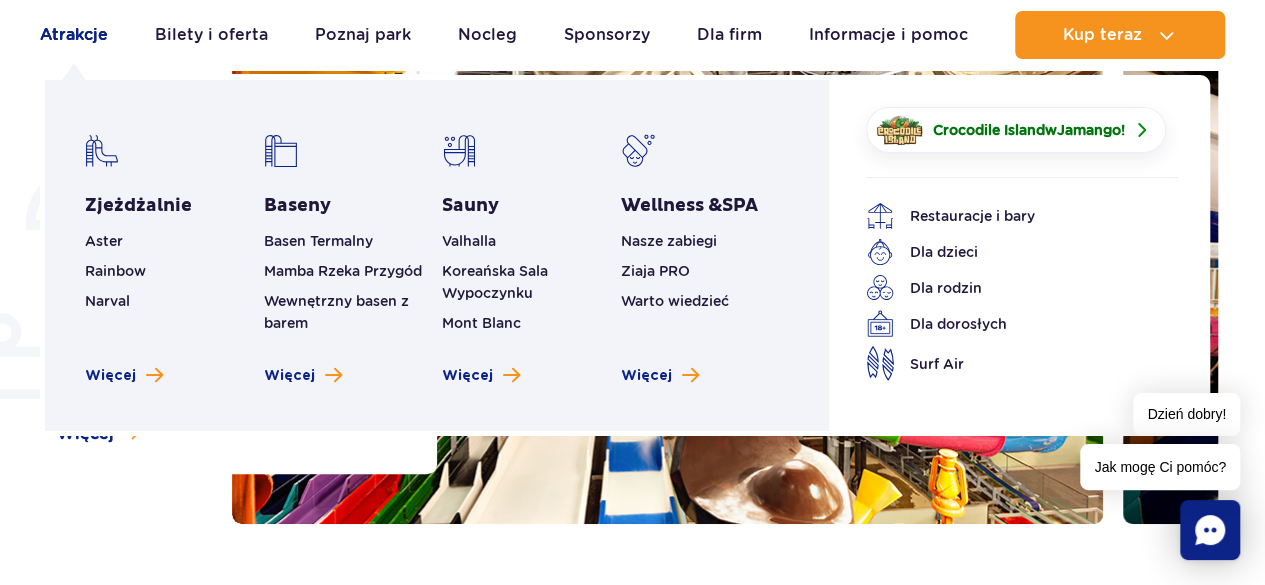 click on "Atrakcje" at bounding box center [74, 35] 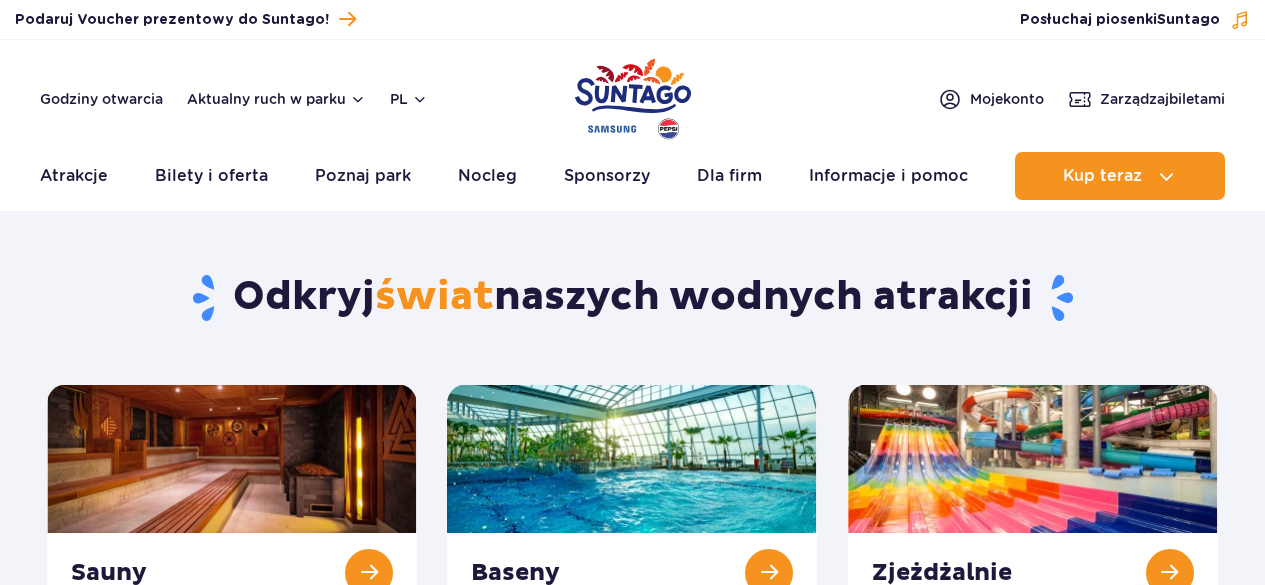 scroll, scrollTop: 0, scrollLeft: 0, axis: both 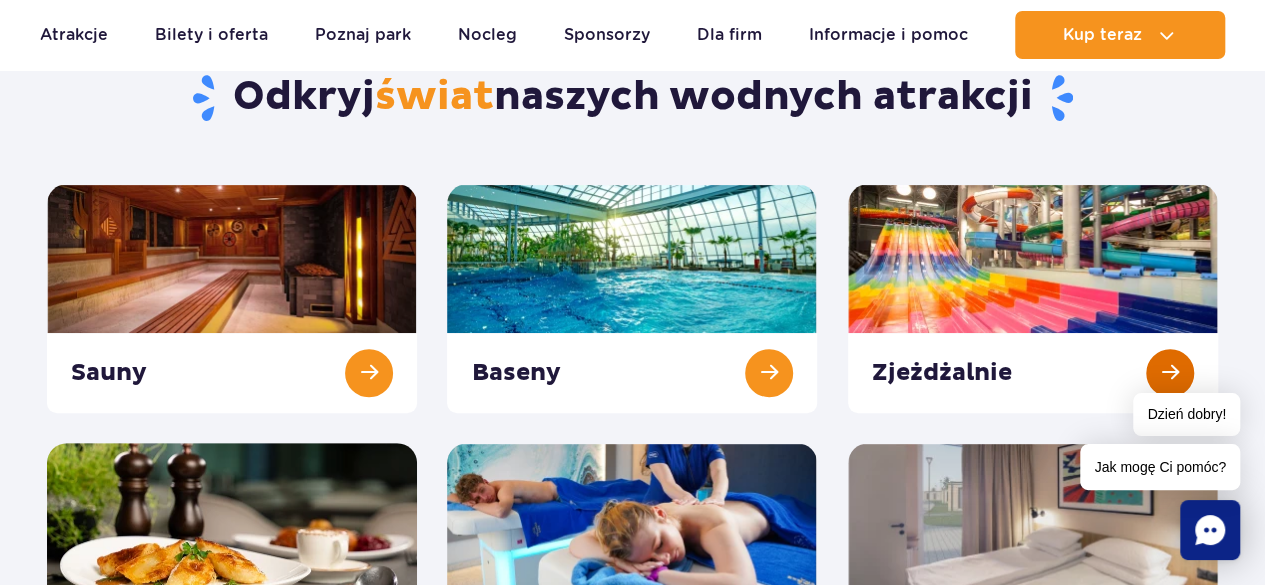 click at bounding box center [1033, 298] 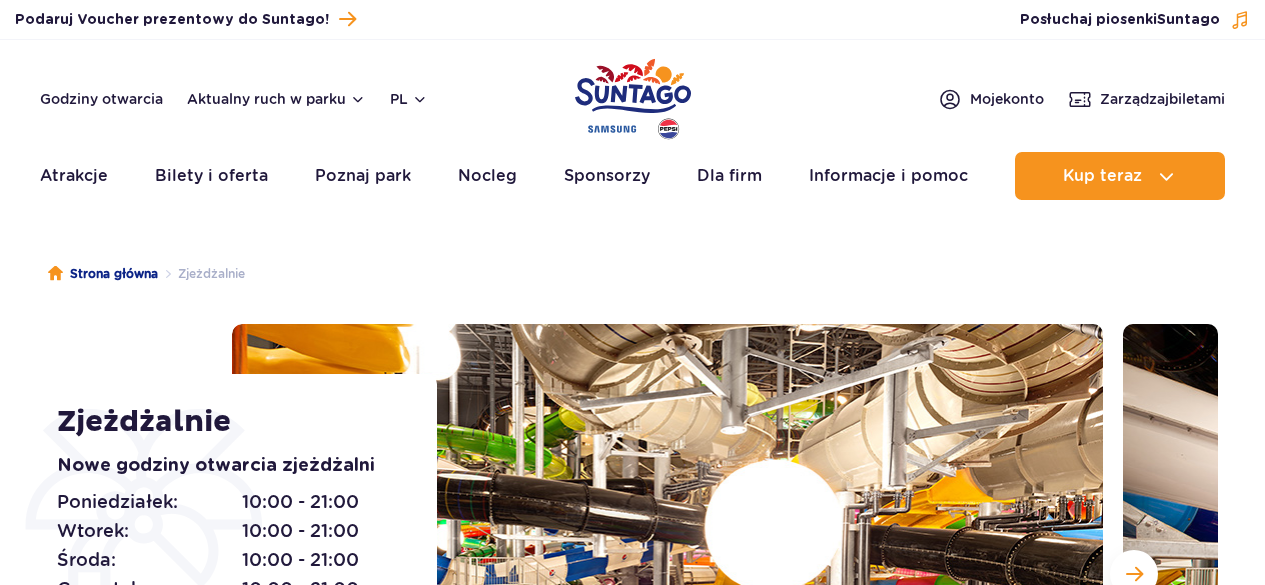 scroll, scrollTop: 0, scrollLeft: 0, axis: both 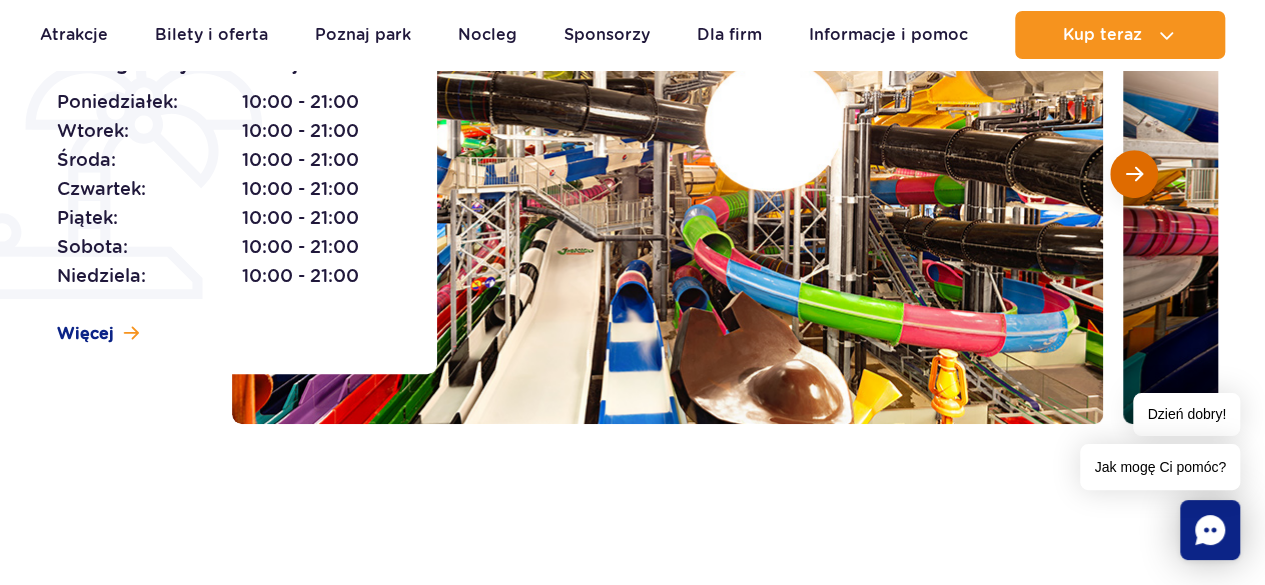 click at bounding box center [1134, 174] 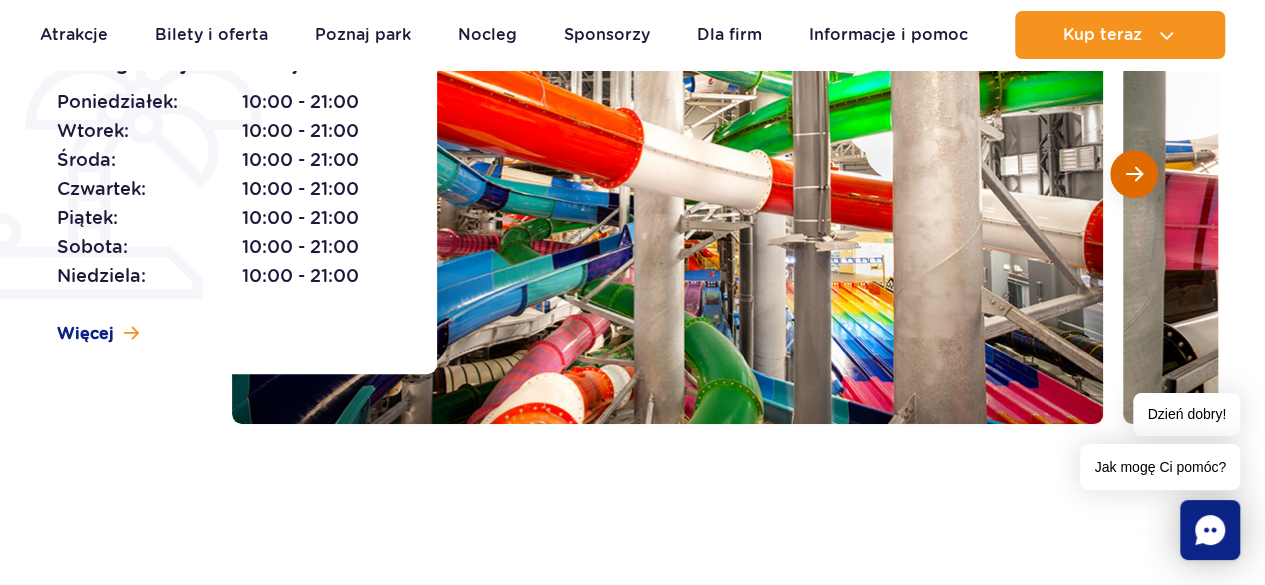 click at bounding box center [1134, 174] 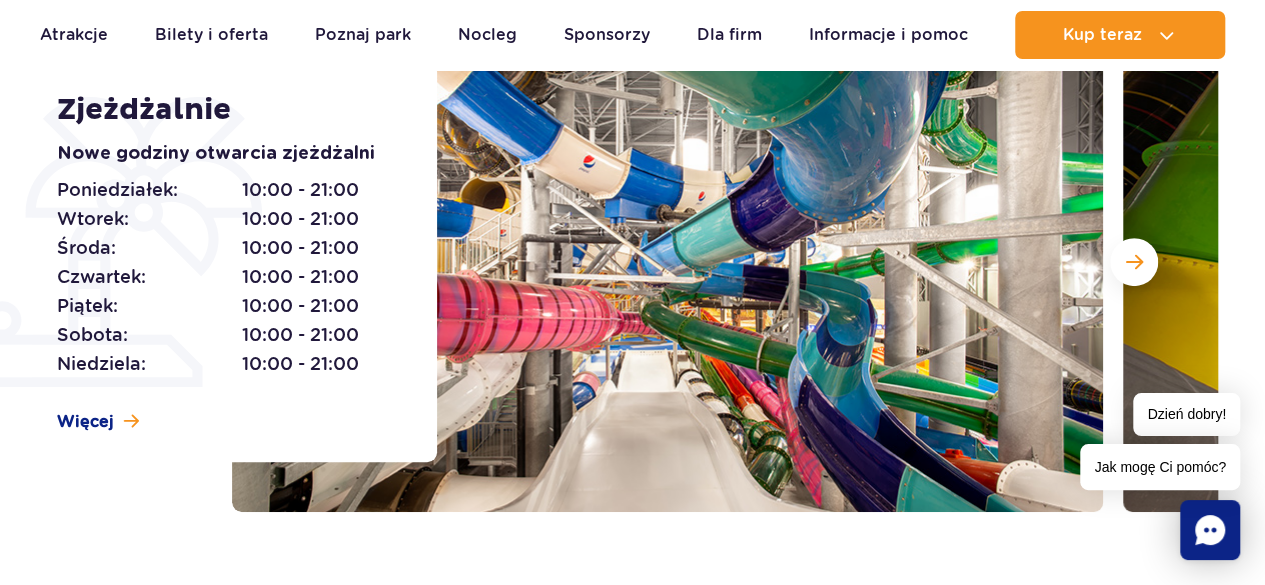 scroll, scrollTop: 200, scrollLeft: 0, axis: vertical 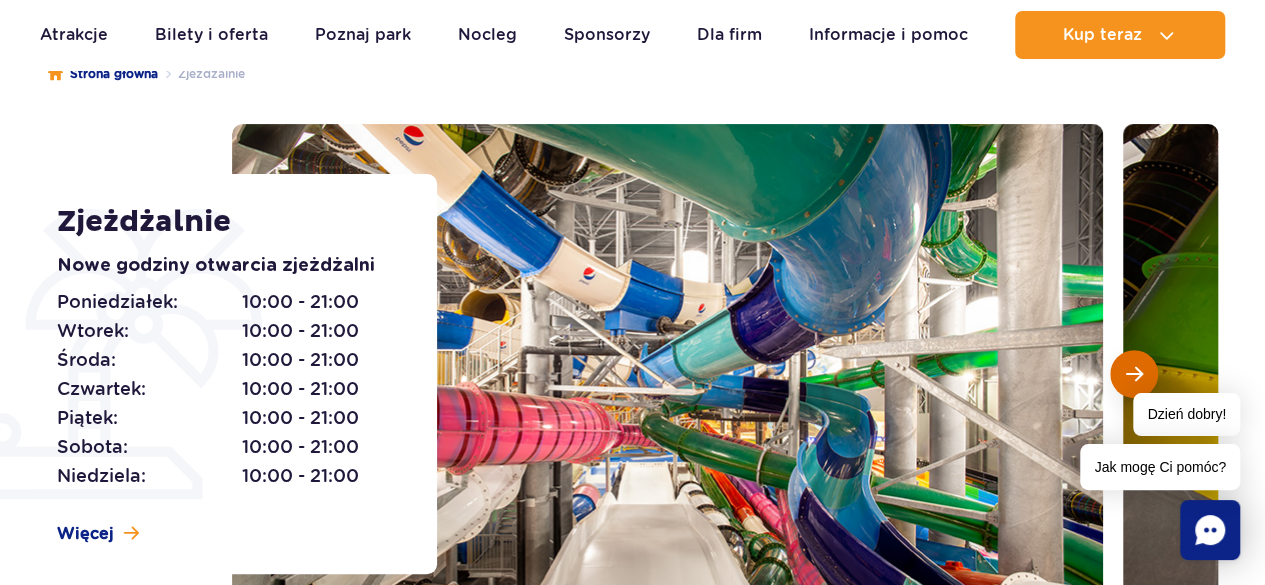 click at bounding box center [1134, 374] 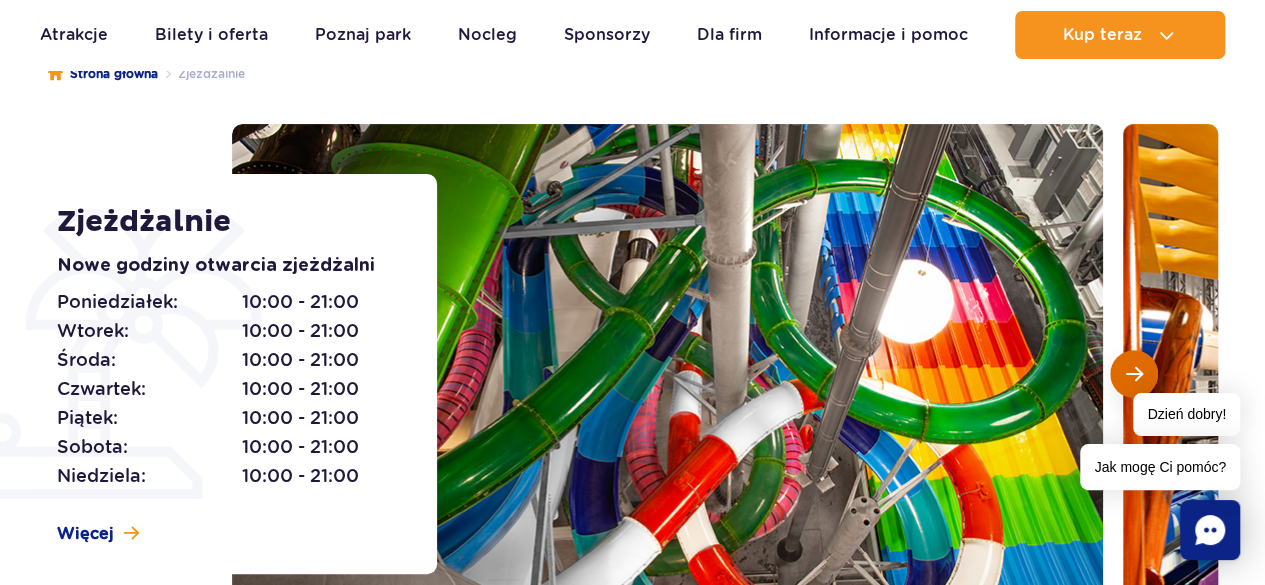 click at bounding box center (1134, 374) 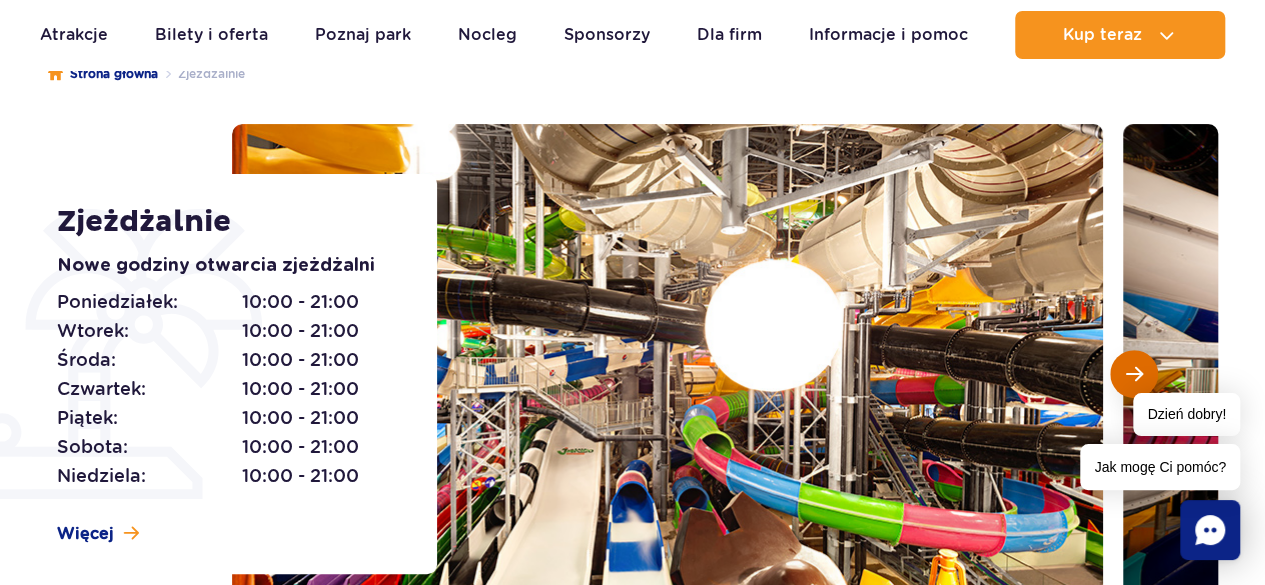 click at bounding box center [1134, 374] 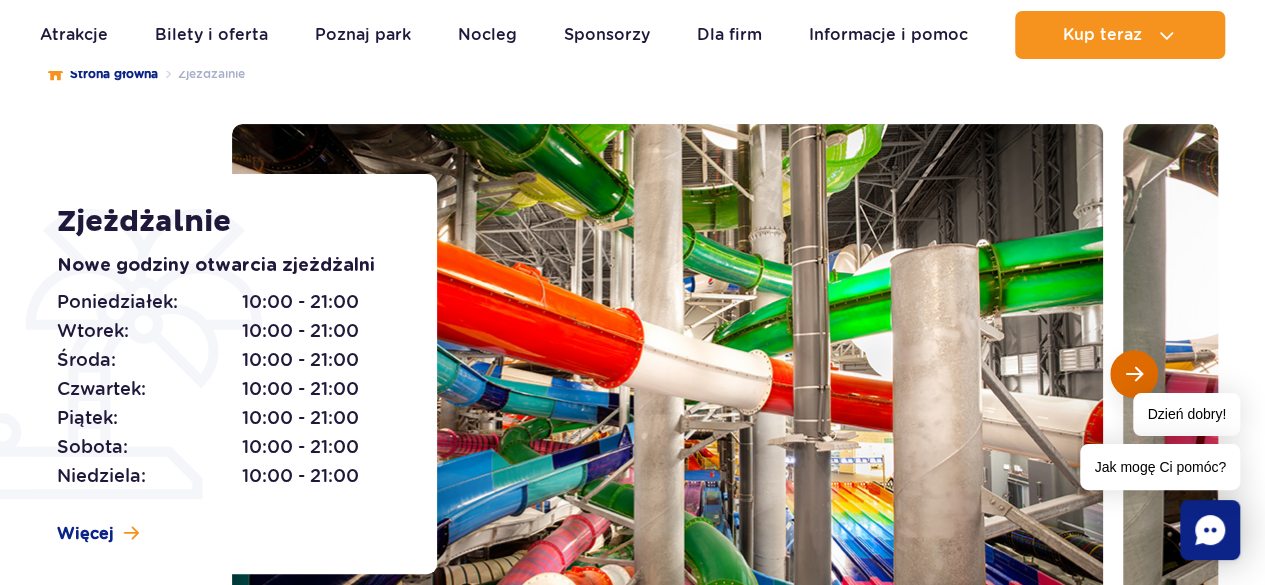 click at bounding box center [1134, 374] 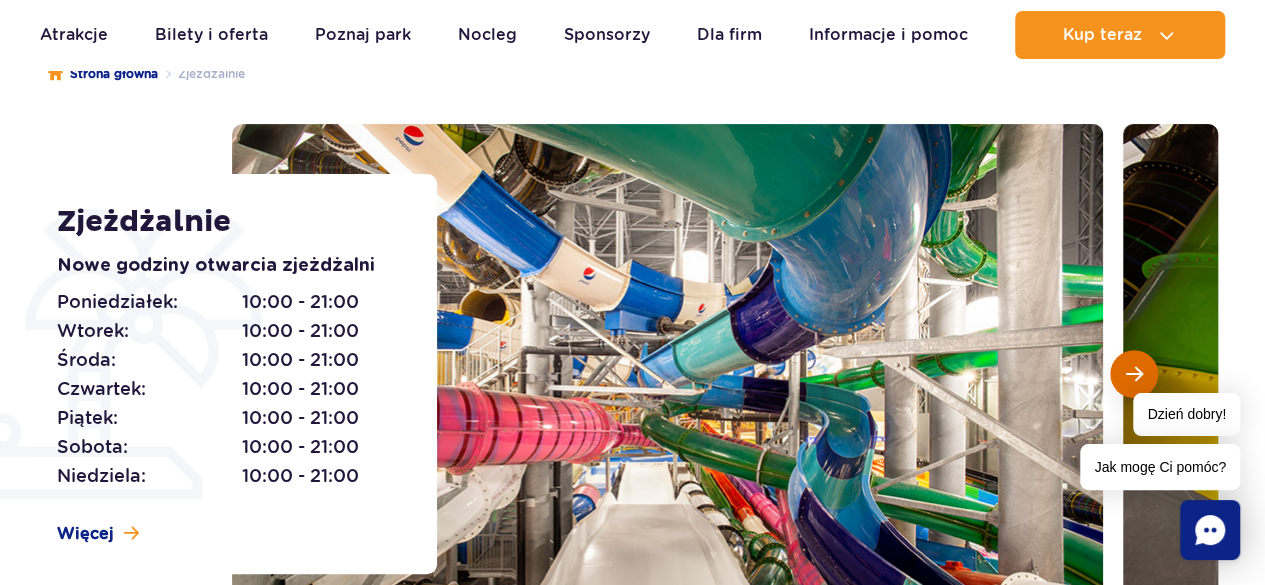 click at bounding box center (1134, 374) 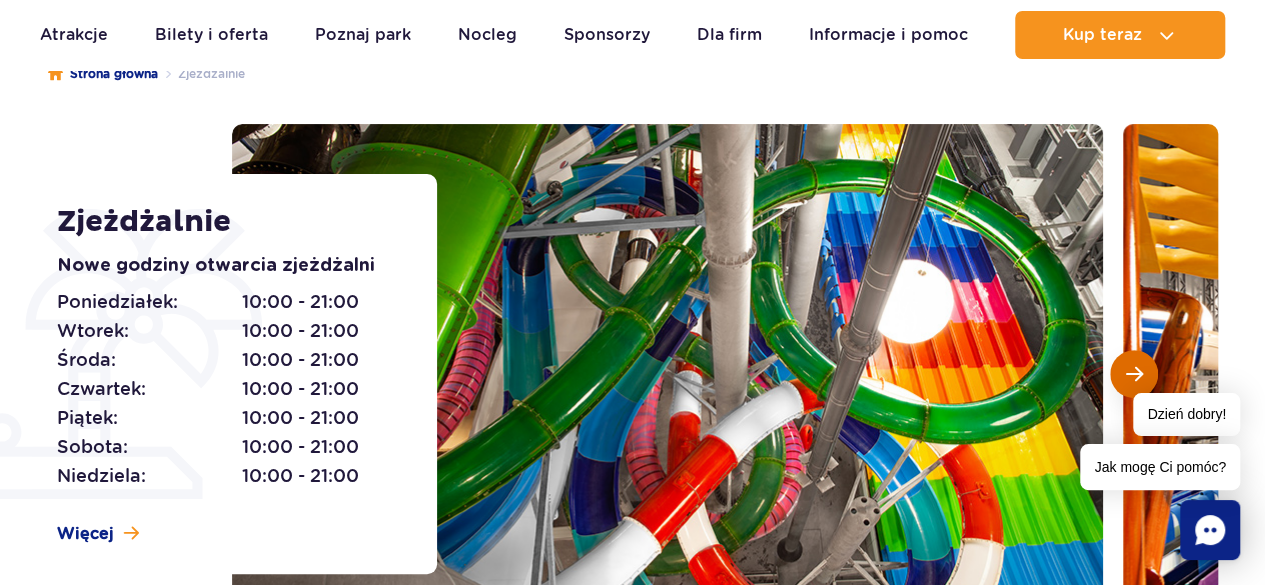 click at bounding box center [1134, 374] 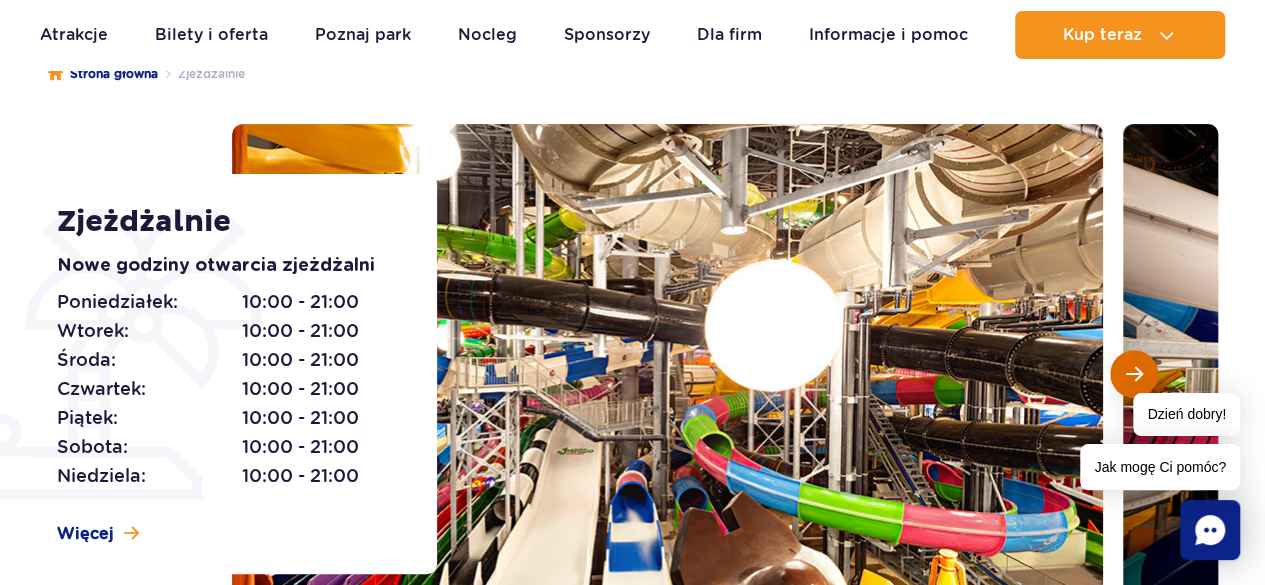 click at bounding box center (1134, 374) 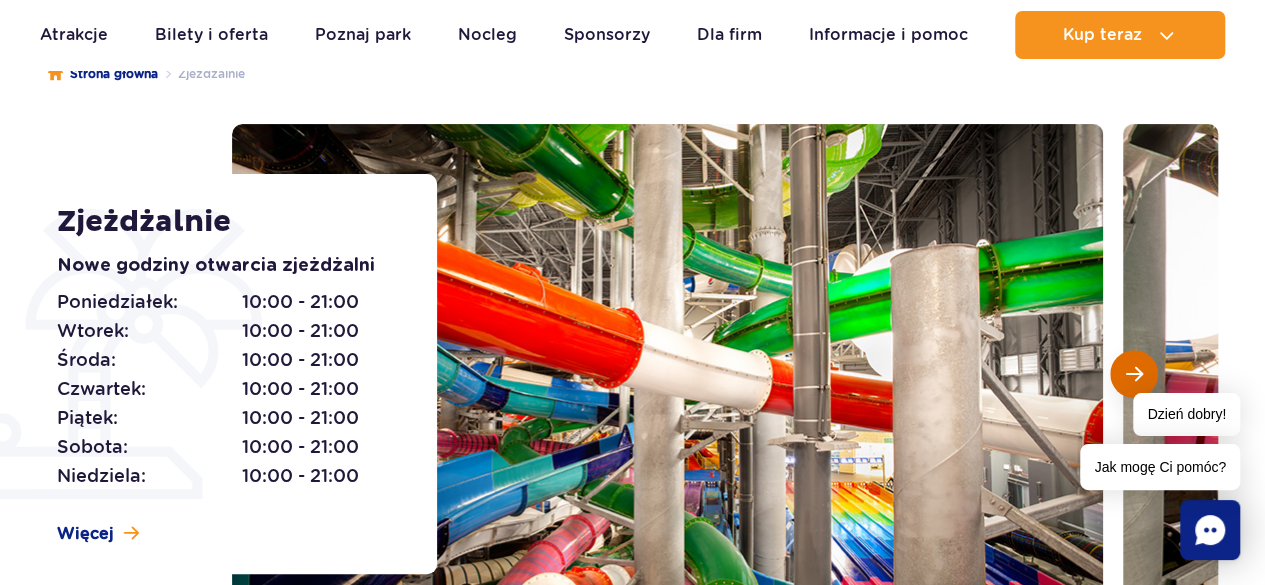 click at bounding box center [1134, 374] 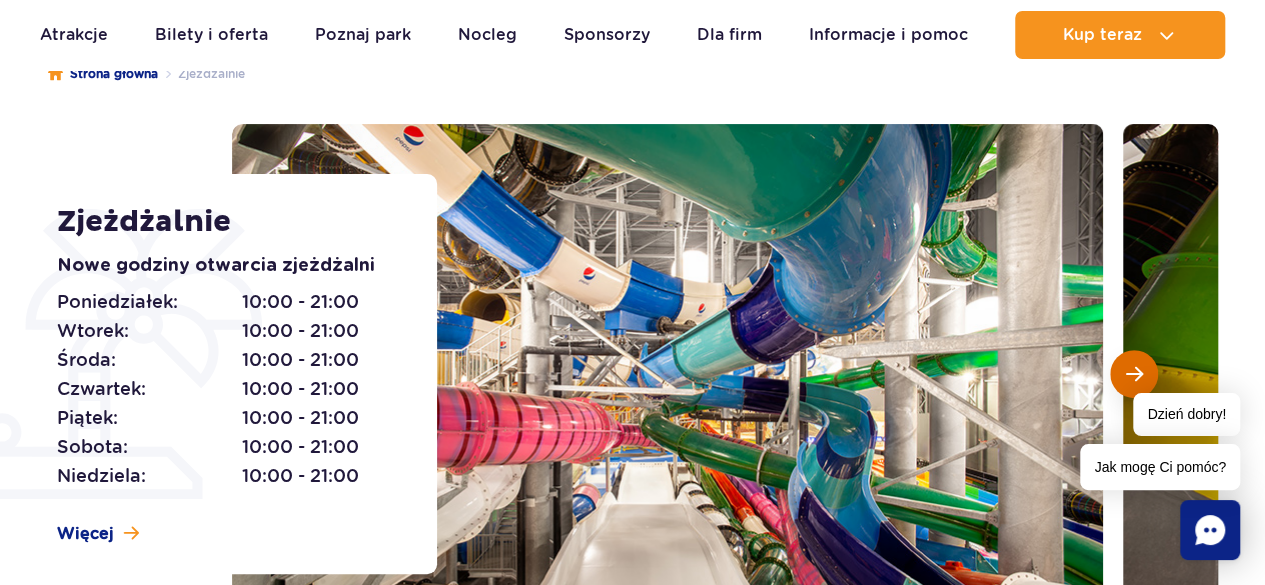 click at bounding box center [1134, 374] 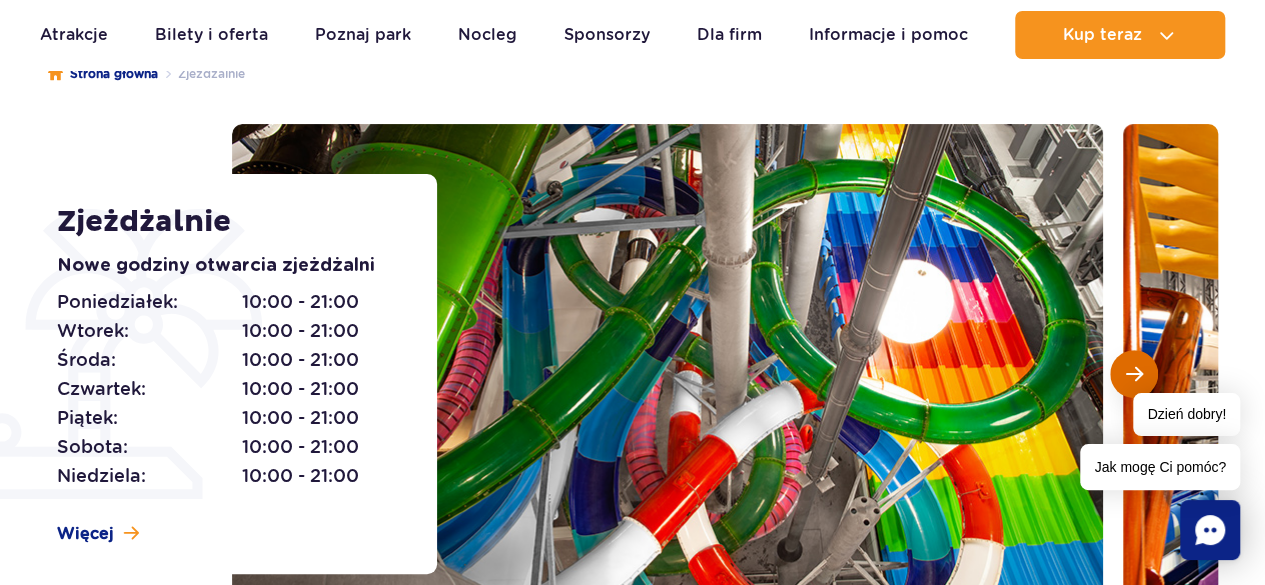 click at bounding box center [1134, 374] 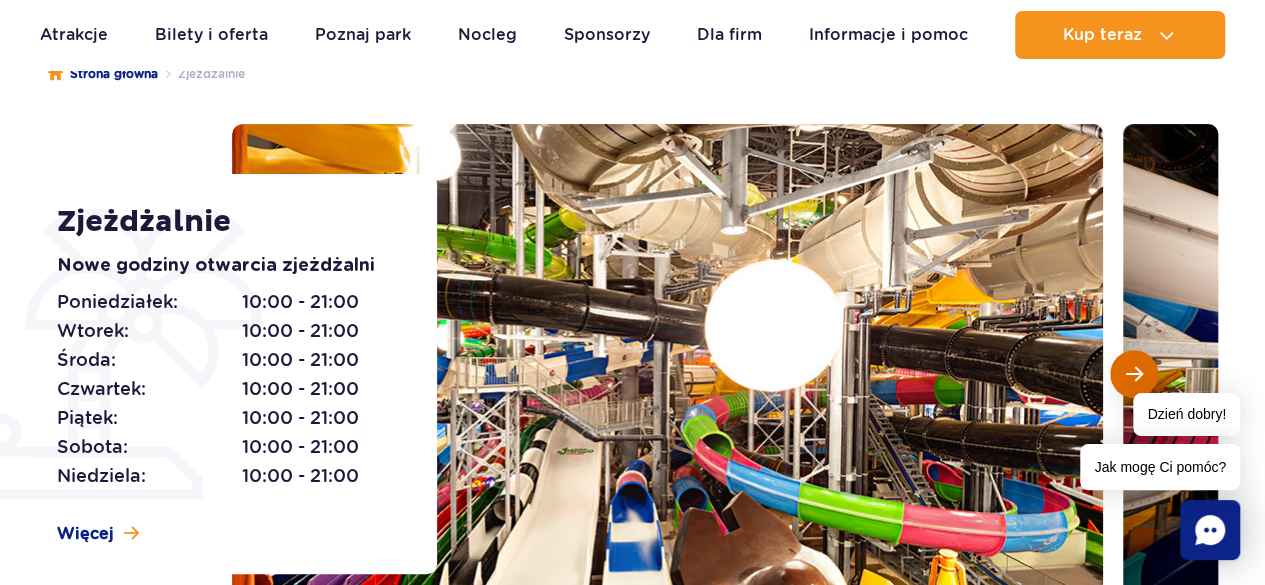 click at bounding box center [1134, 374] 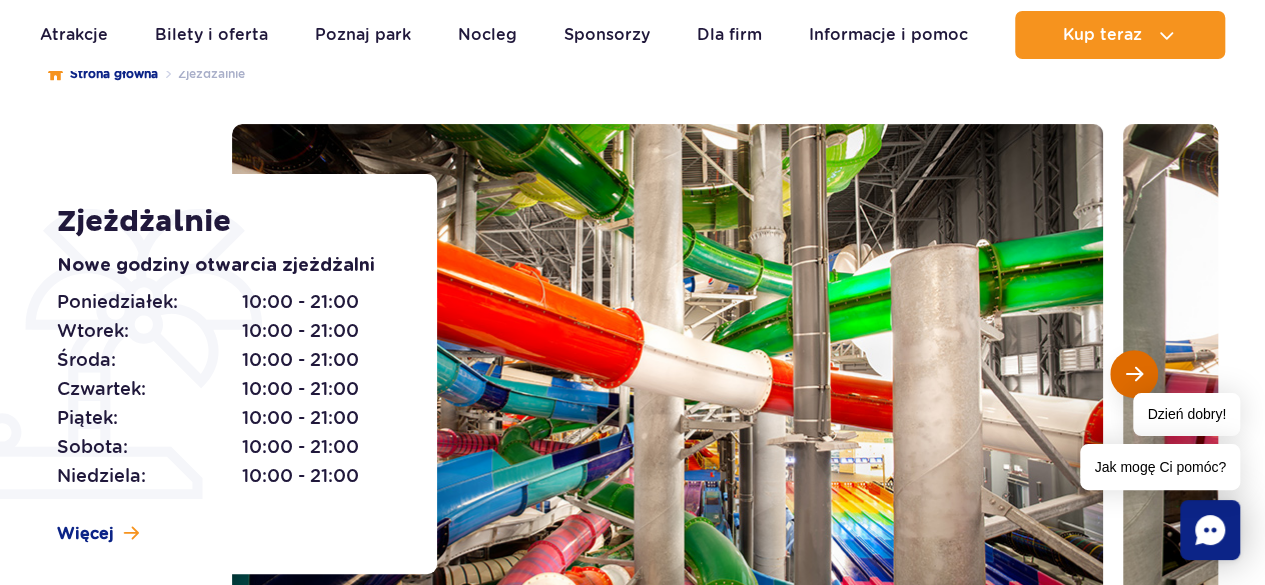 click at bounding box center [1134, 374] 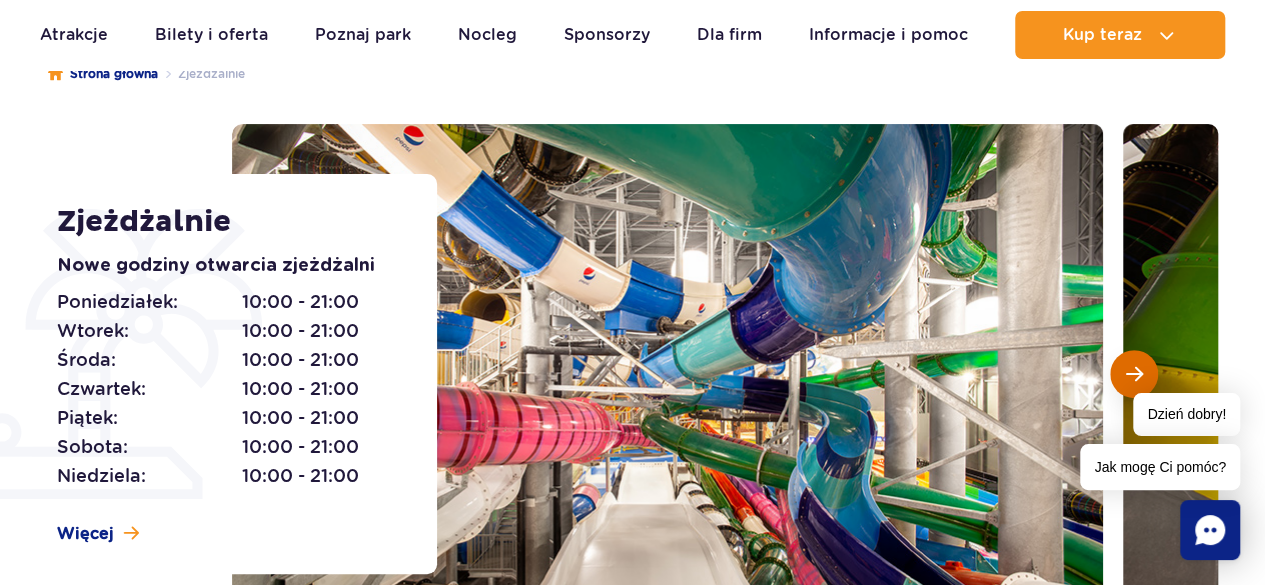 click at bounding box center (1134, 374) 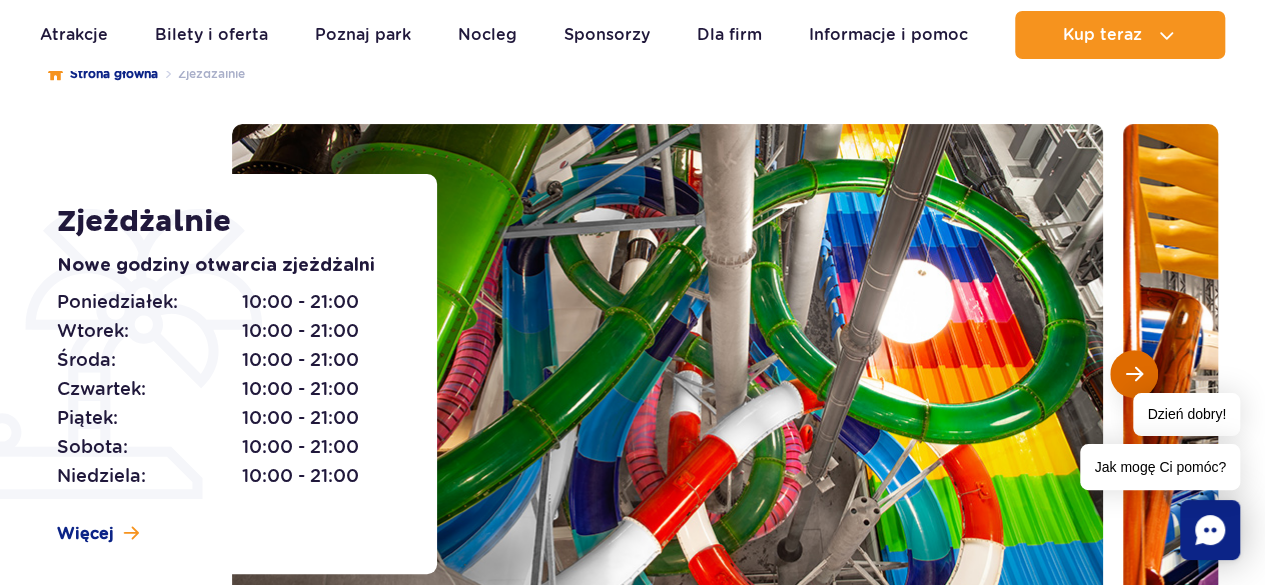 click at bounding box center [1134, 374] 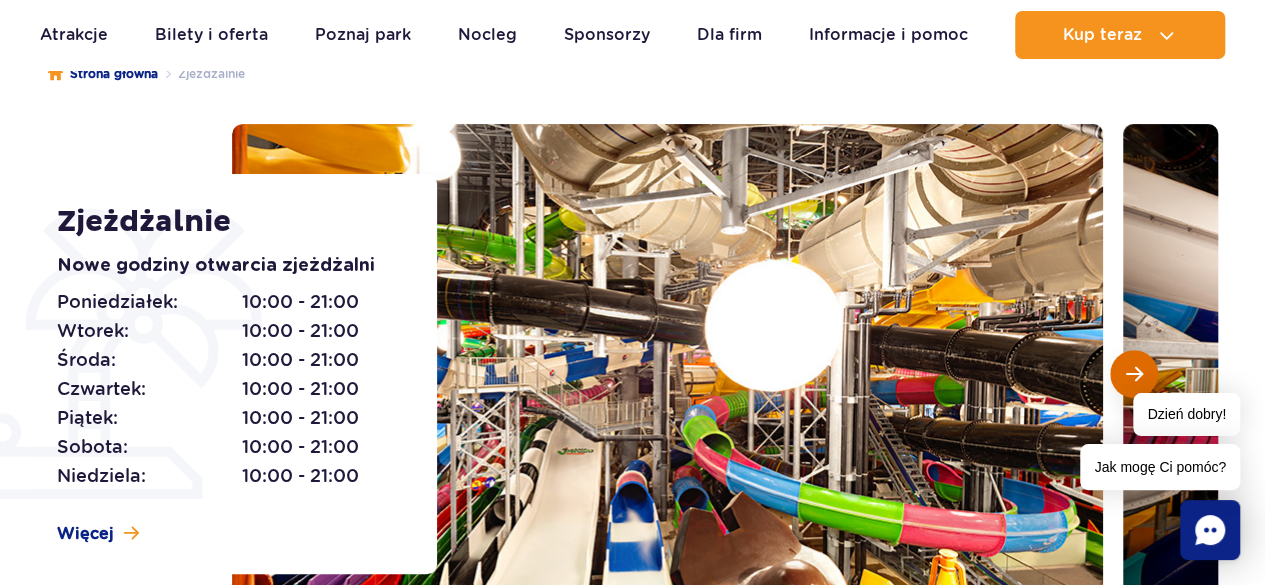 click at bounding box center [1134, 374] 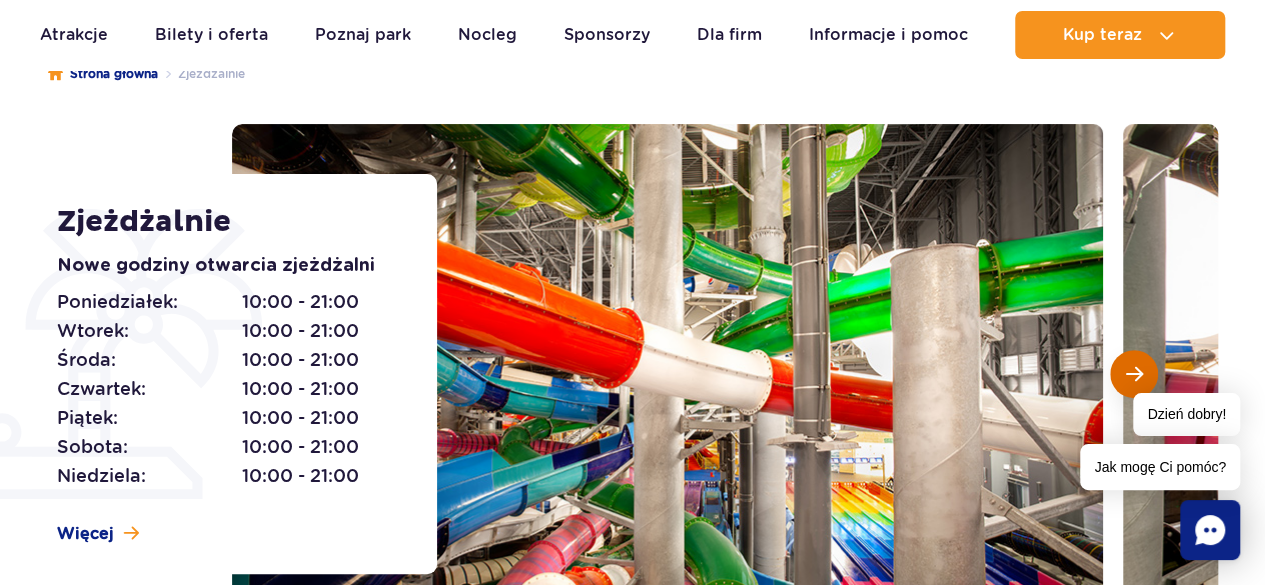 click at bounding box center (1134, 374) 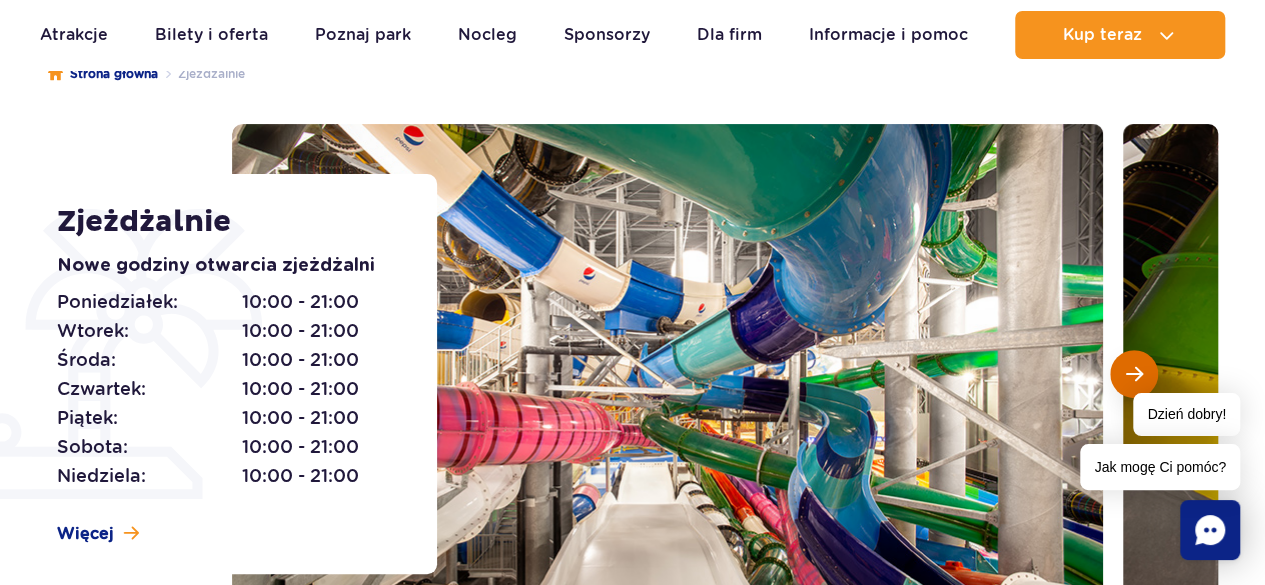 click at bounding box center (1134, 374) 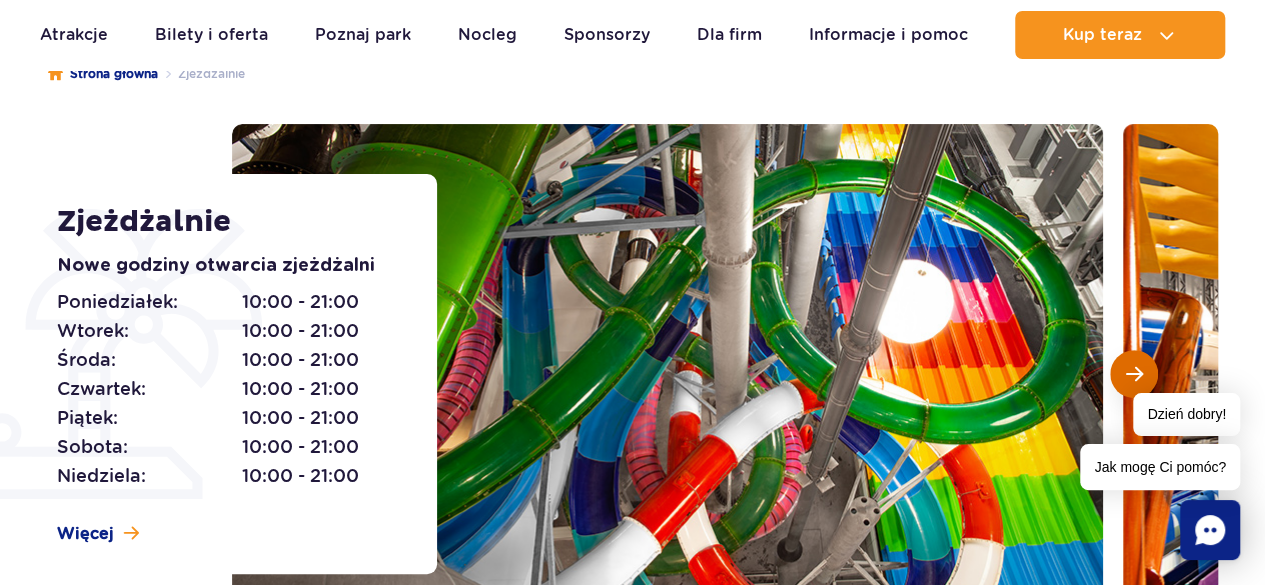 click at bounding box center (1134, 374) 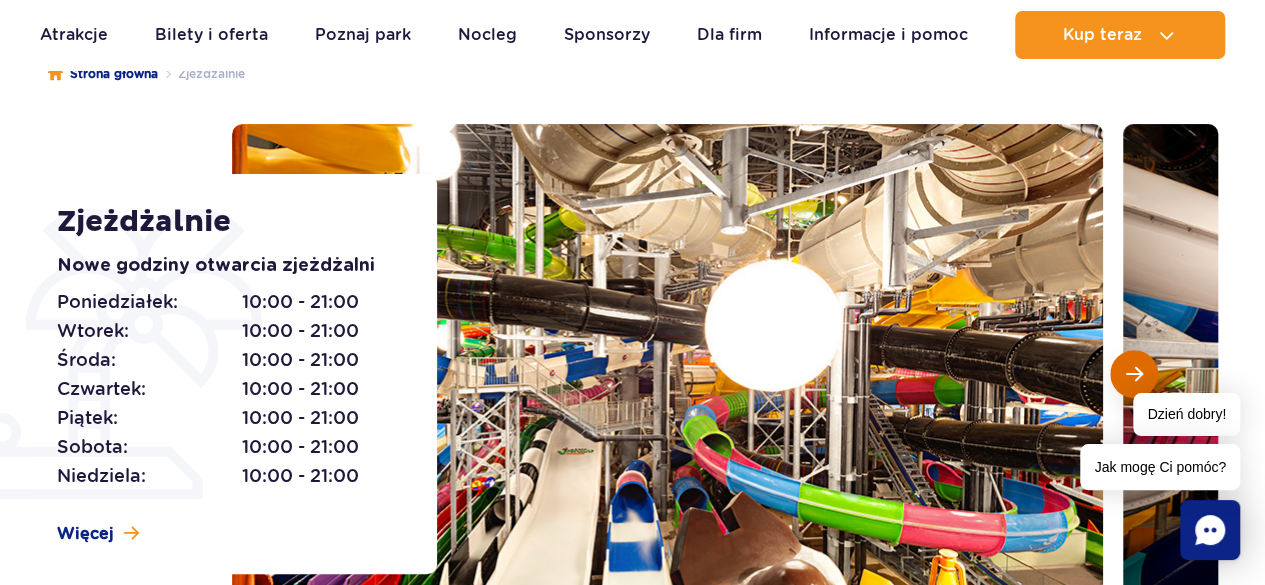 click at bounding box center (1134, 374) 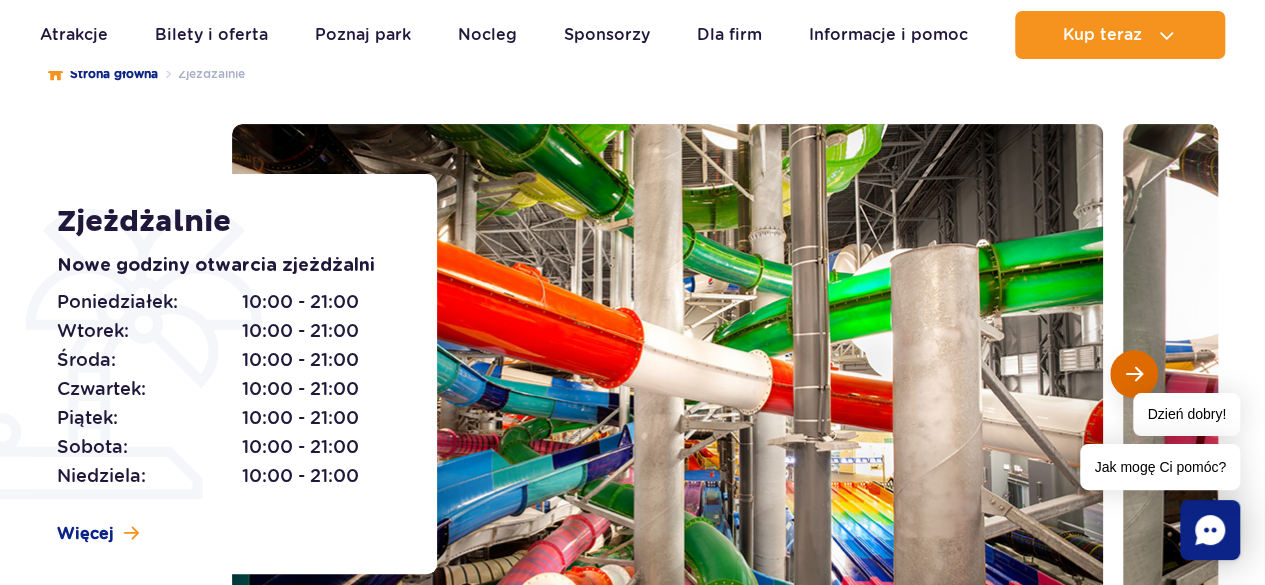 click at bounding box center [1134, 374] 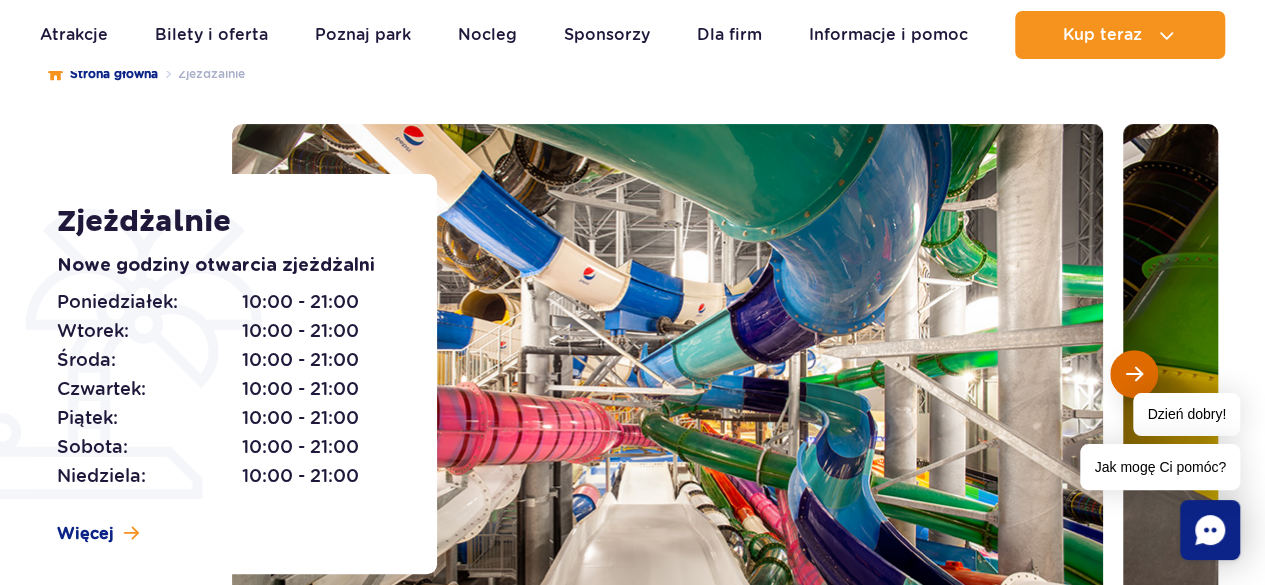 click at bounding box center (1134, 374) 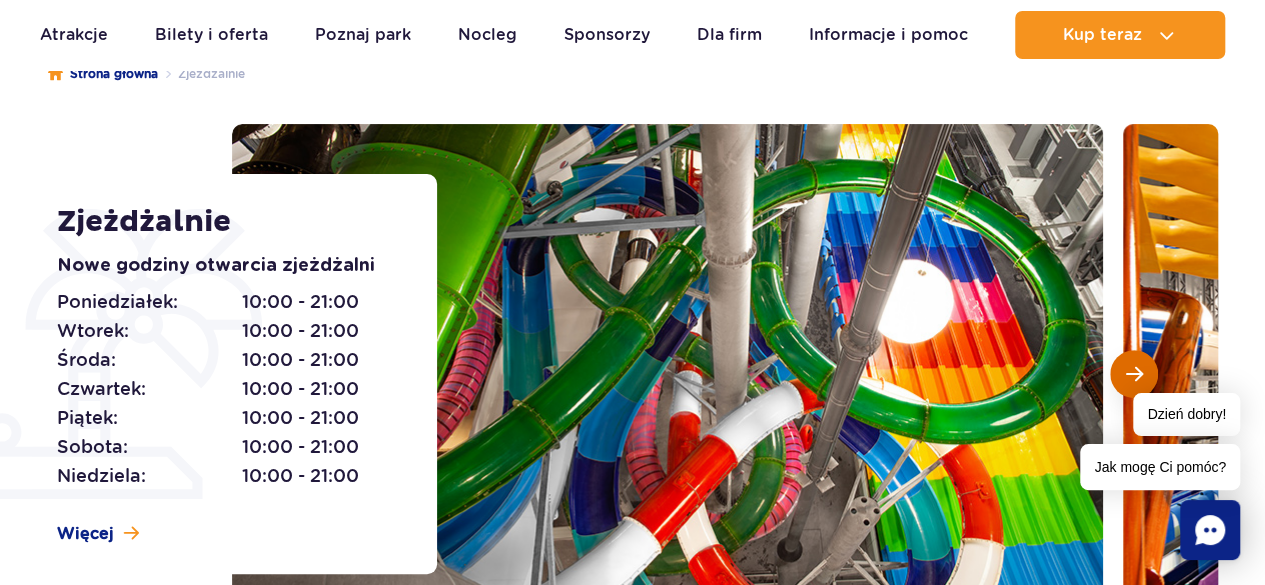click at bounding box center (1134, 374) 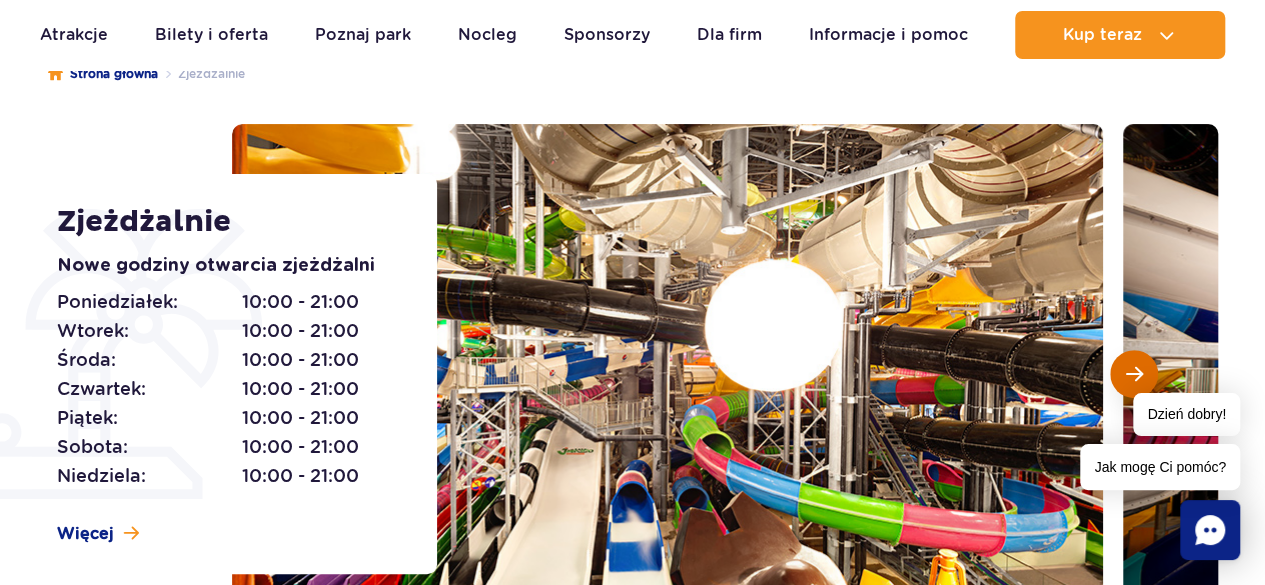 click at bounding box center (1134, 374) 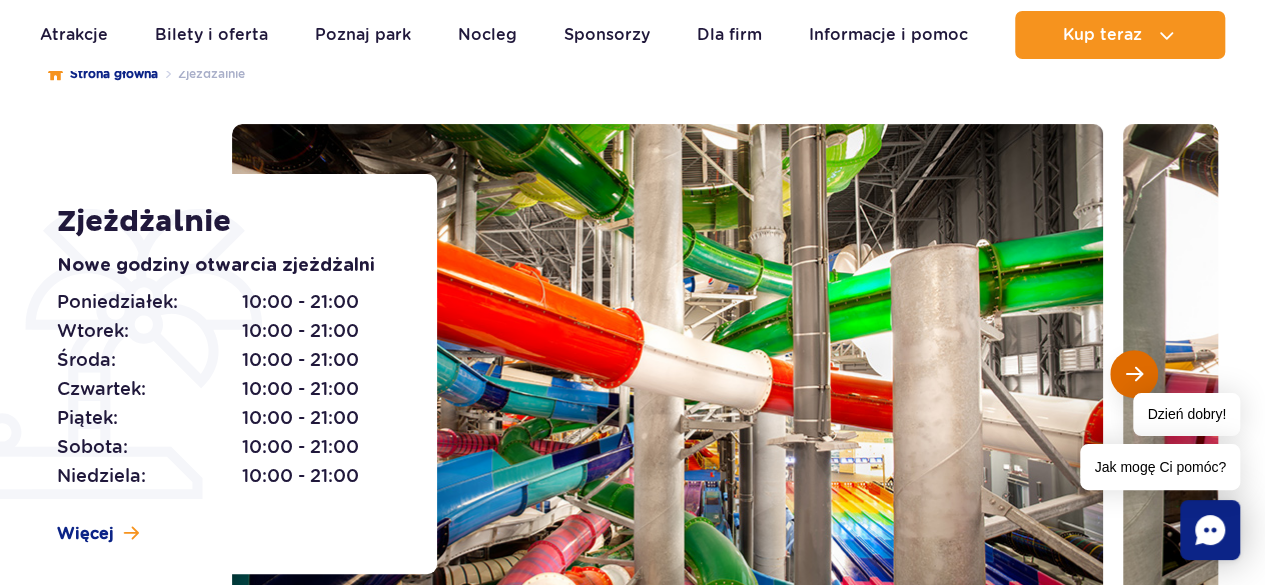 click at bounding box center (1134, 374) 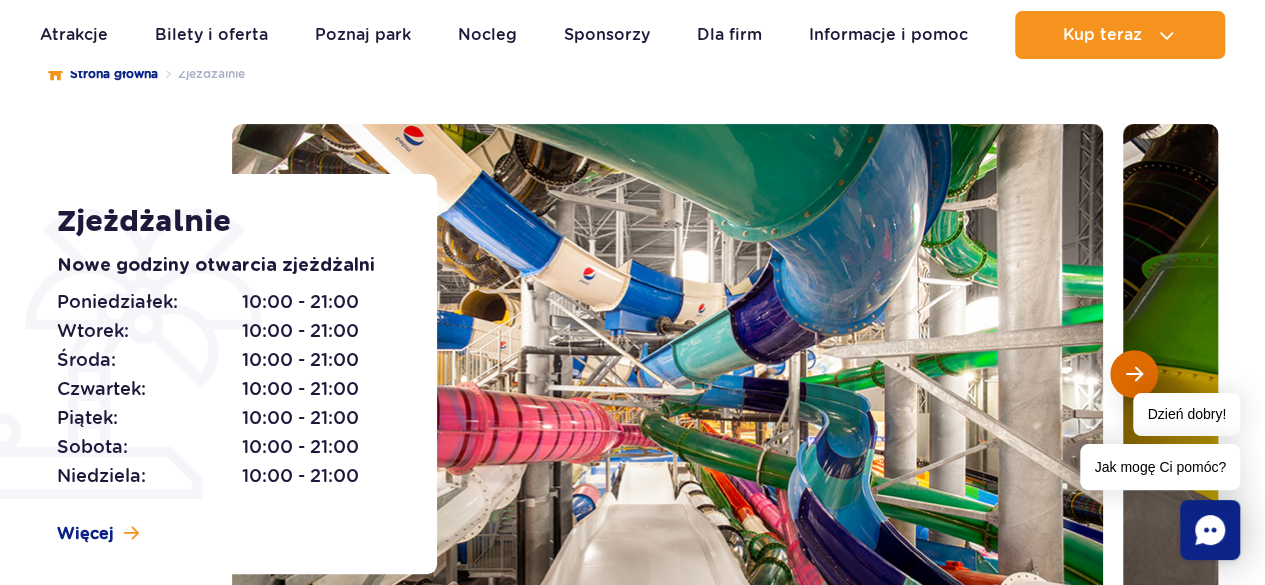 click at bounding box center (1134, 374) 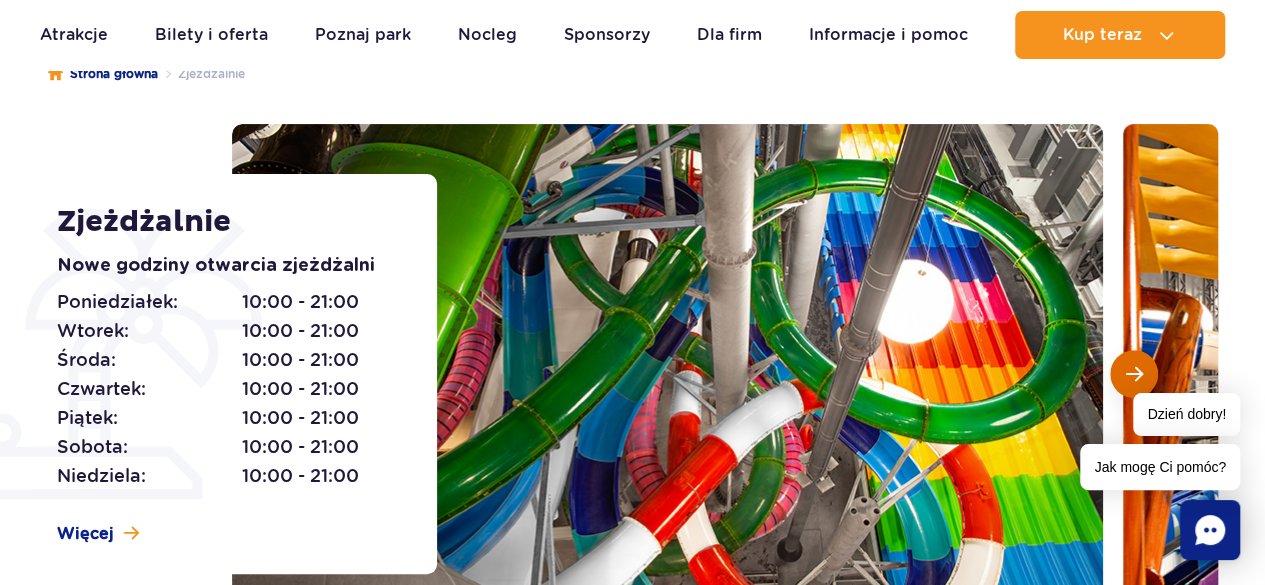 click at bounding box center [1134, 374] 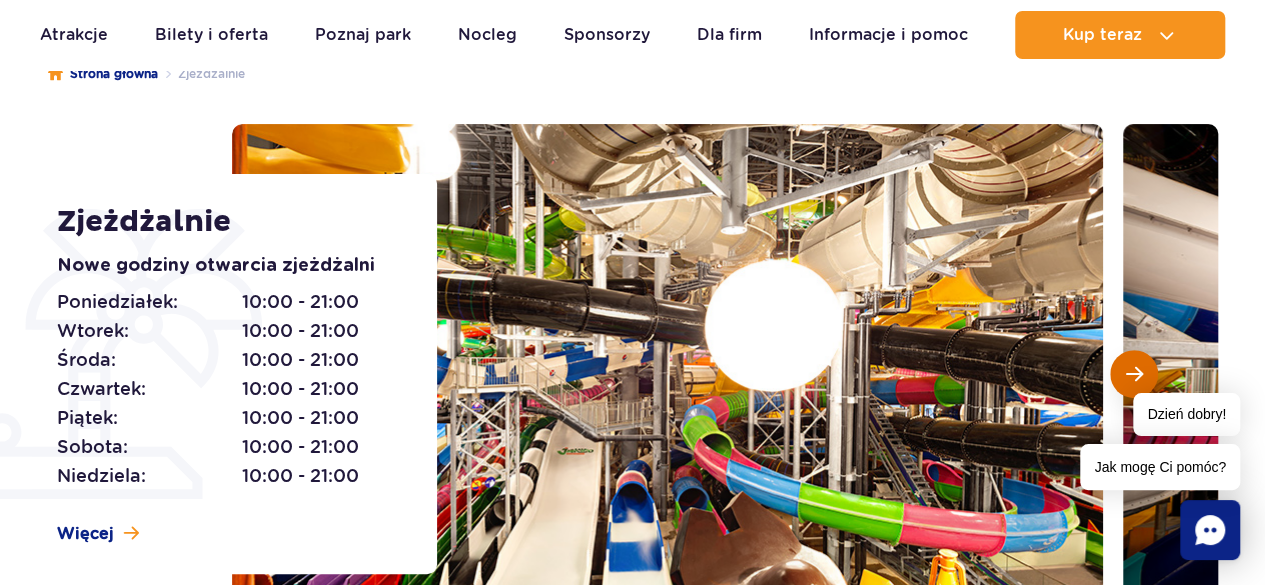 click at bounding box center (1134, 374) 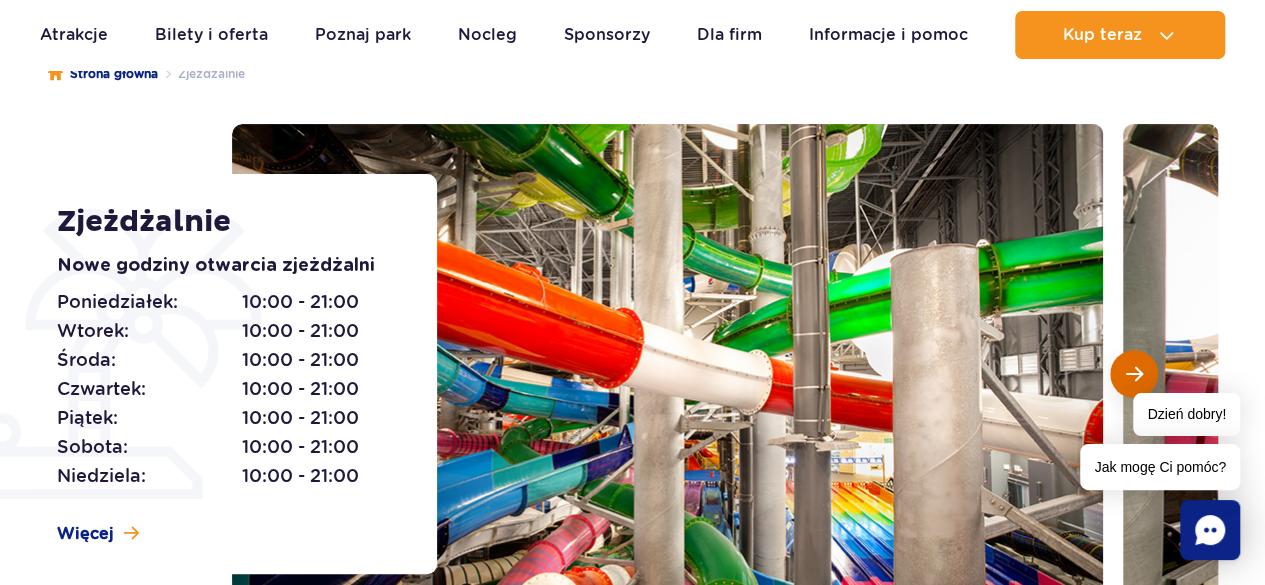 click at bounding box center (1134, 374) 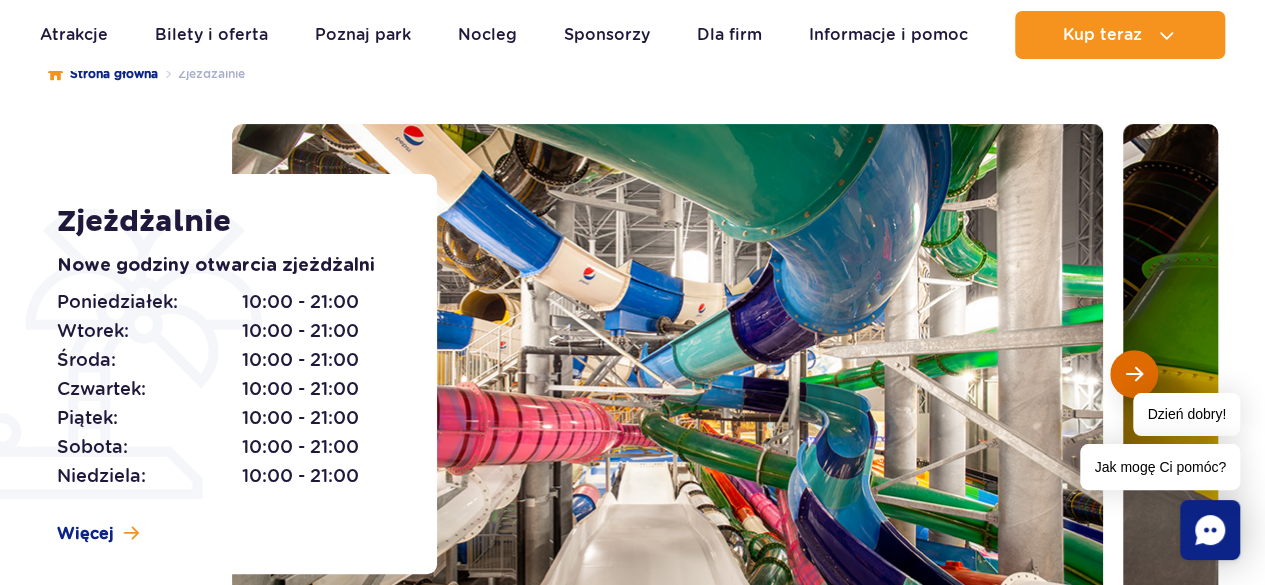 click at bounding box center [1134, 374] 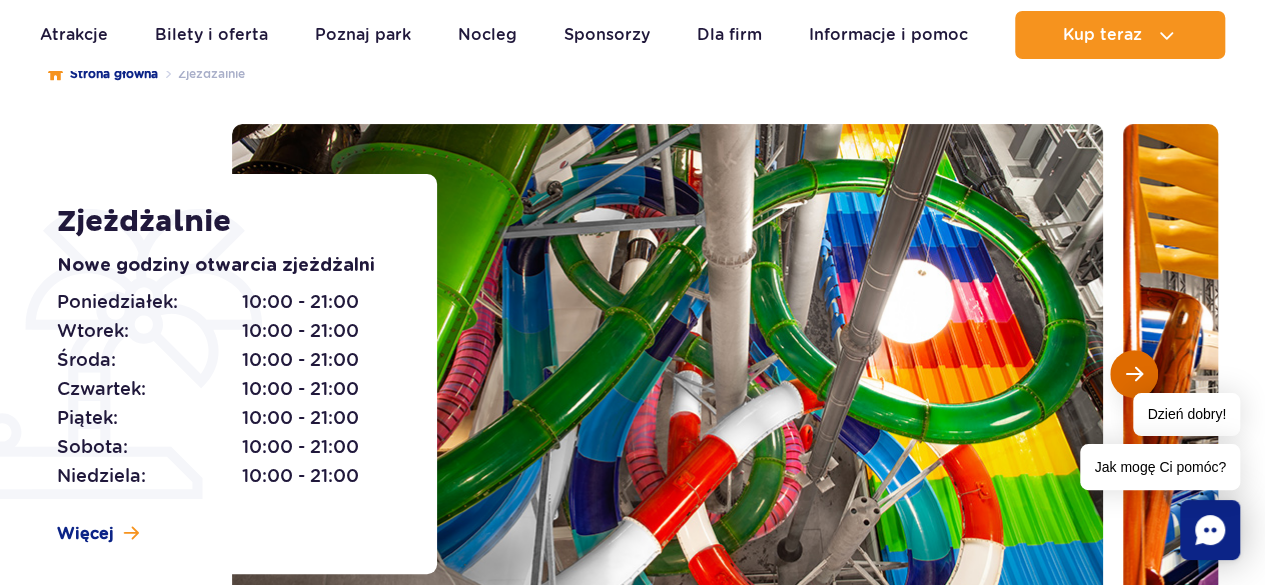 click at bounding box center (1134, 374) 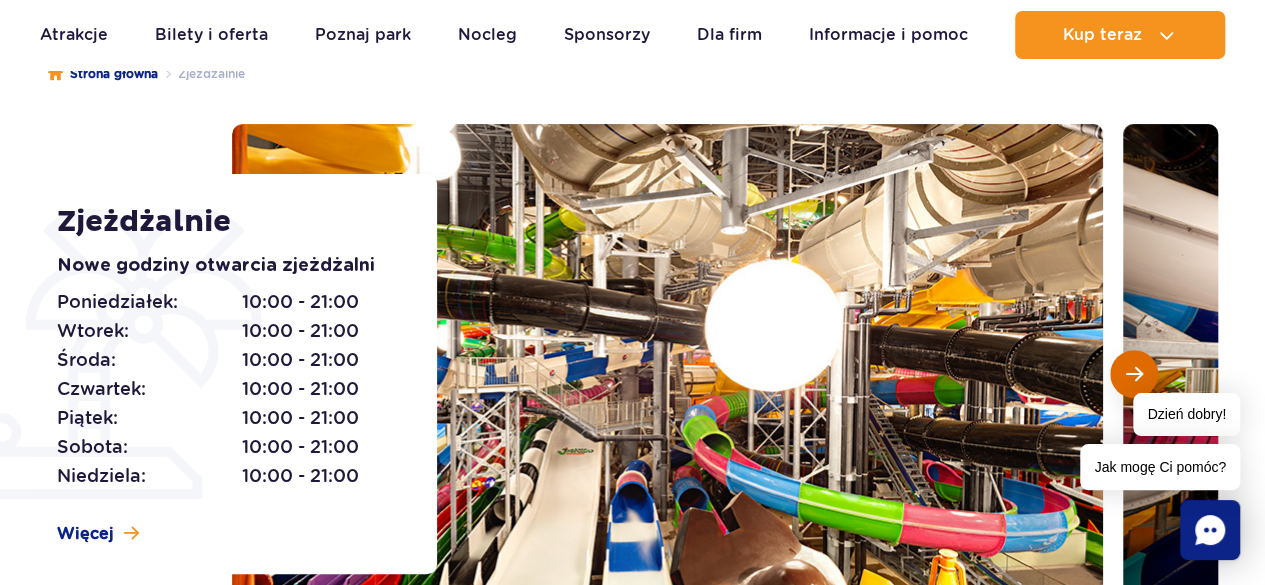click at bounding box center (1134, 374) 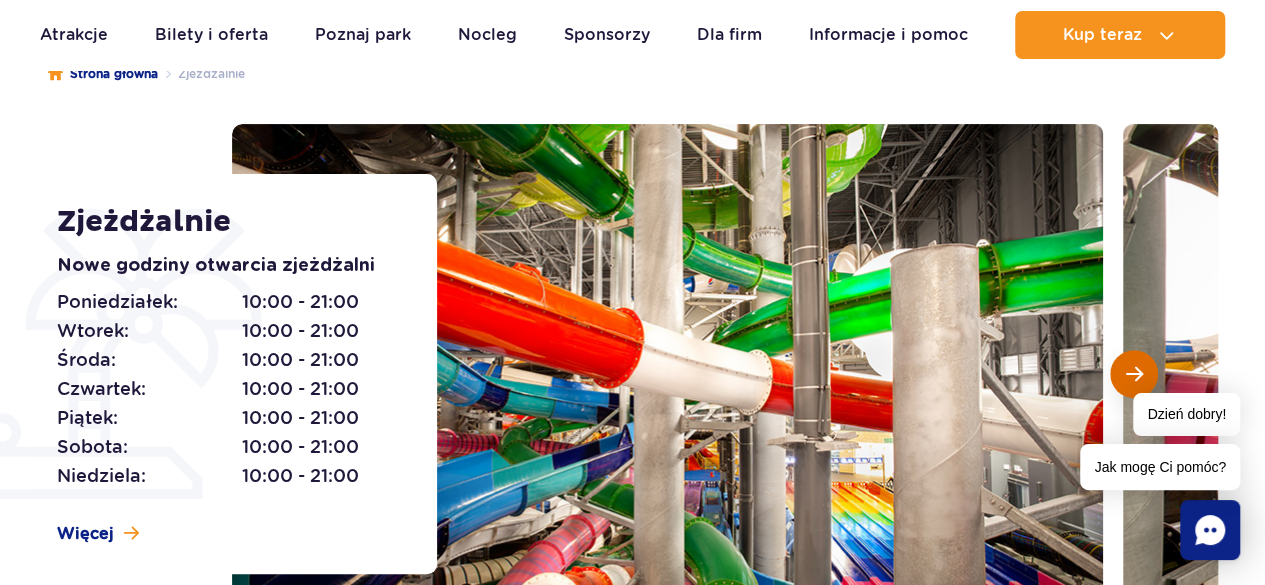 click at bounding box center (1134, 374) 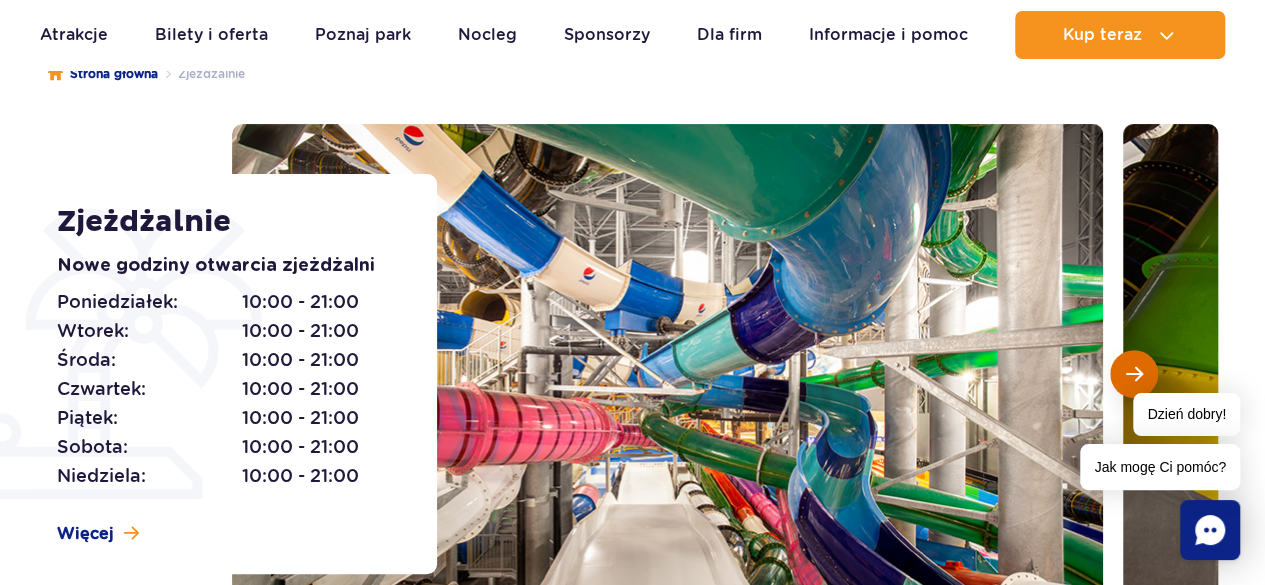 click at bounding box center [1134, 374] 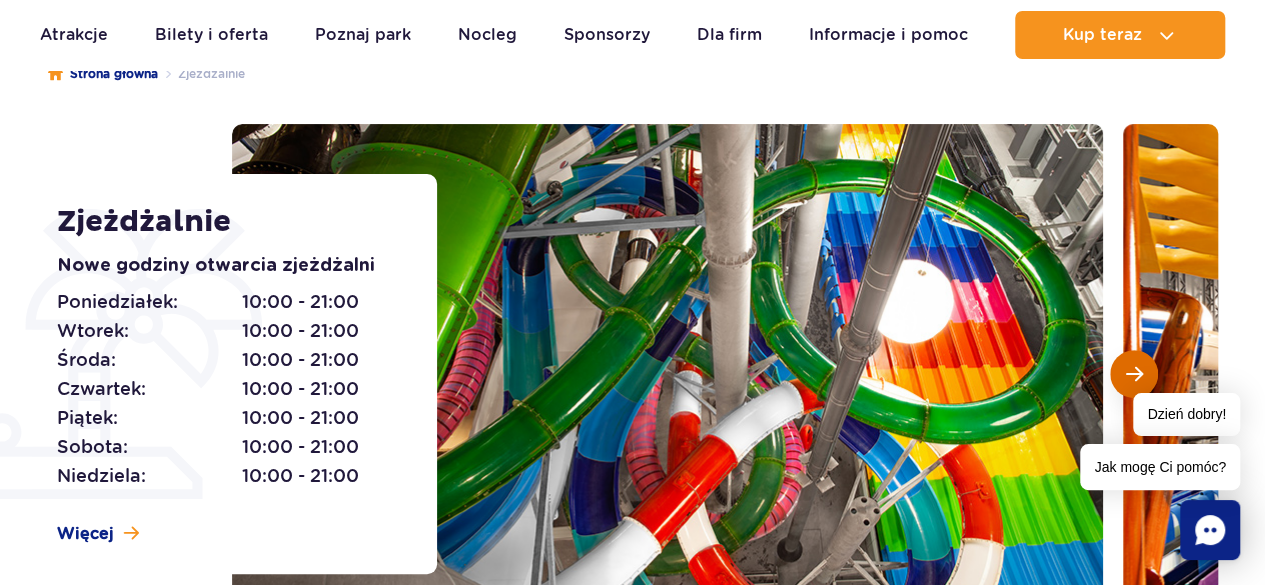 click at bounding box center [1134, 374] 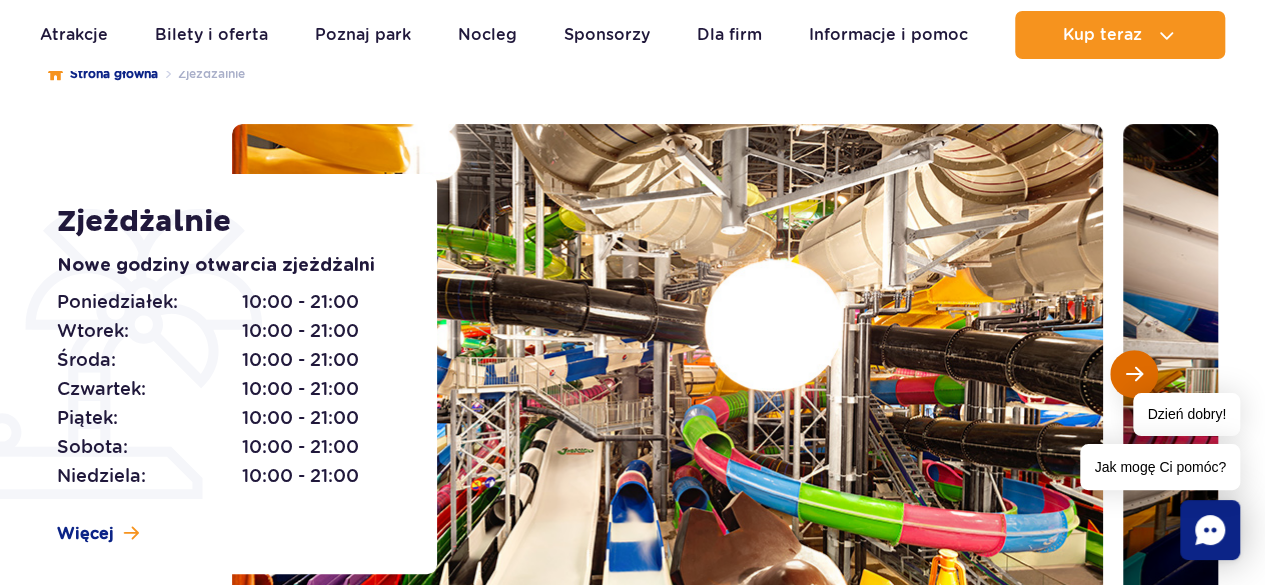 click at bounding box center (1134, 374) 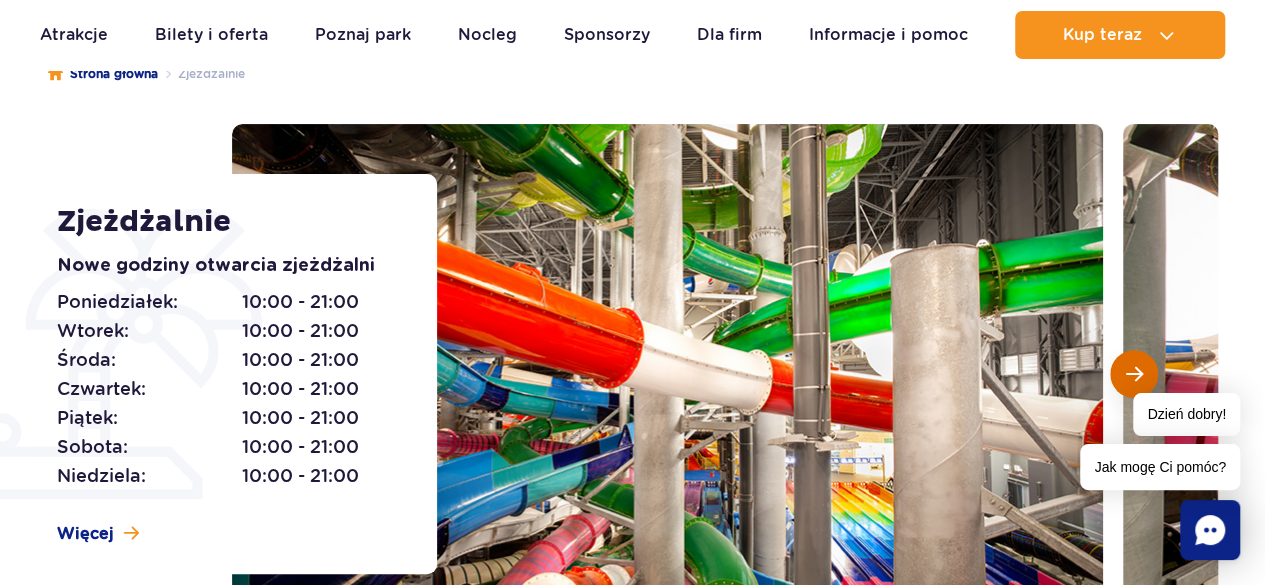 click at bounding box center (1134, 374) 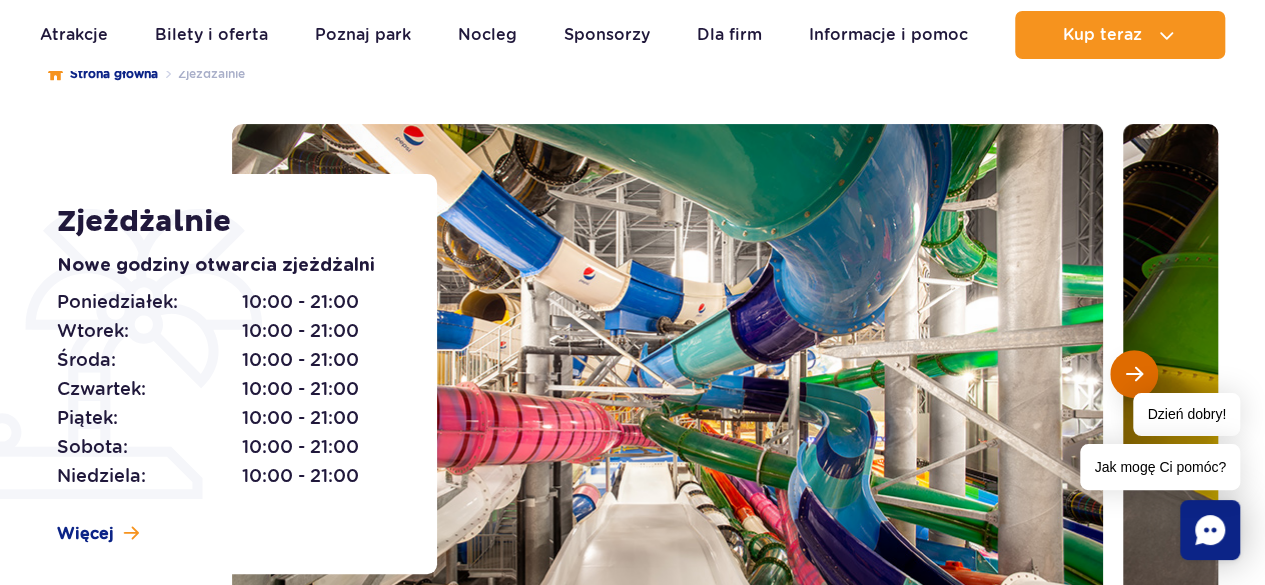 click at bounding box center [1134, 374] 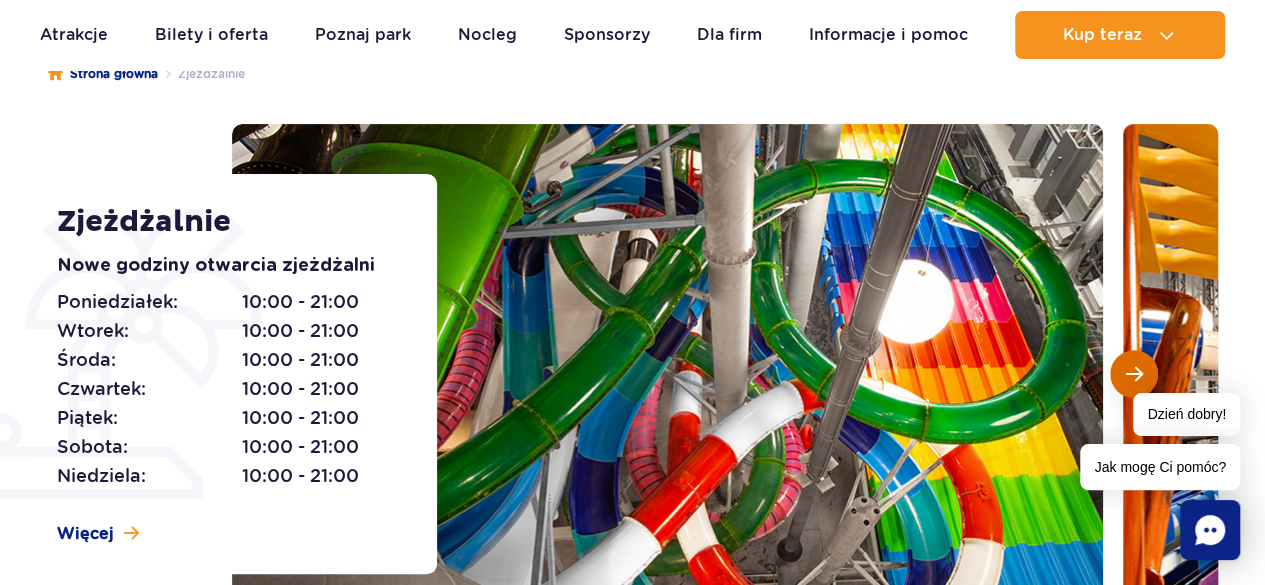click at bounding box center [1134, 374] 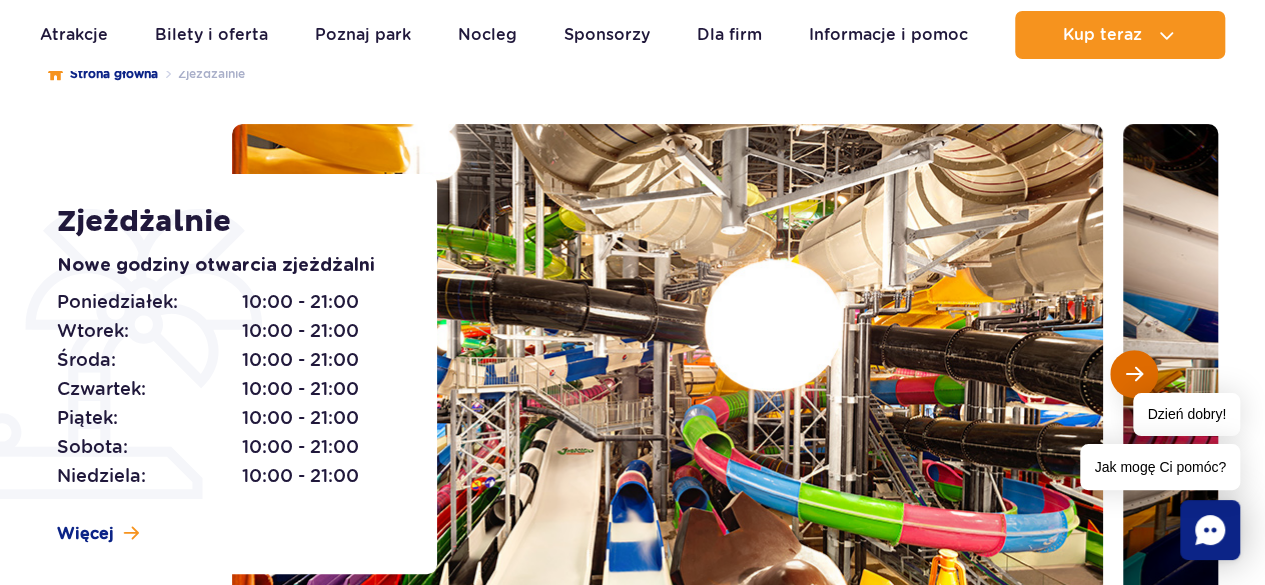 click at bounding box center (1134, 374) 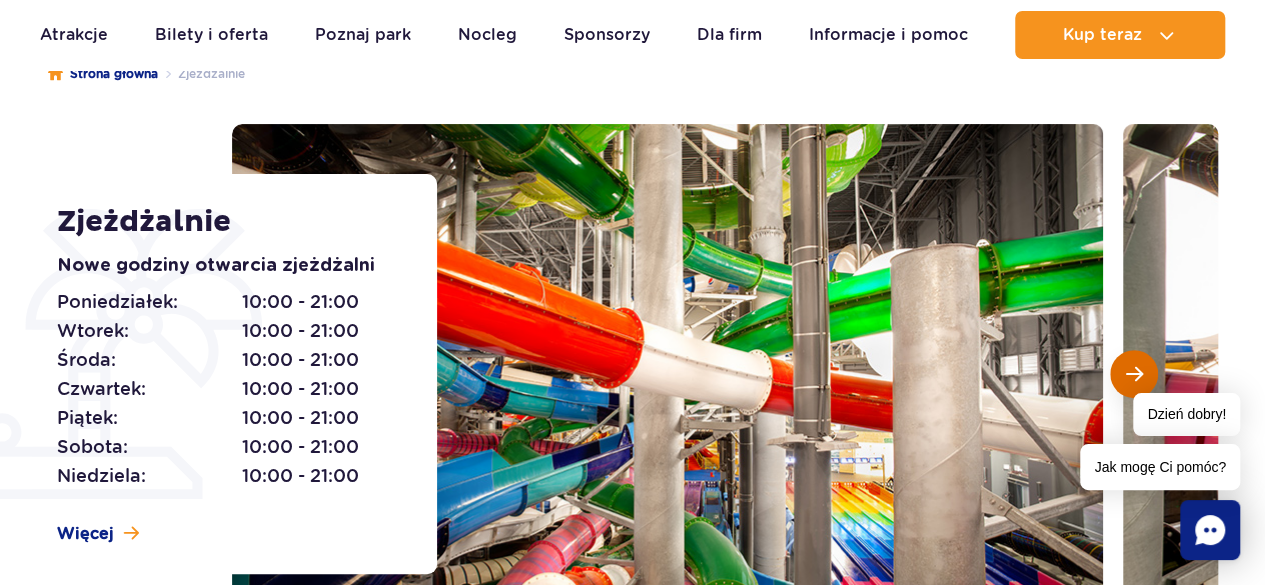 click at bounding box center (1134, 374) 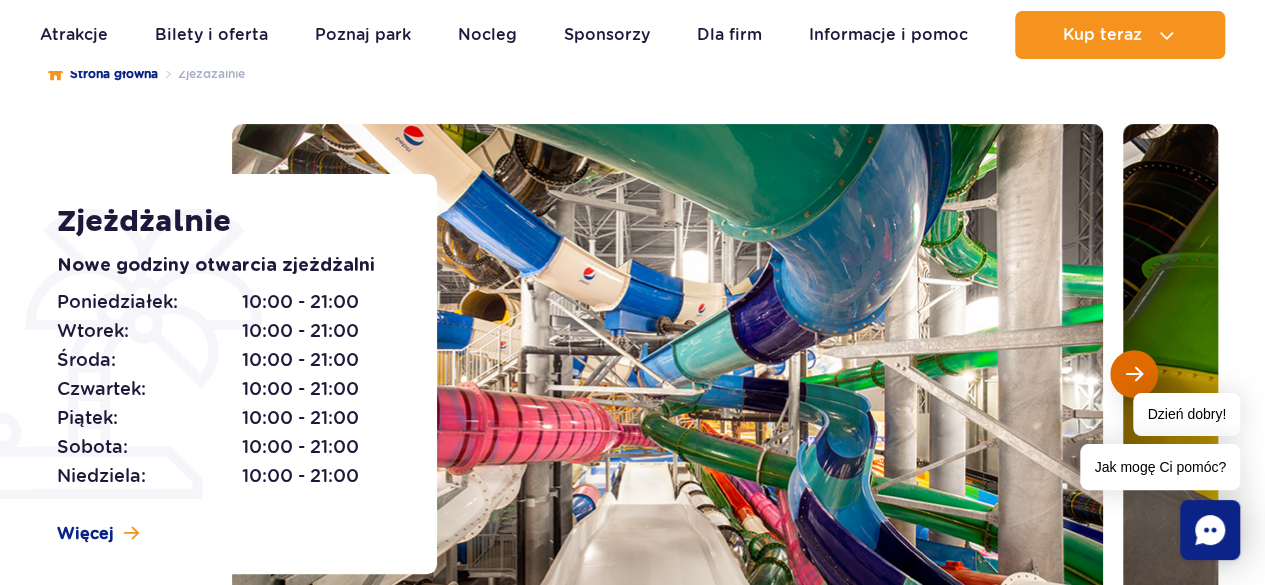 click at bounding box center (1134, 374) 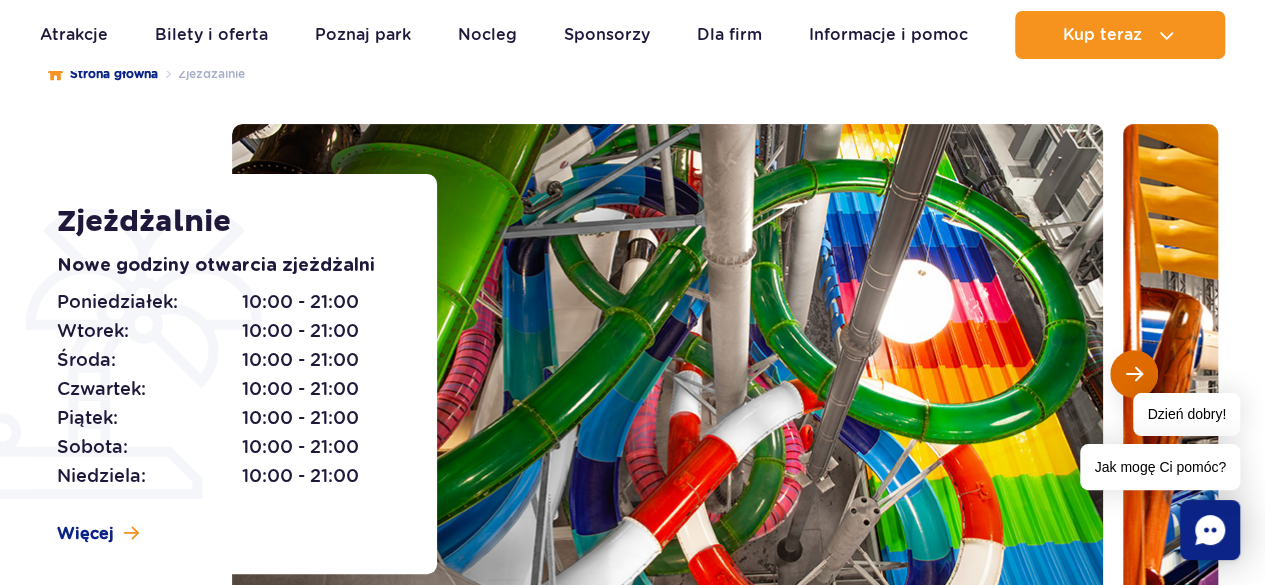 click at bounding box center (1134, 374) 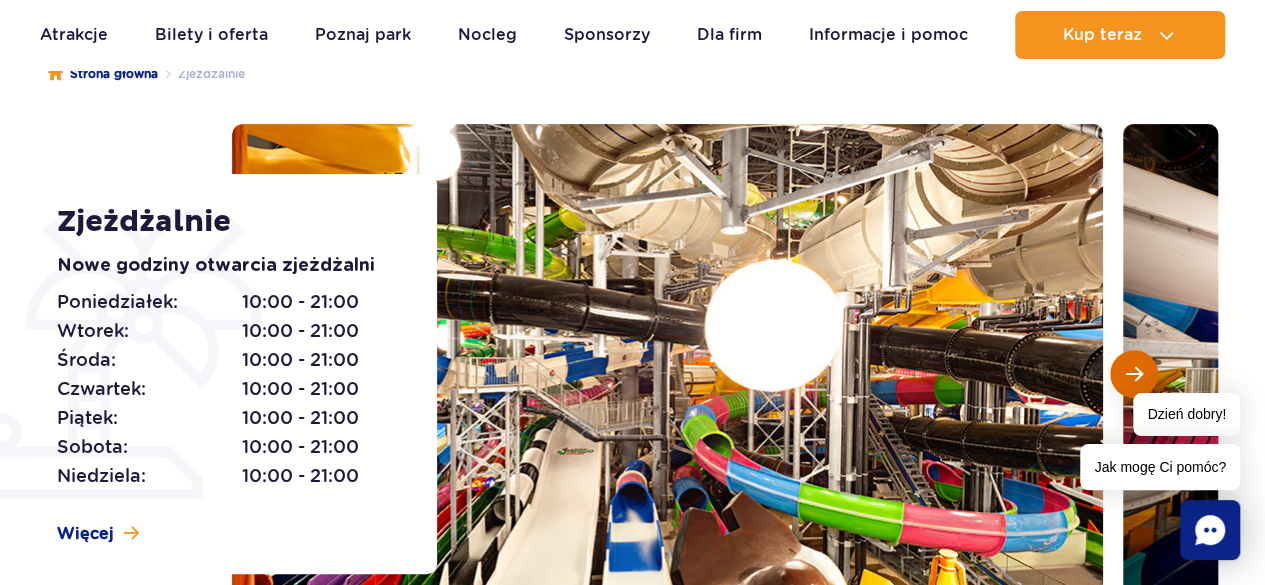click at bounding box center (1134, 374) 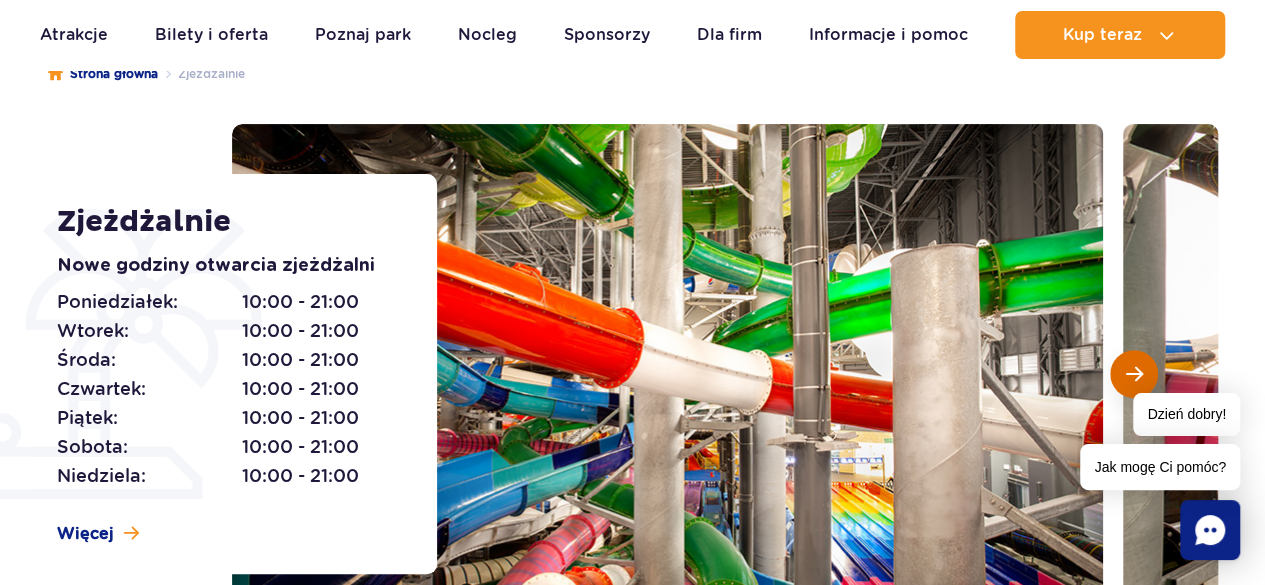 click at bounding box center (1134, 374) 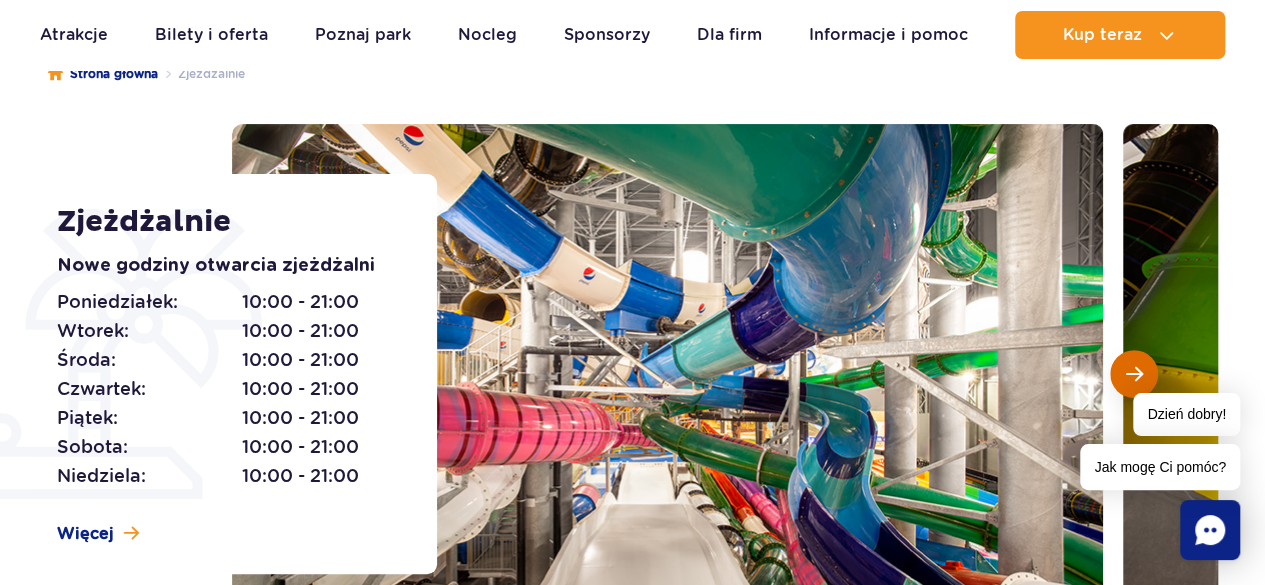 click at bounding box center [1134, 374] 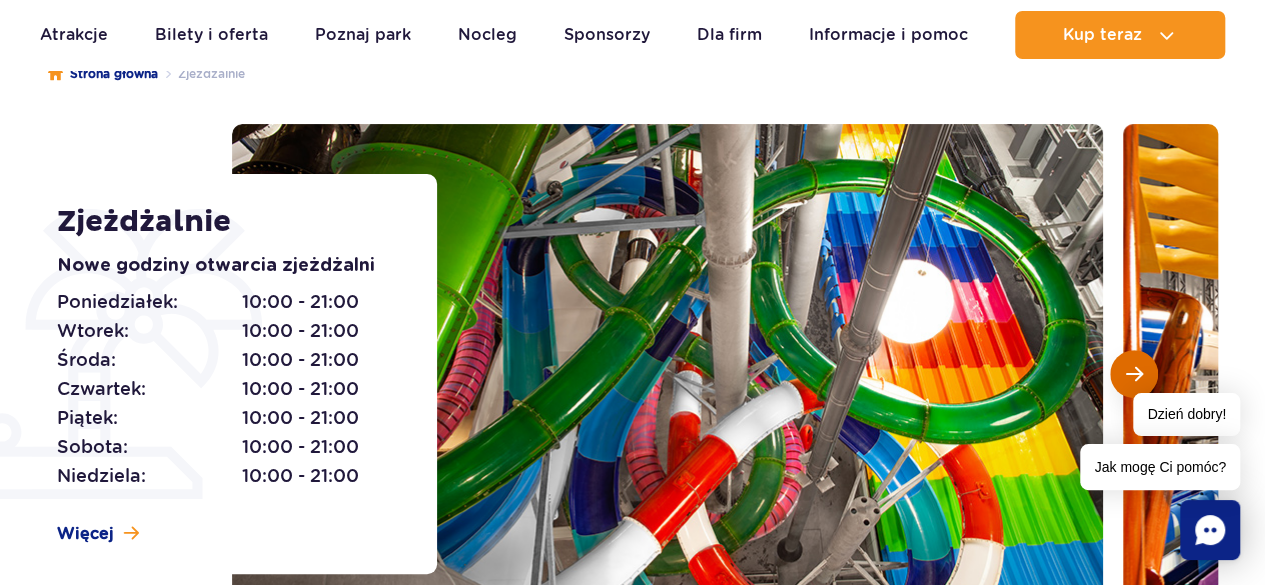 click at bounding box center (1134, 374) 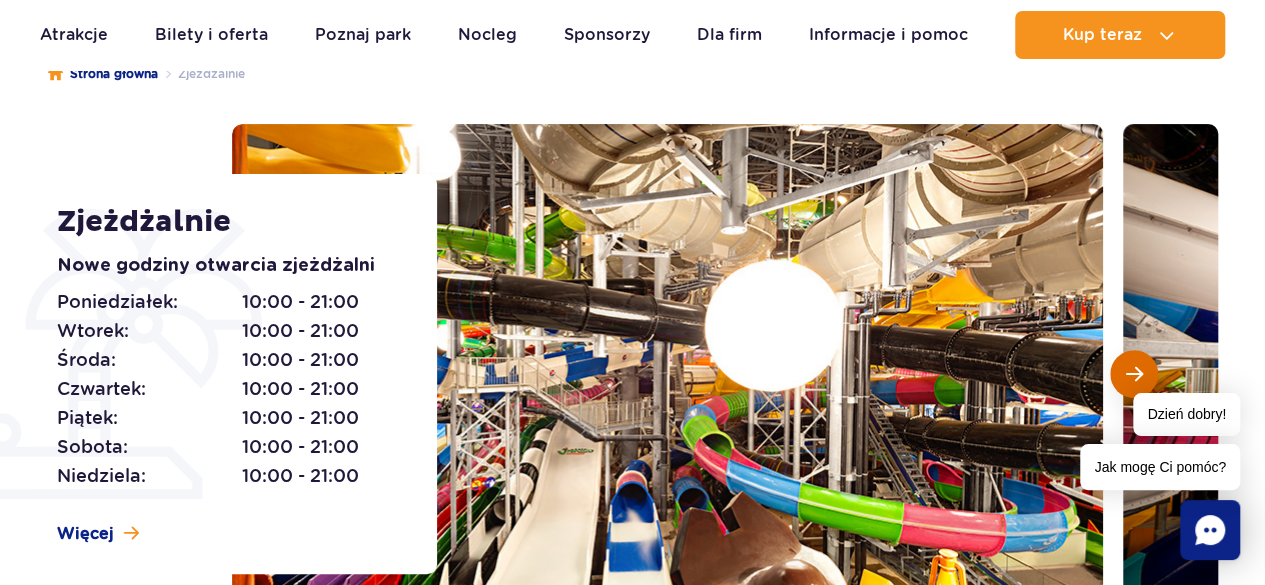 click at bounding box center [1134, 374] 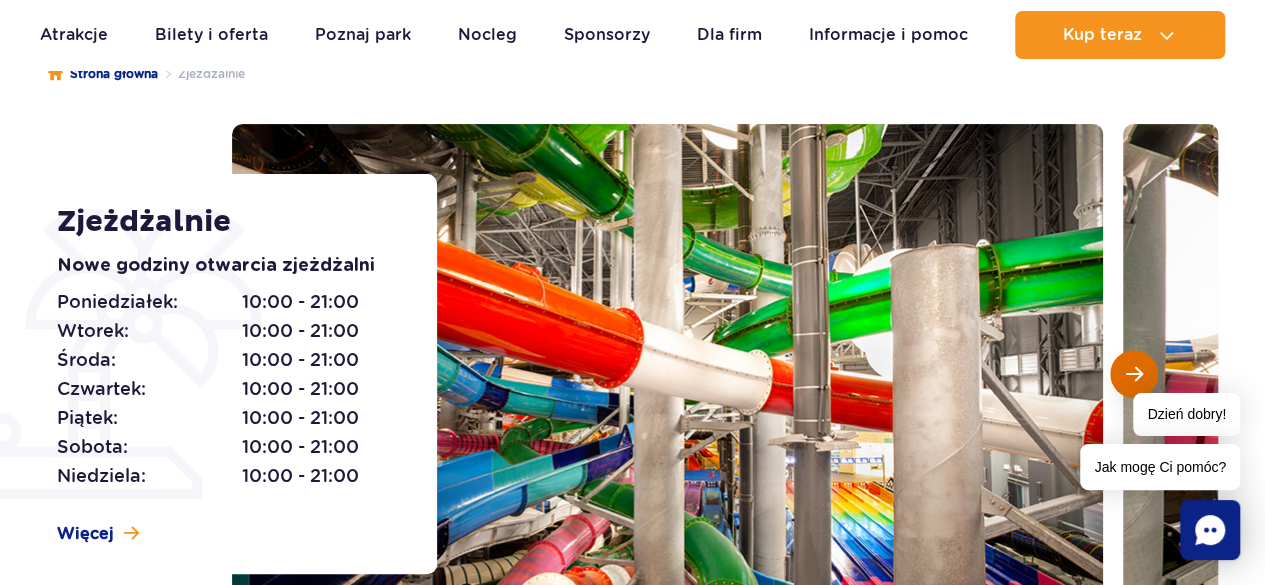 click at bounding box center (1134, 374) 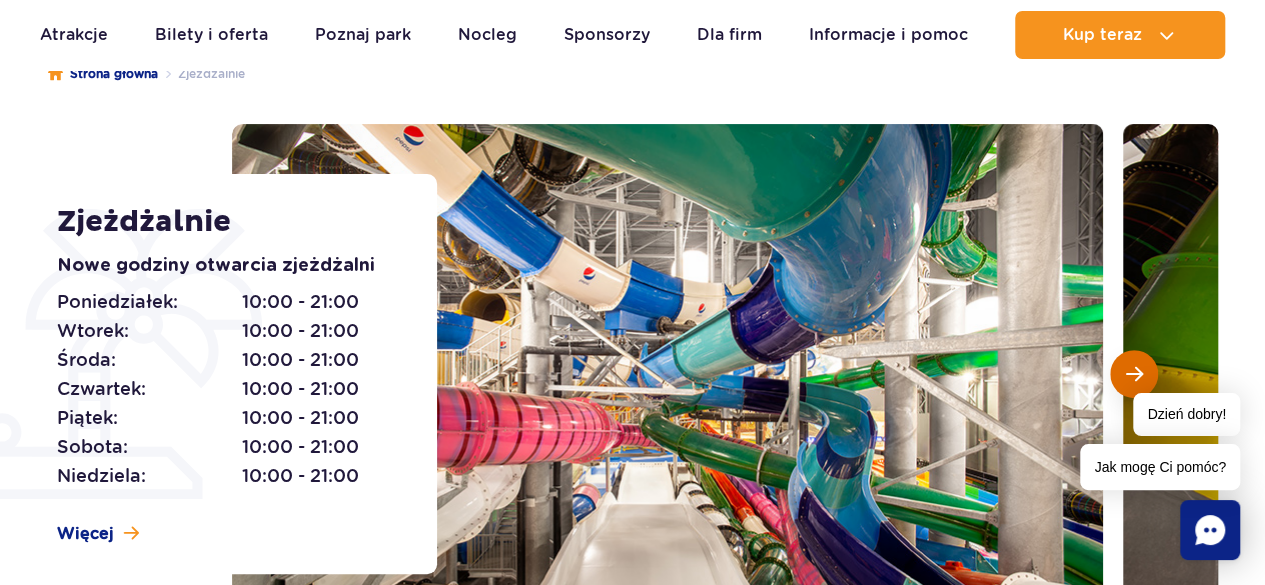 click at bounding box center (1134, 374) 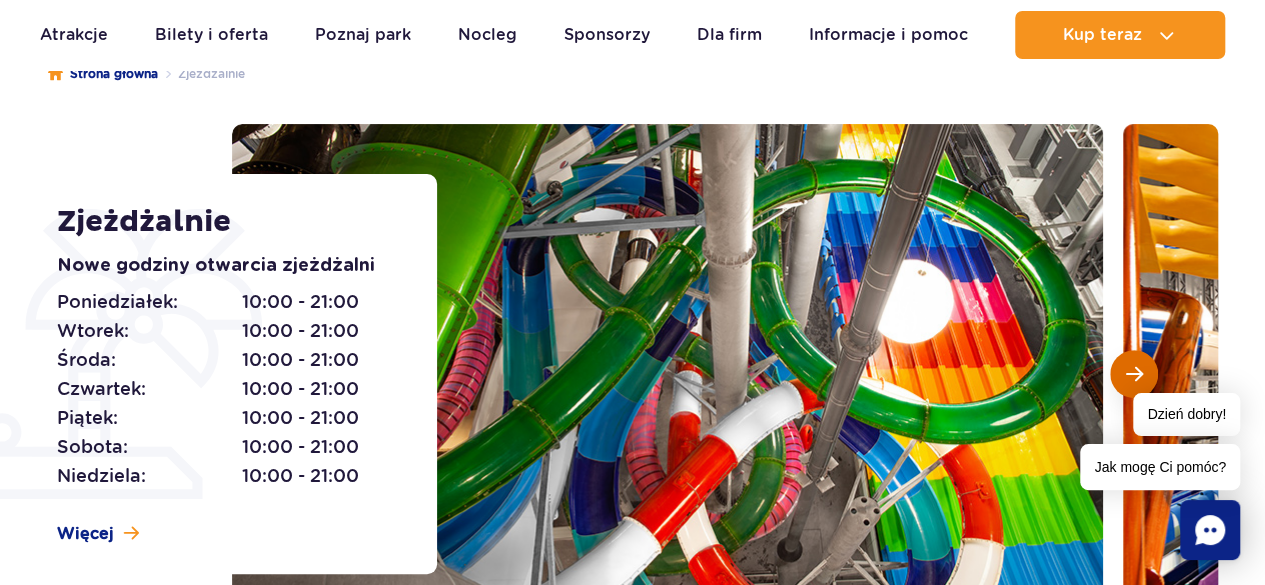 click at bounding box center [1134, 374] 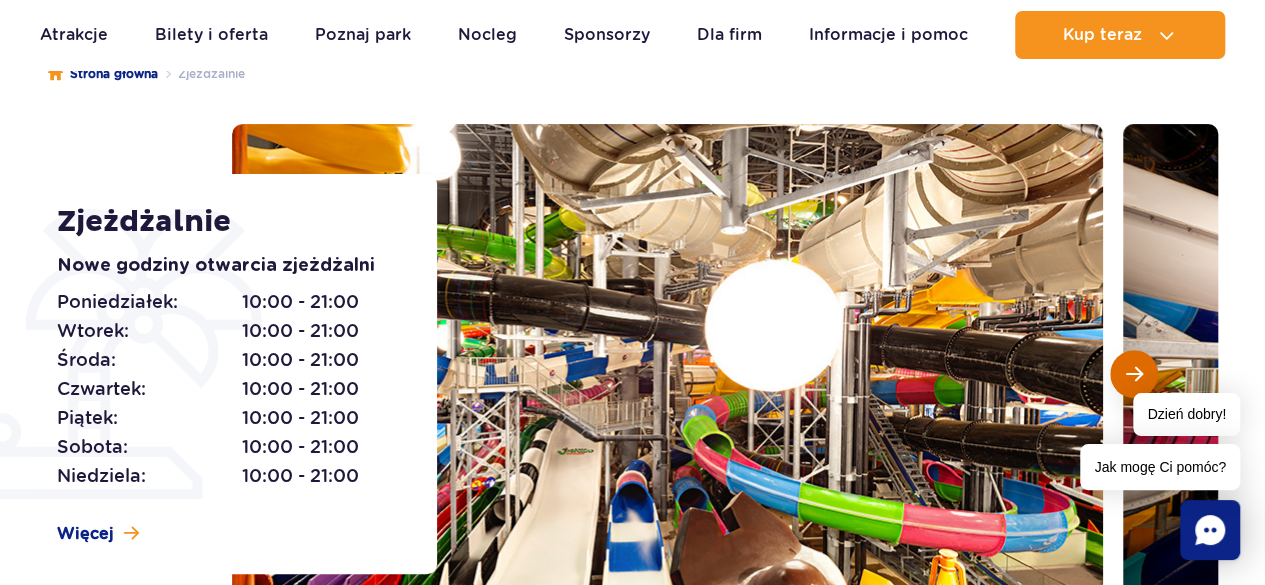 click at bounding box center (1134, 374) 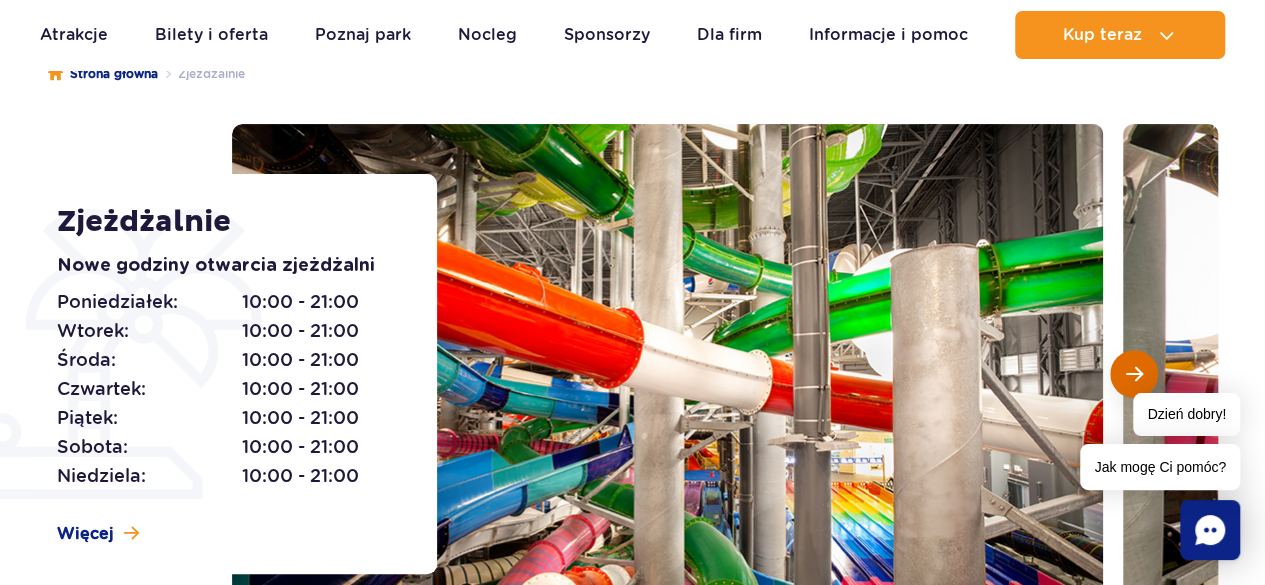 click at bounding box center (1134, 374) 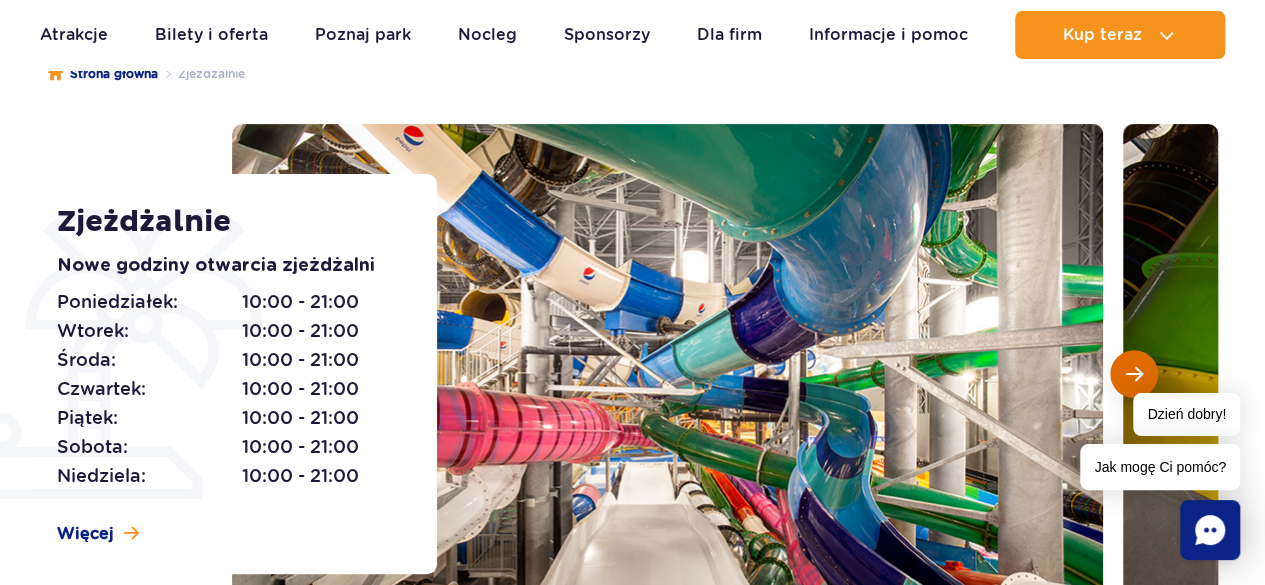 click at bounding box center [1134, 374] 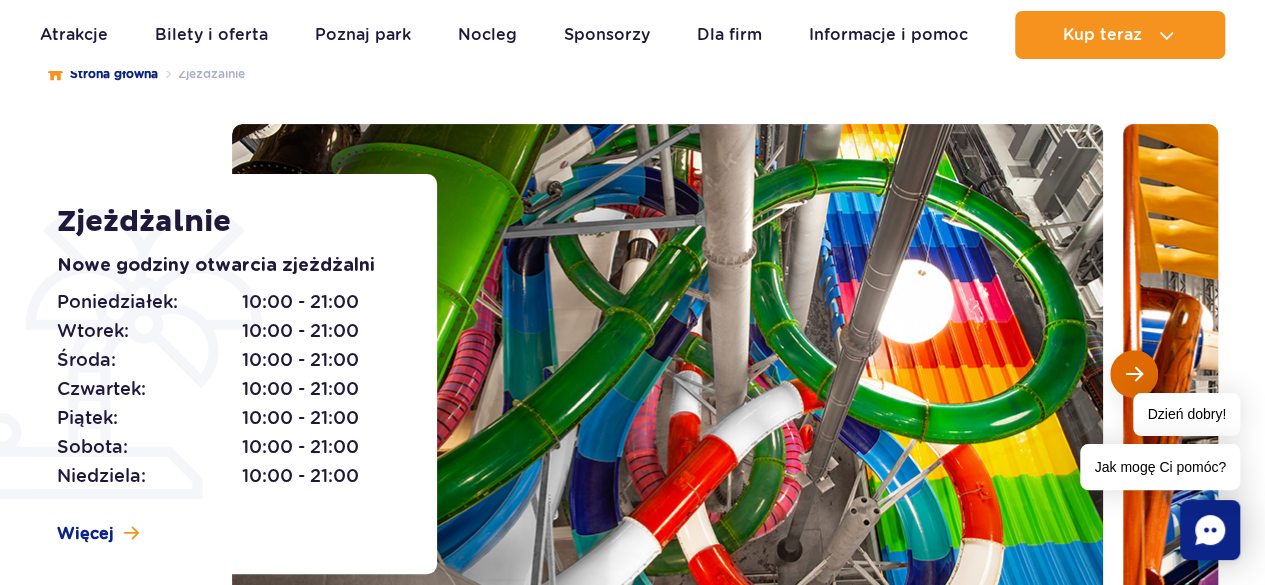click at bounding box center [1134, 374] 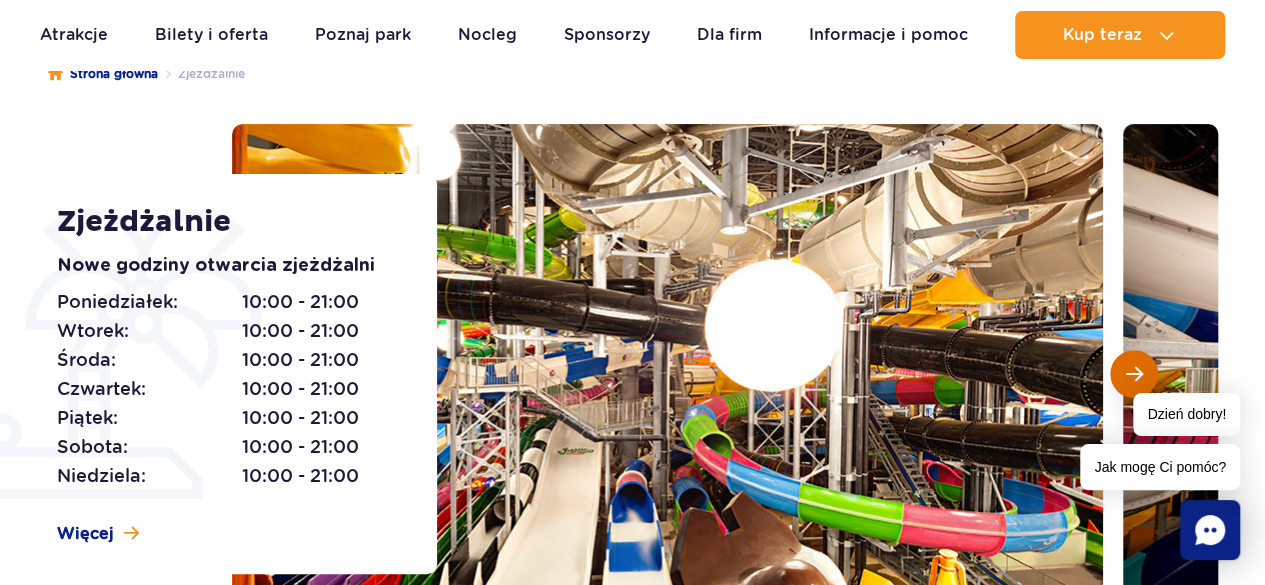 click at bounding box center [1134, 374] 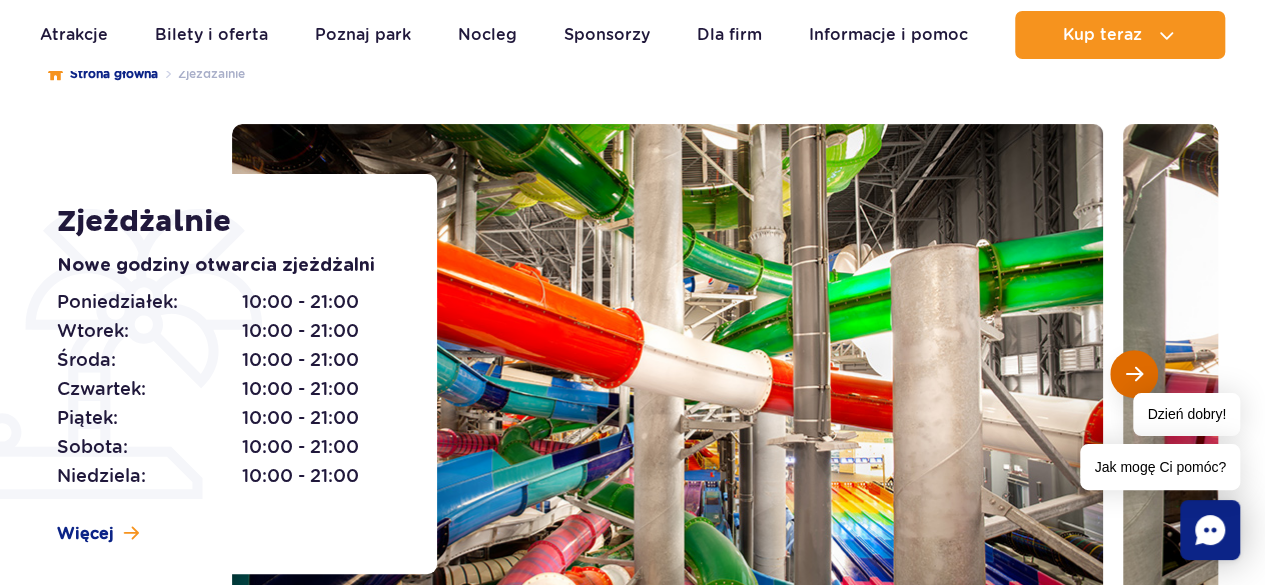 click at bounding box center [1134, 374] 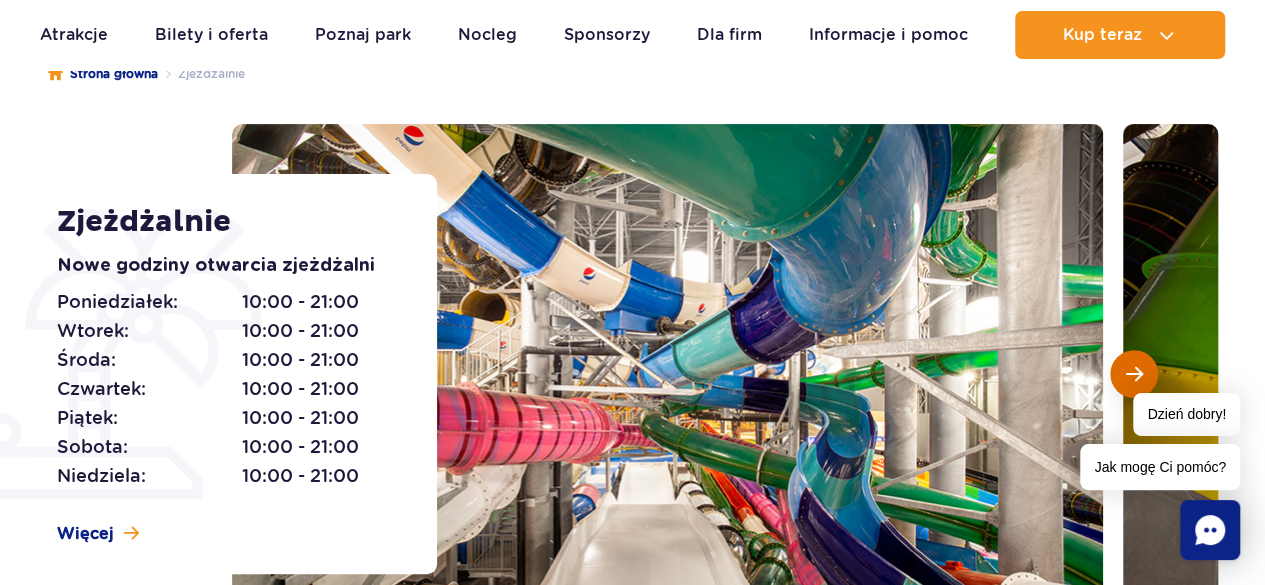 click at bounding box center (1134, 374) 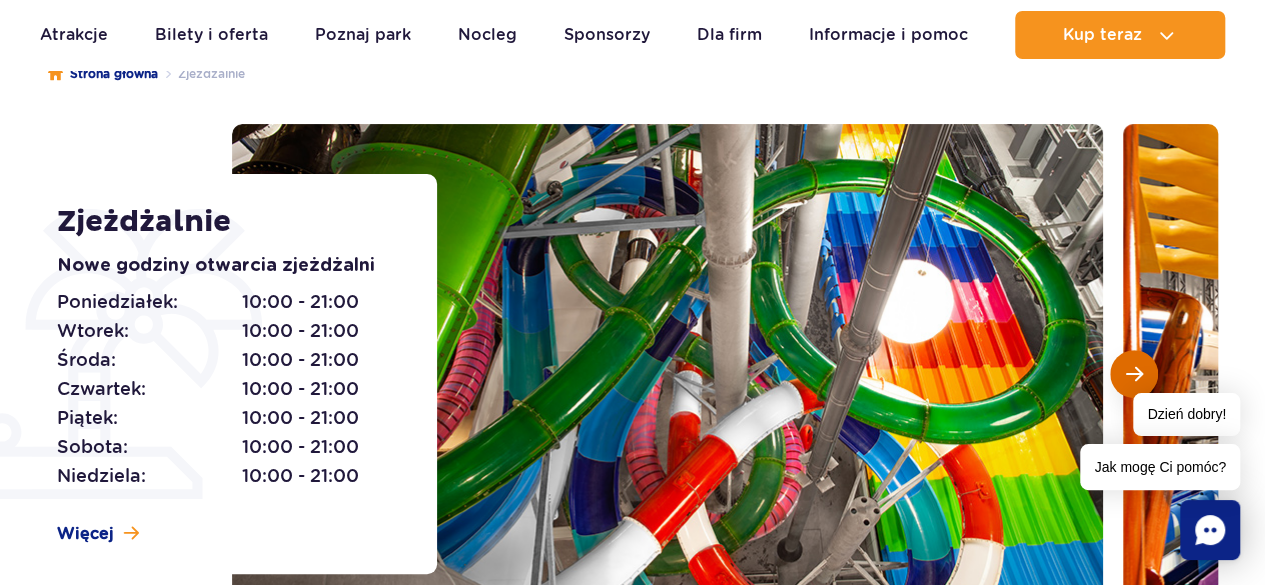 click at bounding box center (1134, 374) 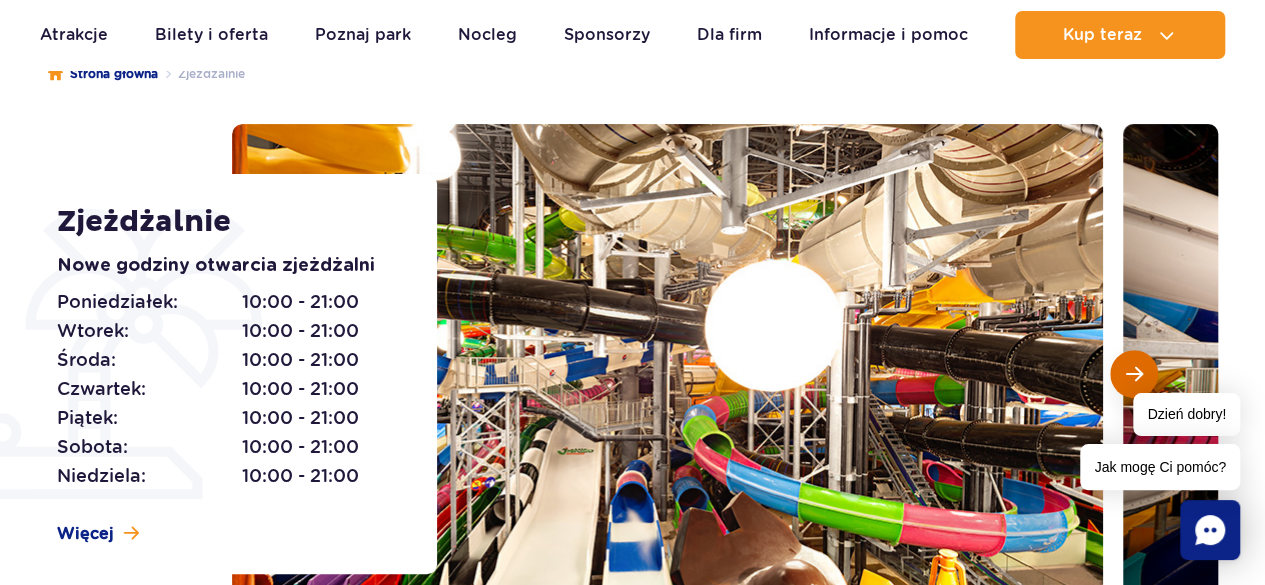 click at bounding box center [1134, 374] 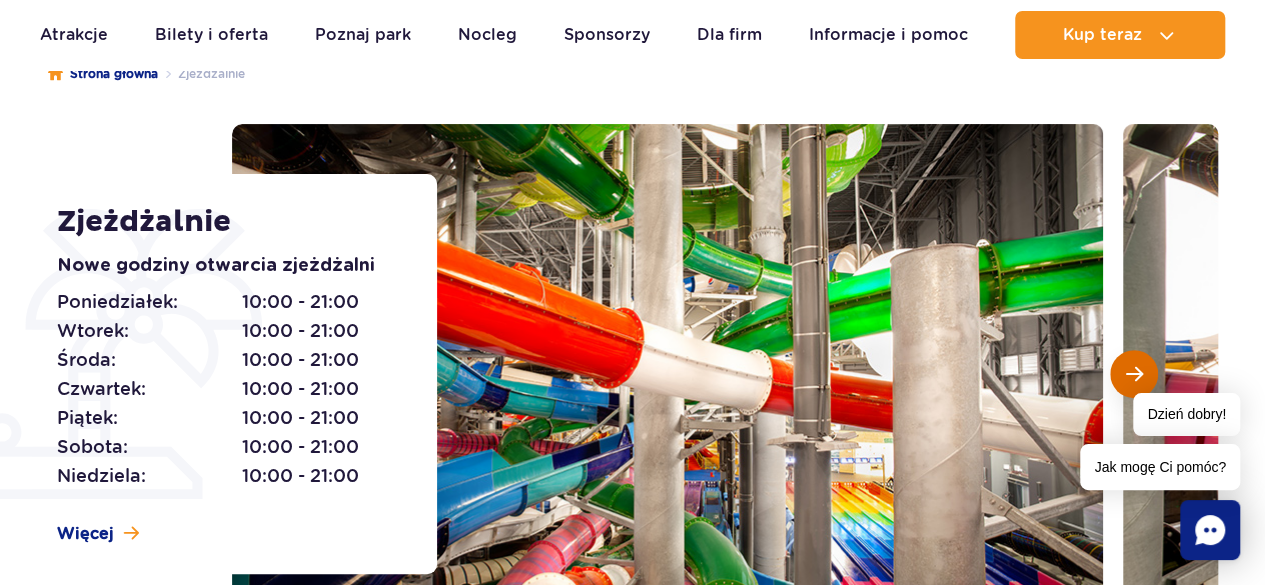 click at bounding box center (1134, 374) 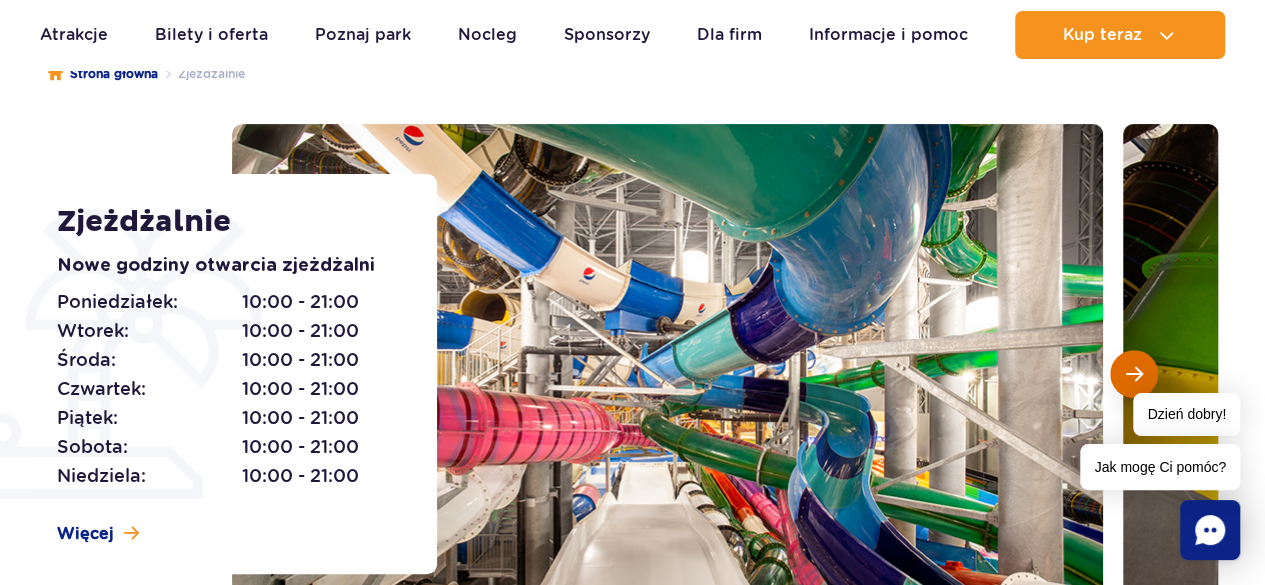 click at bounding box center [1134, 374] 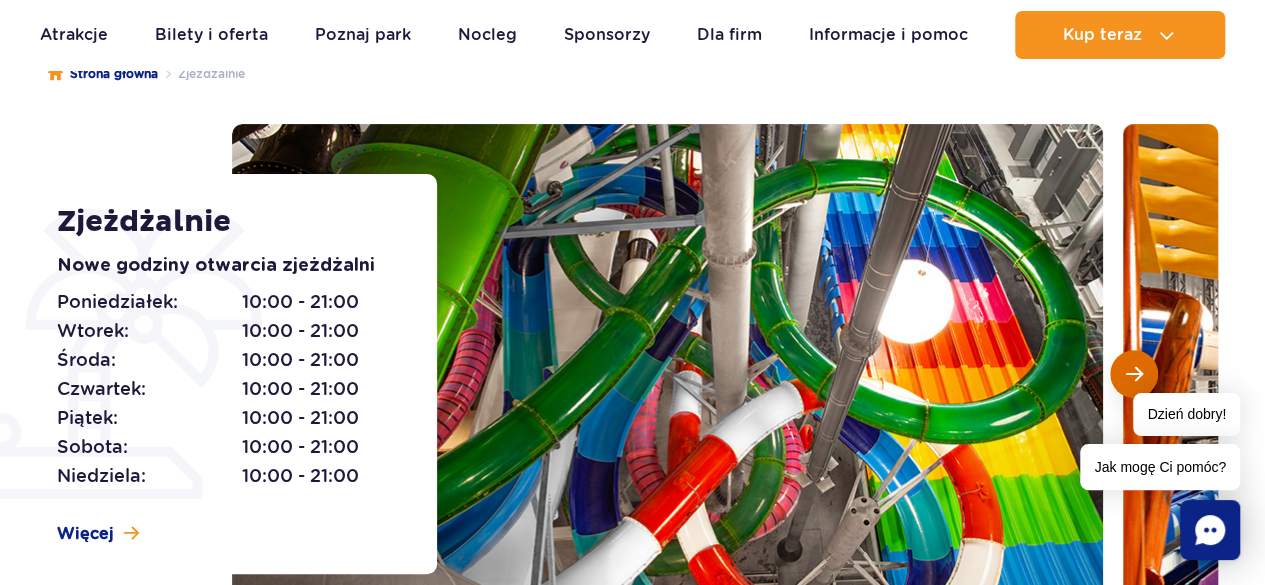 click at bounding box center [1134, 374] 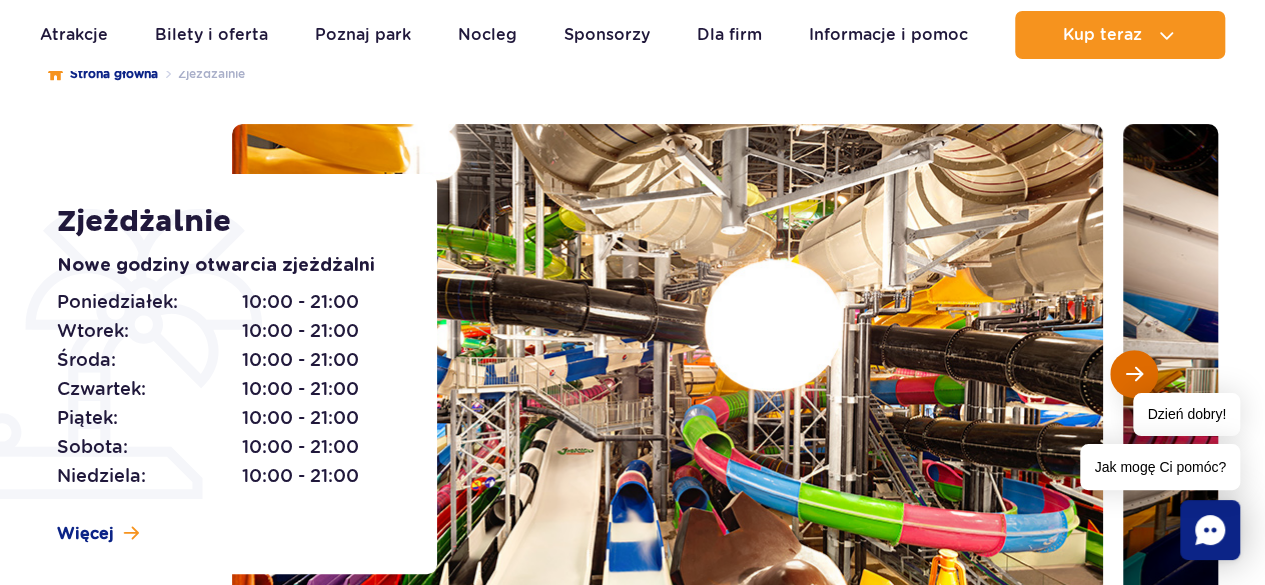 click at bounding box center [1134, 374] 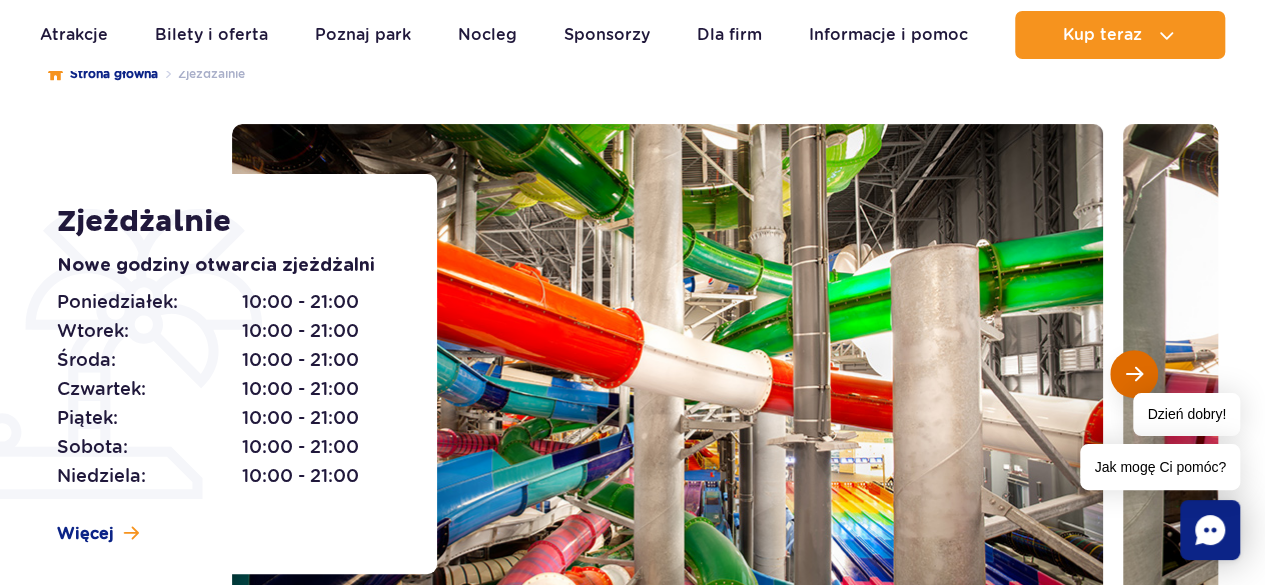 click at bounding box center (1134, 374) 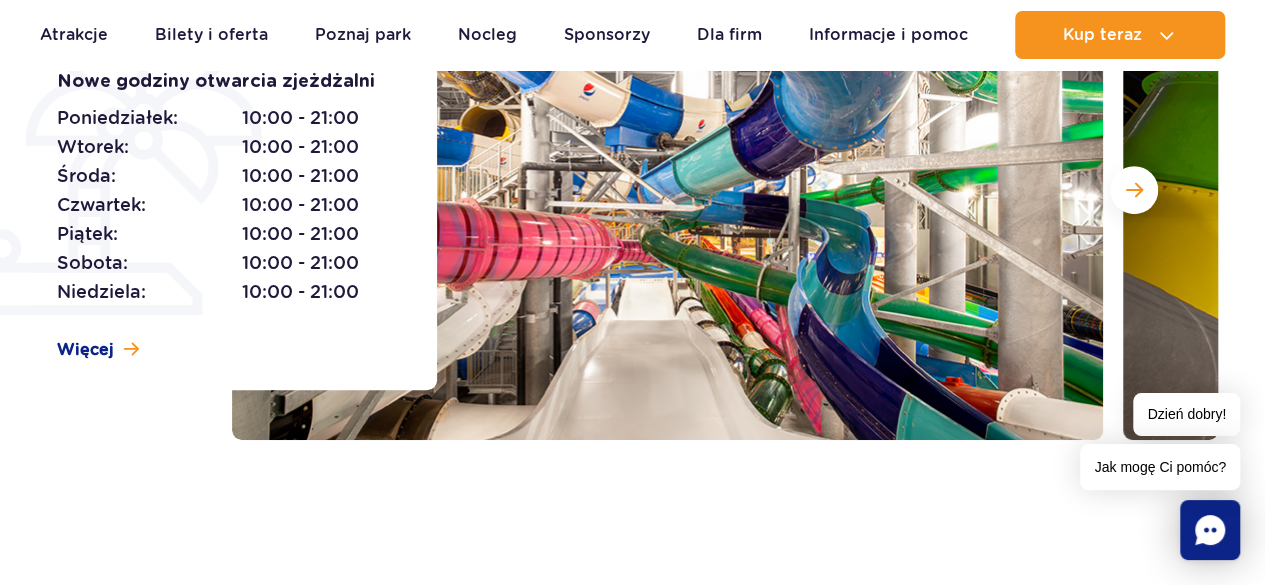 scroll, scrollTop: 400, scrollLeft: 0, axis: vertical 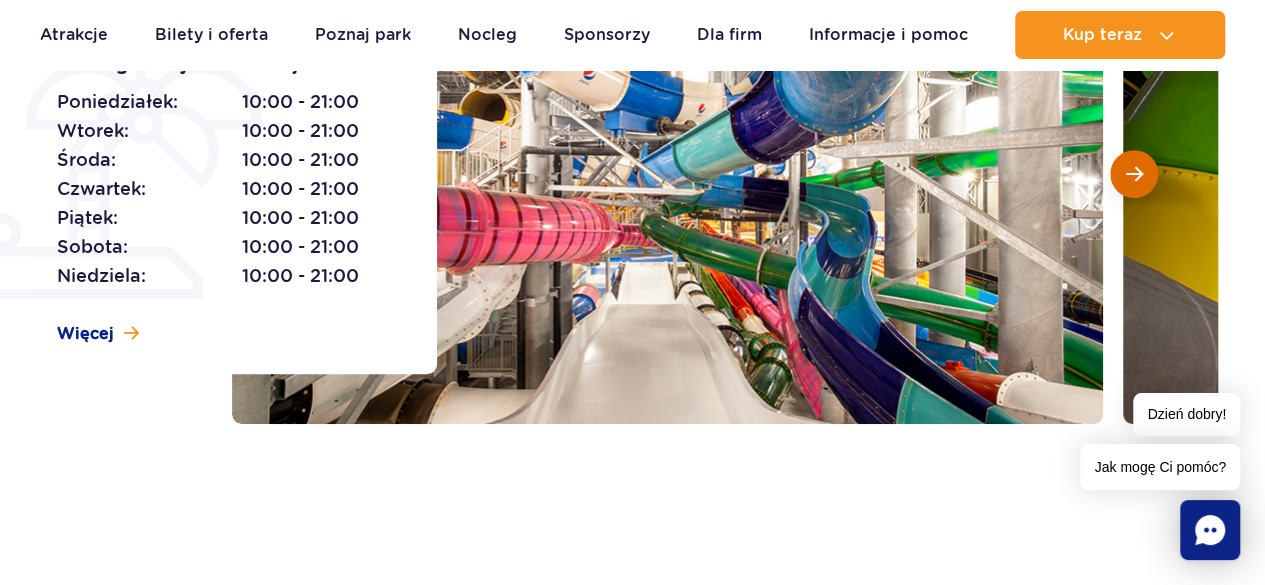 click at bounding box center (1134, 174) 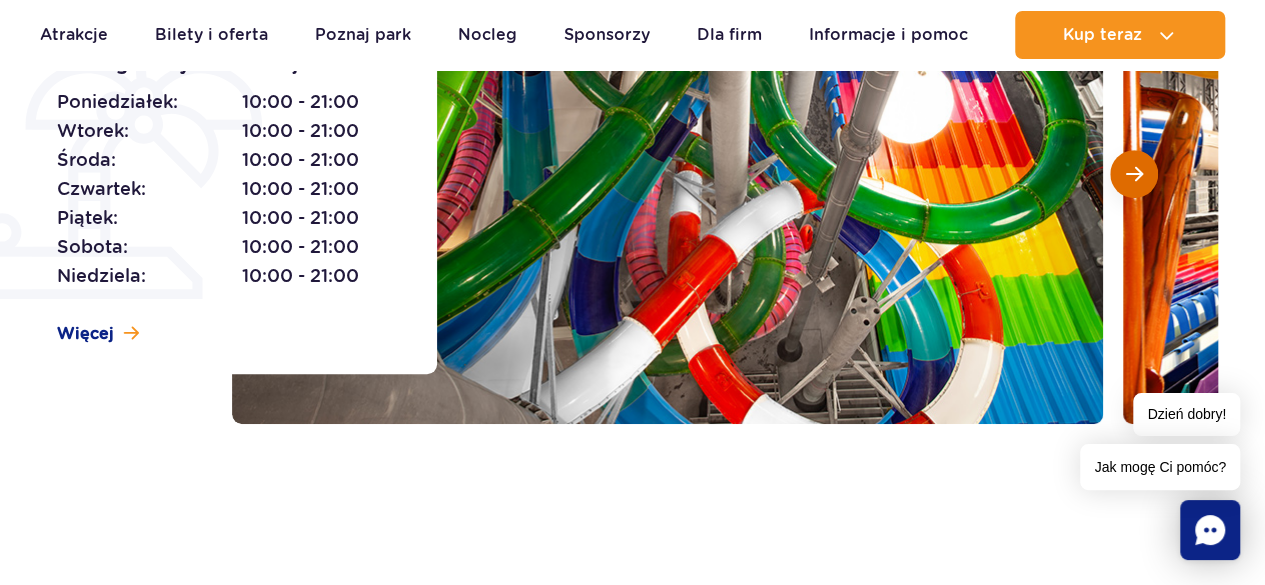 click at bounding box center (1134, 174) 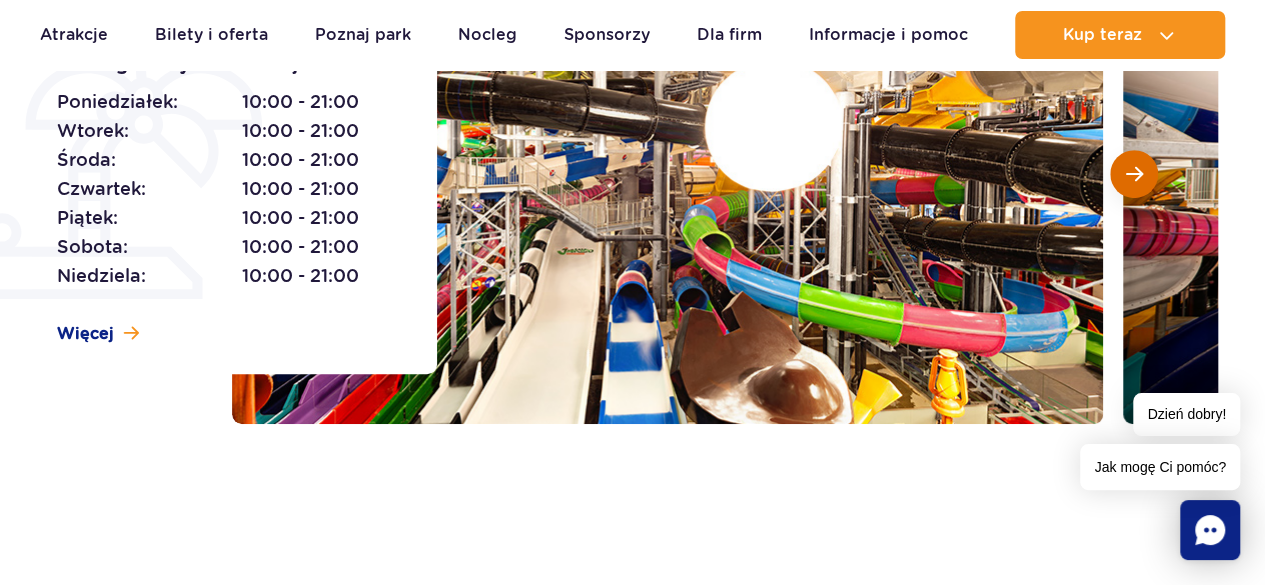click at bounding box center (1134, 174) 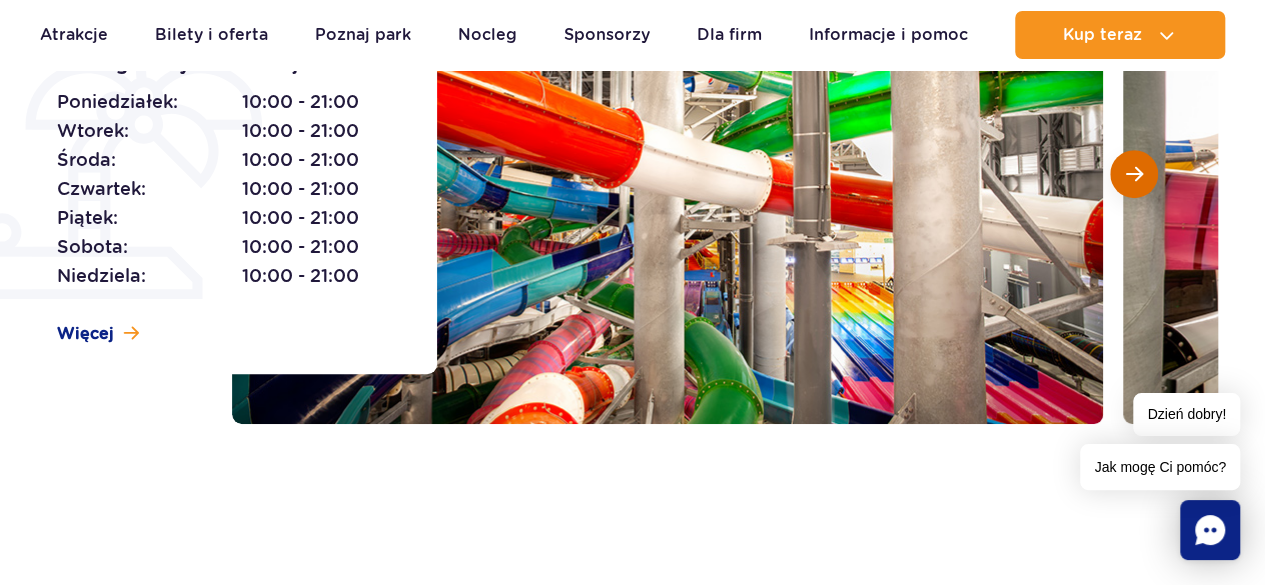 click at bounding box center [1134, 174] 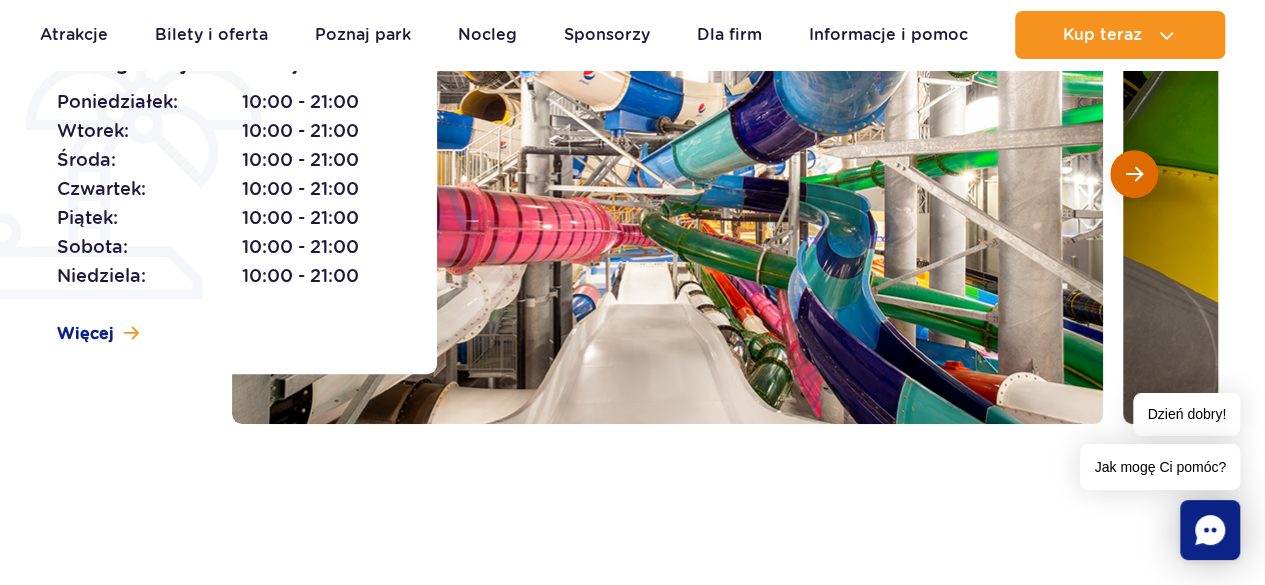 click at bounding box center [1134, 174] 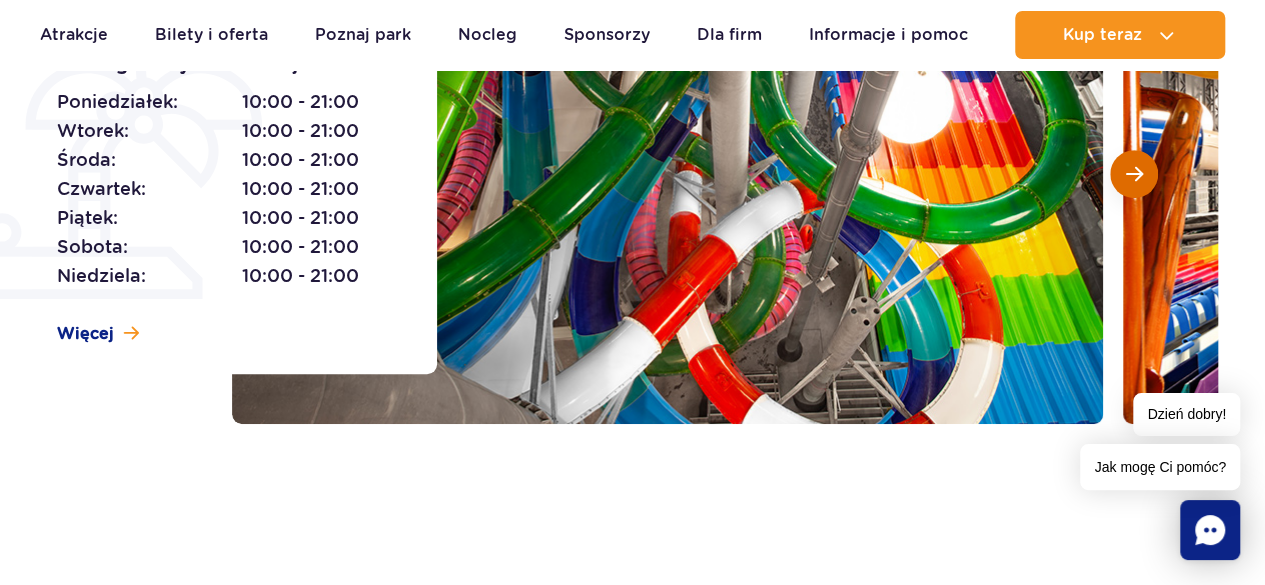 click at bounding box center [1134, 174] 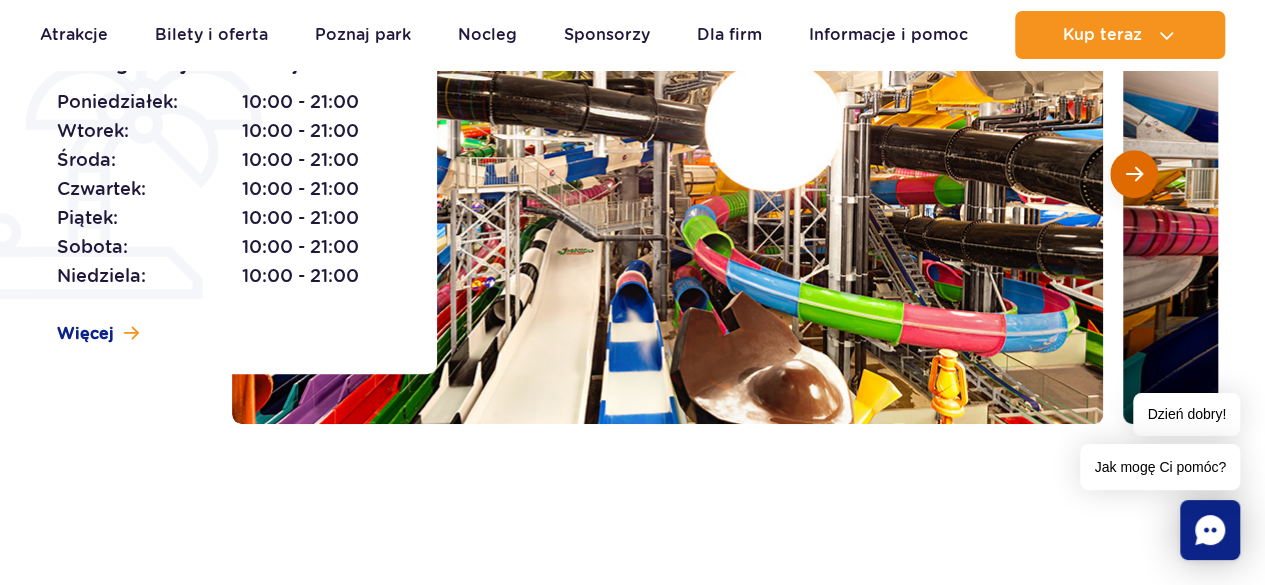 click at bounding box center (1134, 174) 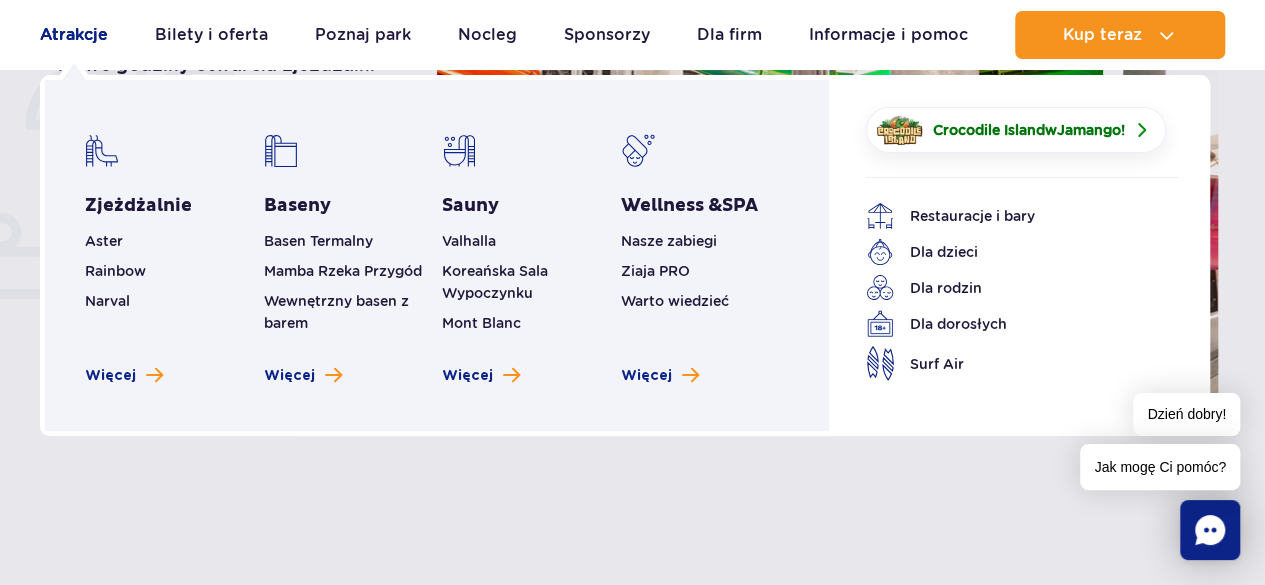 click on "Atrakcje" at bounding box center [74, 35] 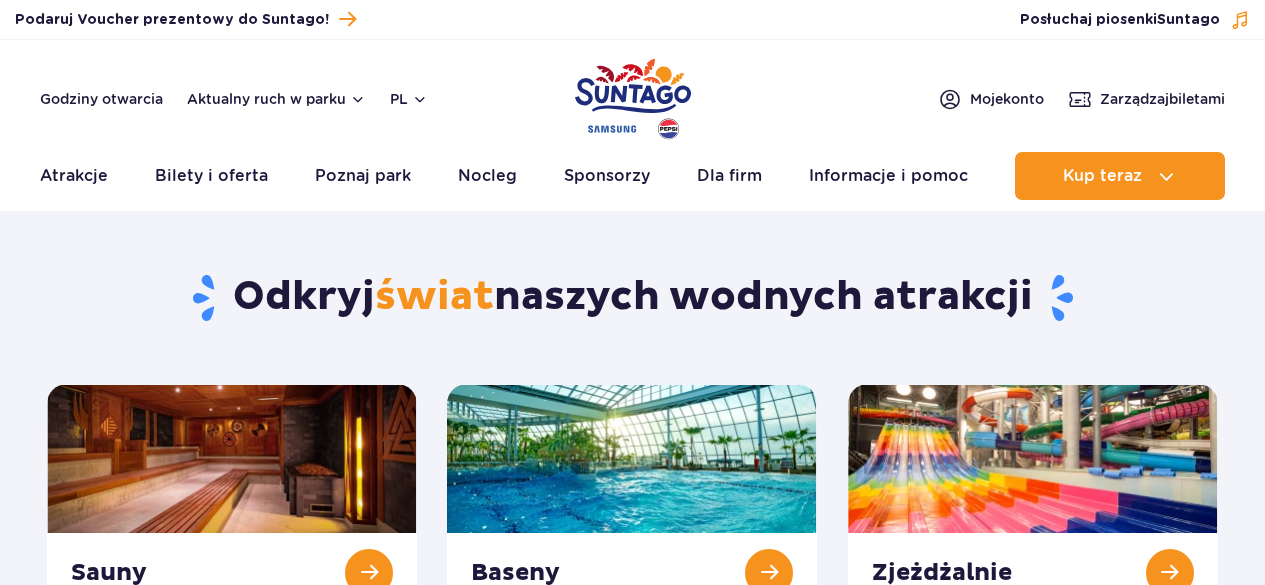scroll, scrollTop: 0, scrollLeft: 0, axis: both 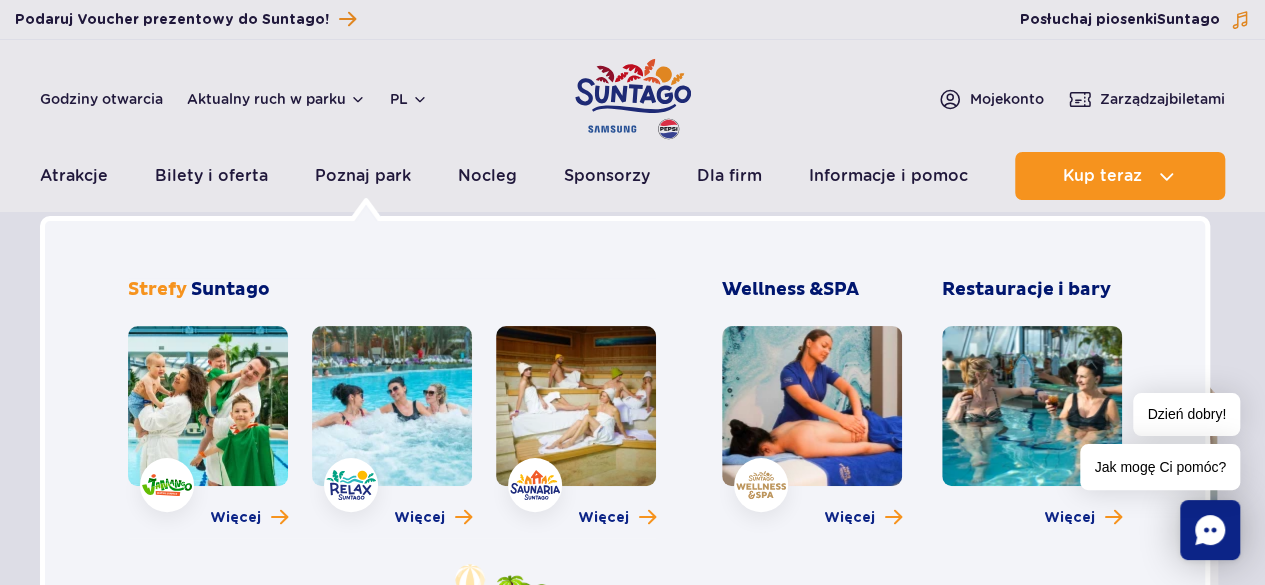 click at bounding box center (208, 406) 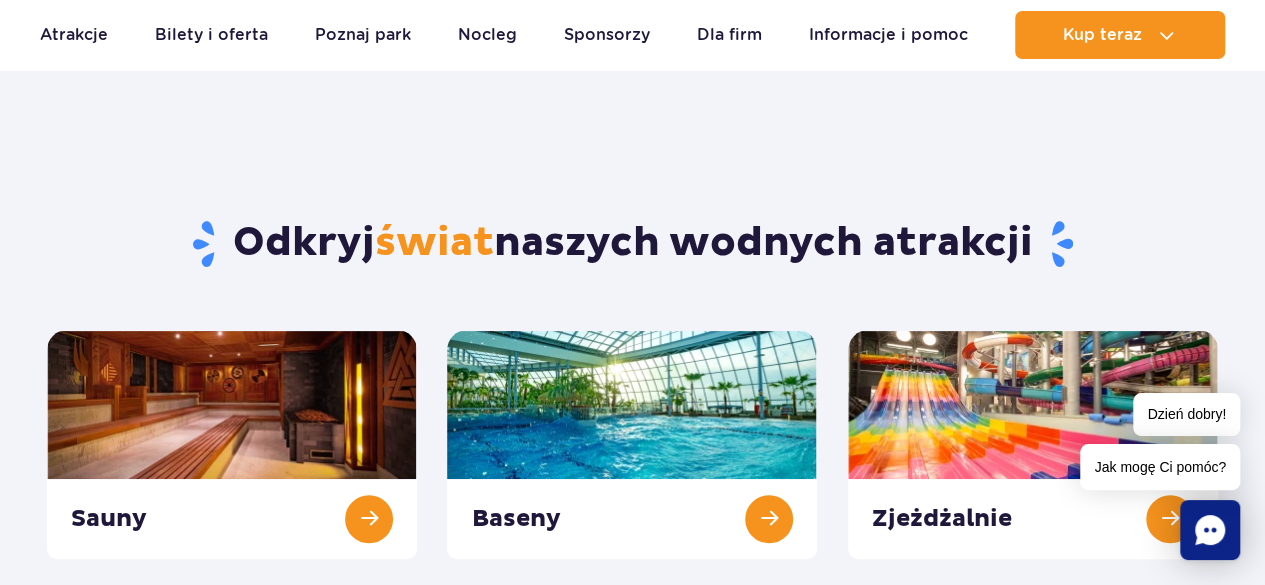 scroll, scrollTop: 100, scrollLeft: 0, axis: vertical 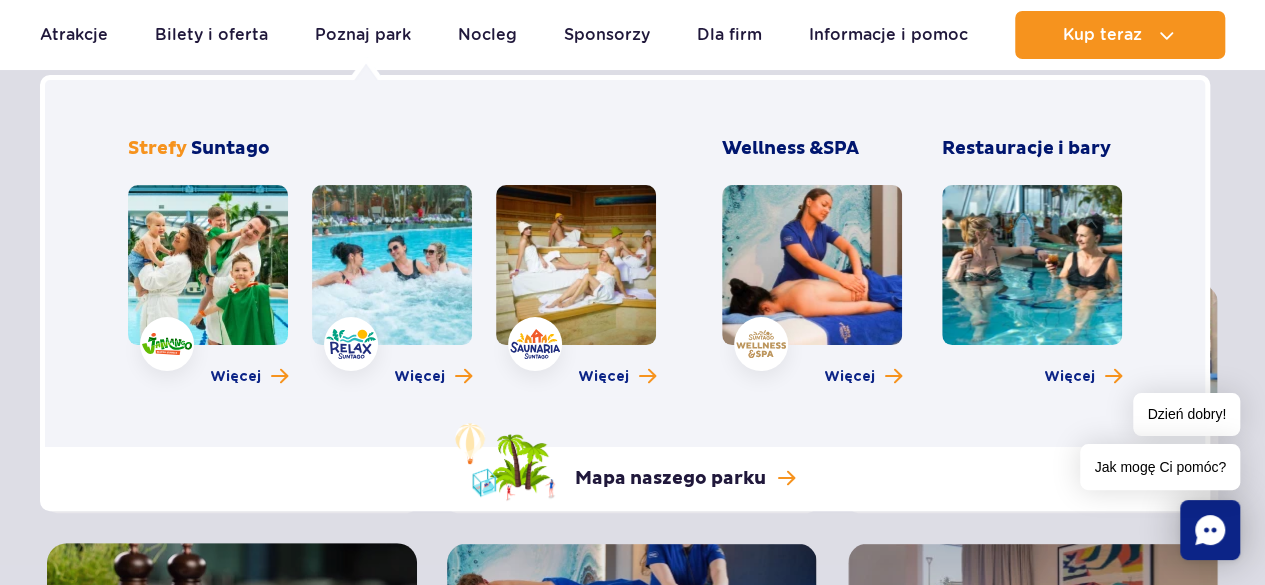 click at bounding box center [392, 265] 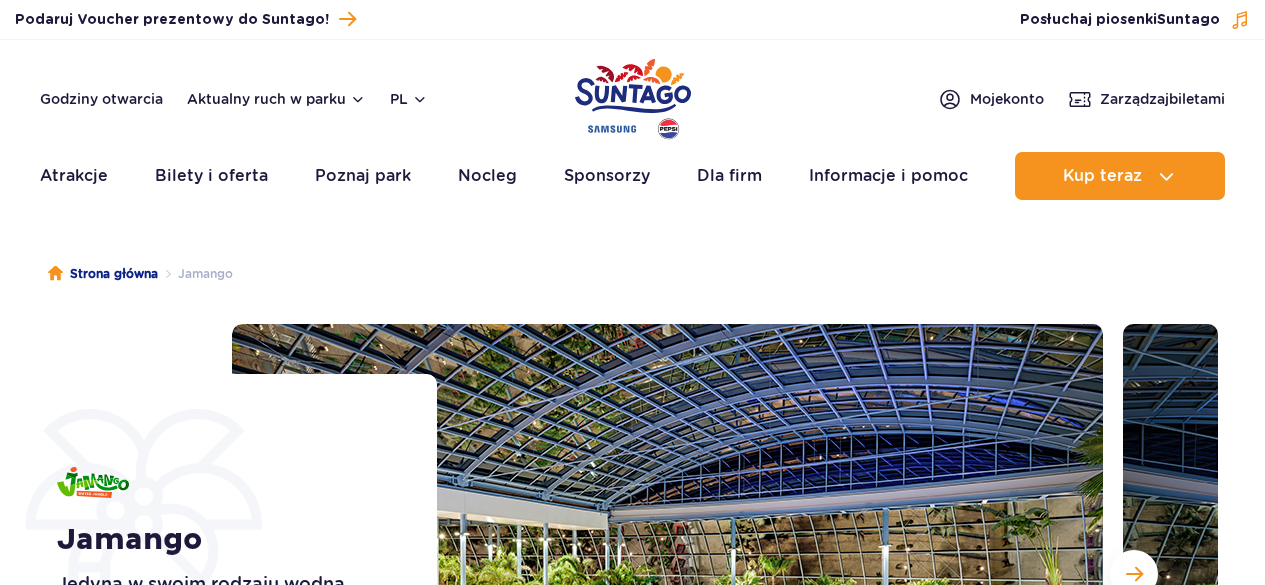 scroll, scrollTop: 0, scrollLeft: 0, axis: both 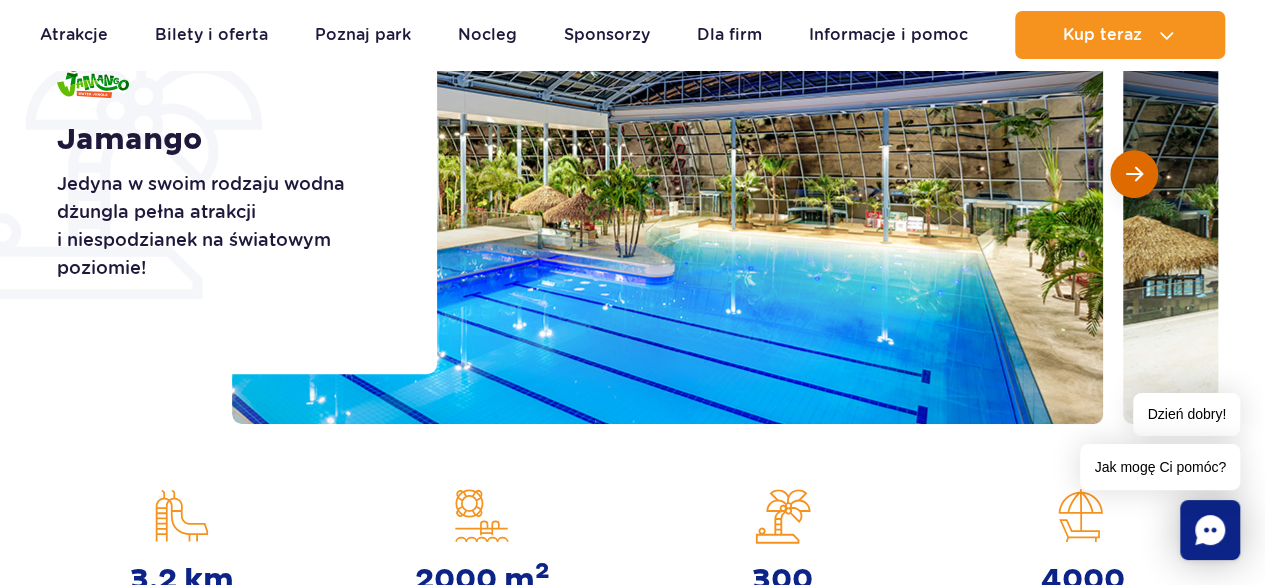 click at bounding box center (1134, 174) 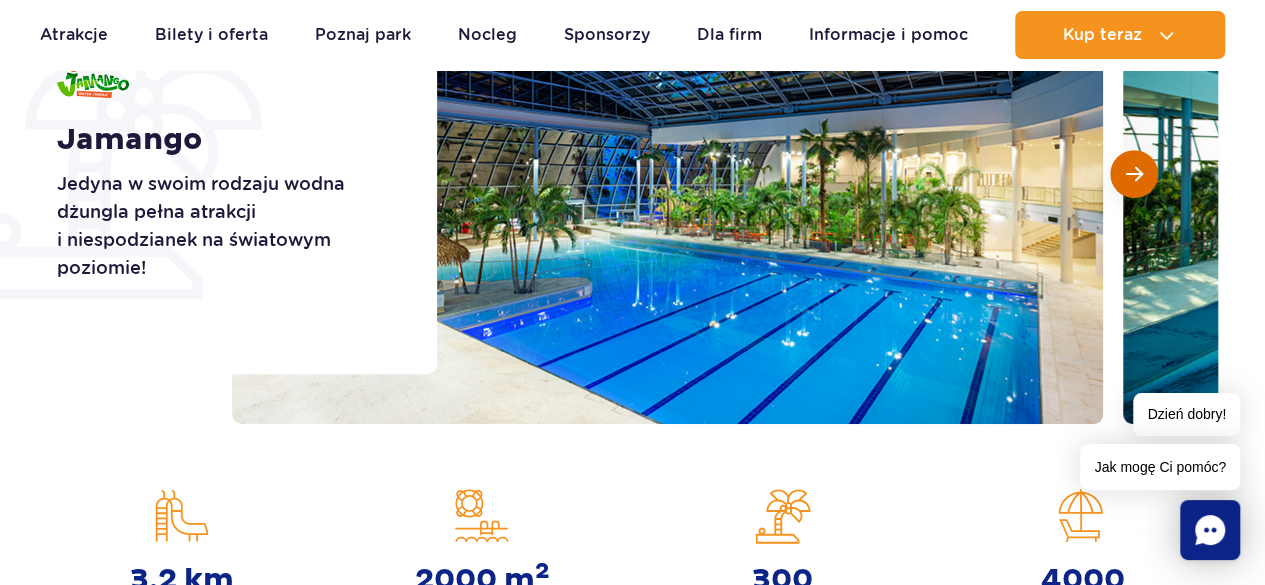 click at bounding box center (1134, 174) 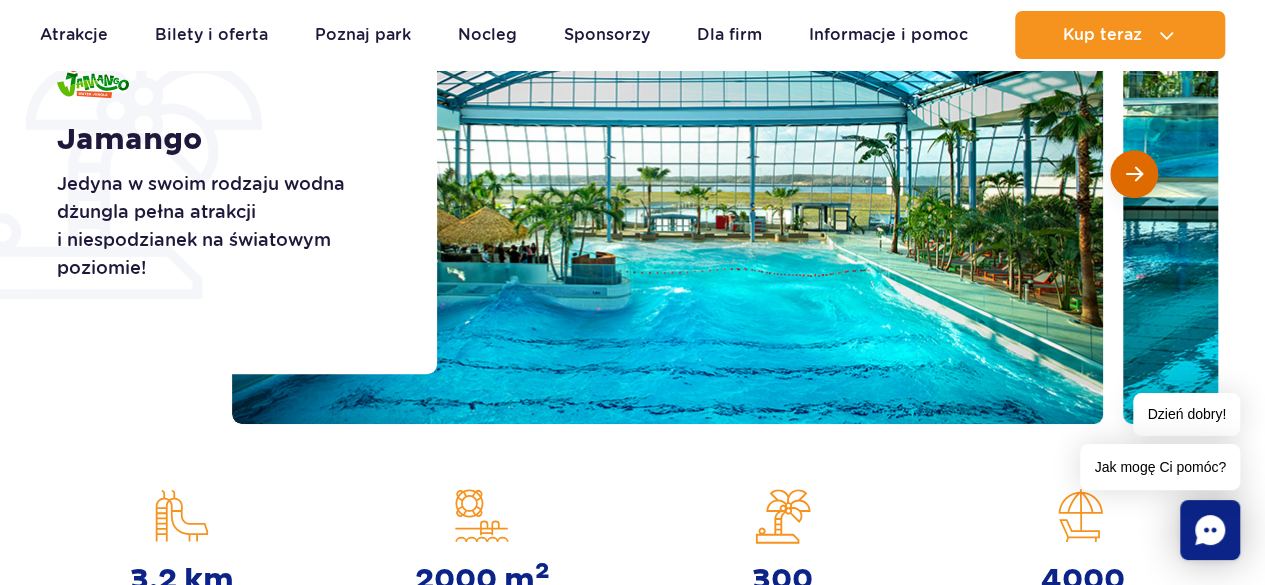 click at bounding box center (1134, 174) 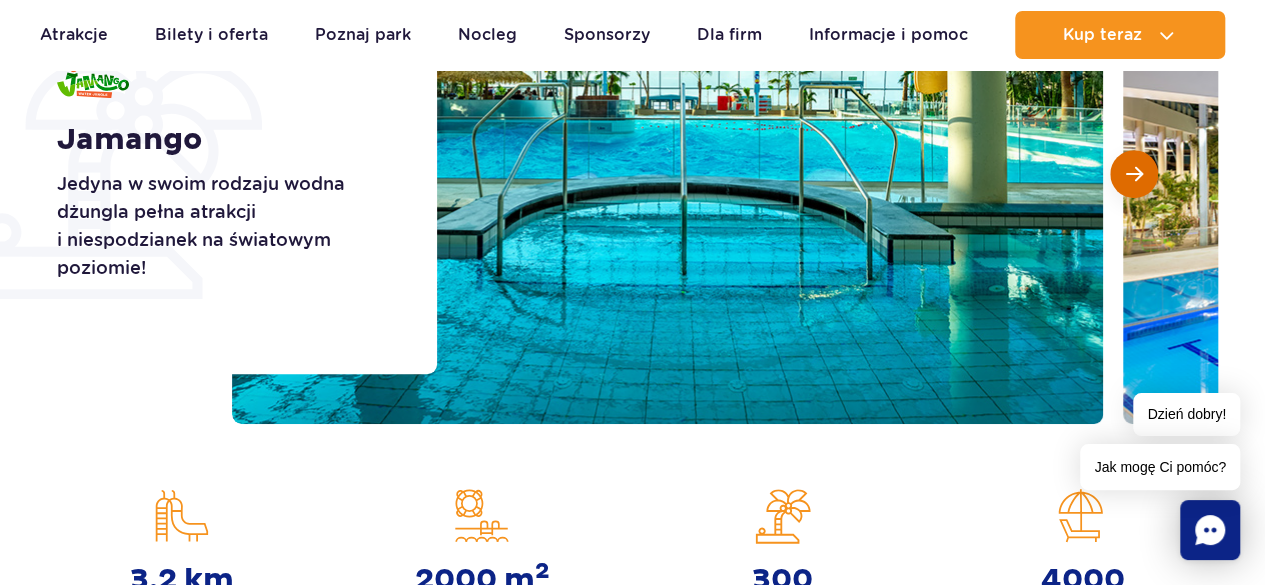 click at bounding box center [1134, 174] 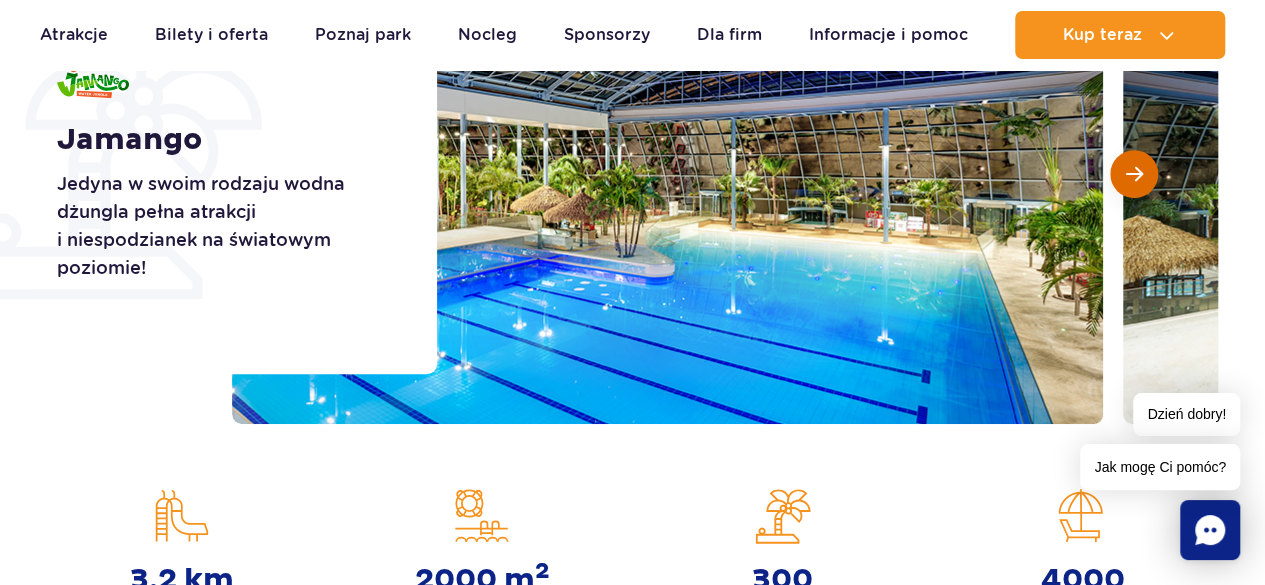 click at bounding box center [1134, 174] 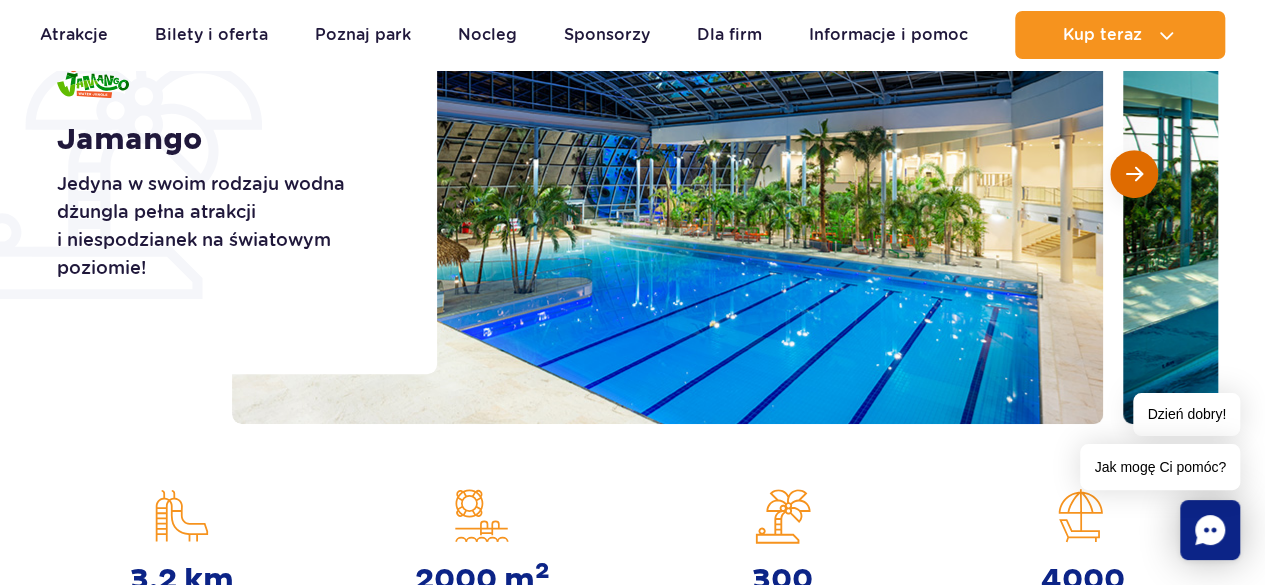 click at bounding box center [1134, 174] 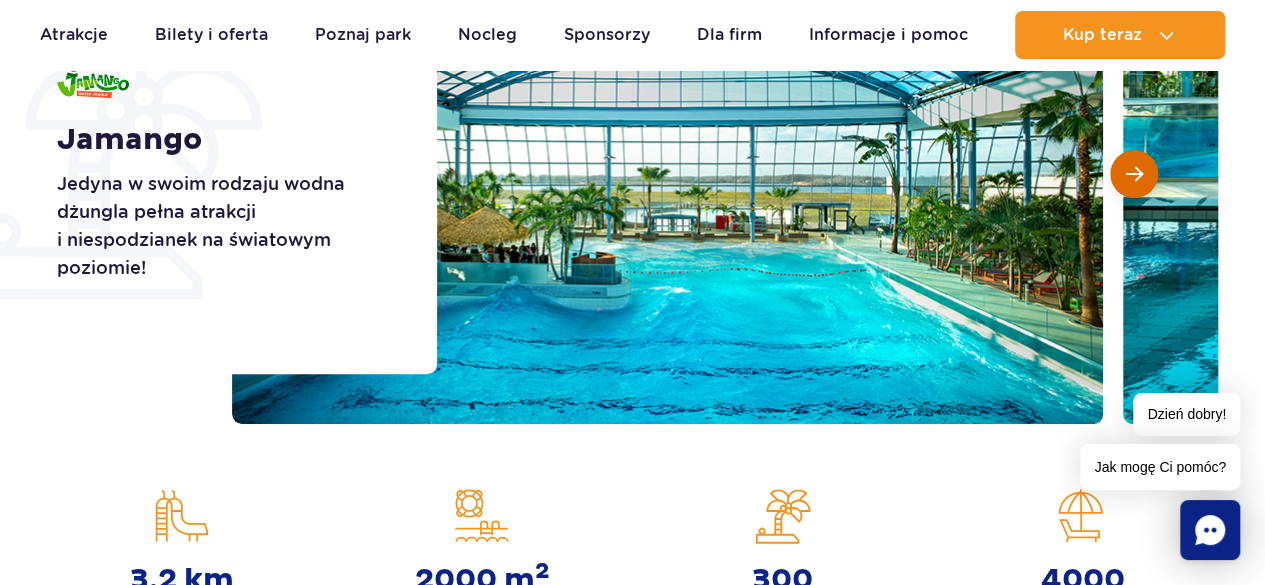 click at bounding box center [1134, 174] 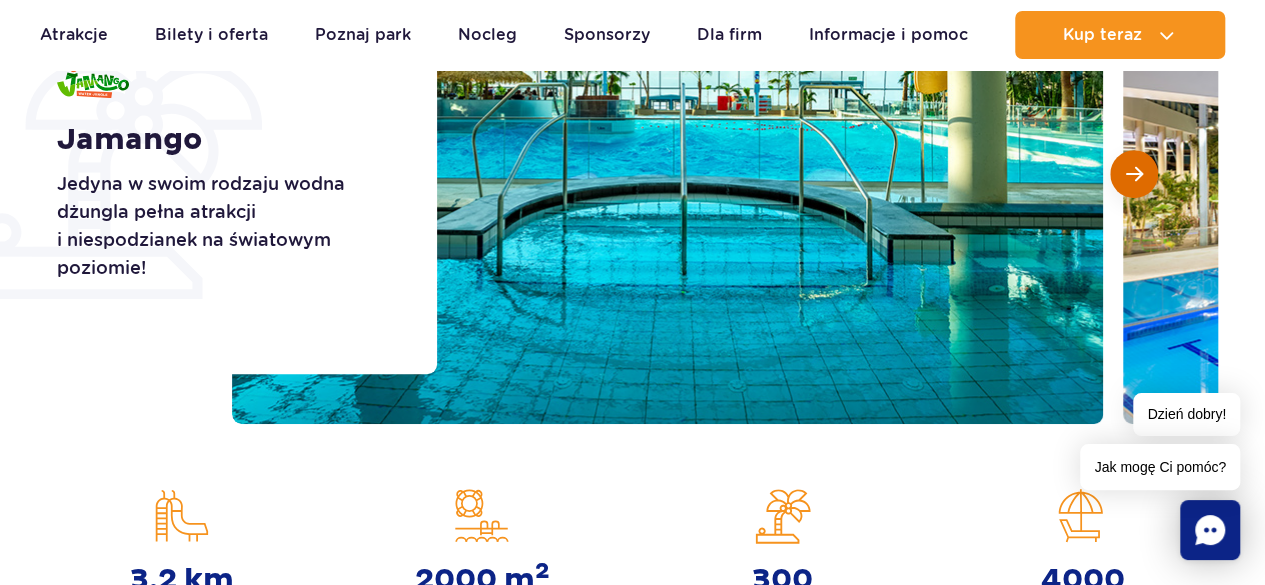 click at bounding box center [1134, 174] 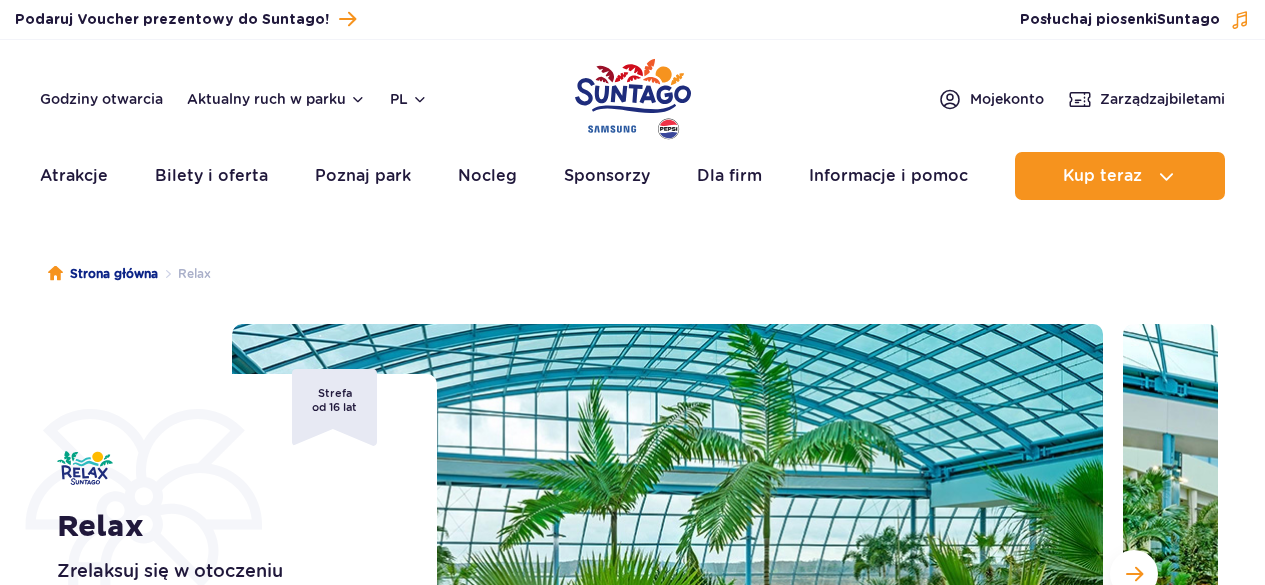 scroll, scrollTop: 0, scrollLeft: 0, axis: both 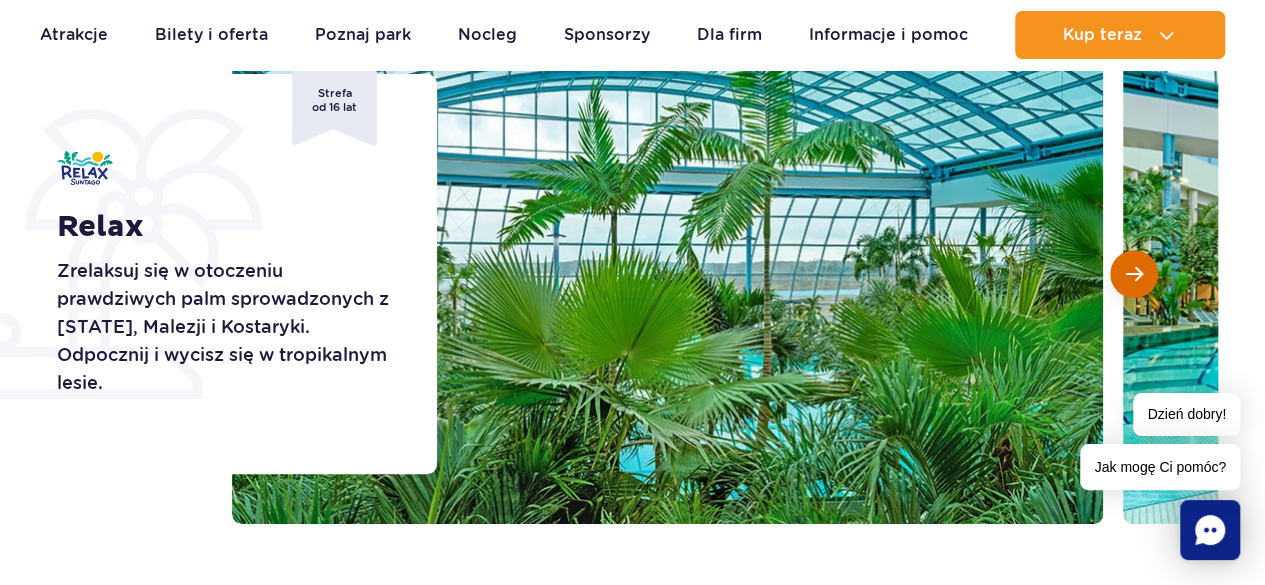 click at bounding box center (1134, 274) 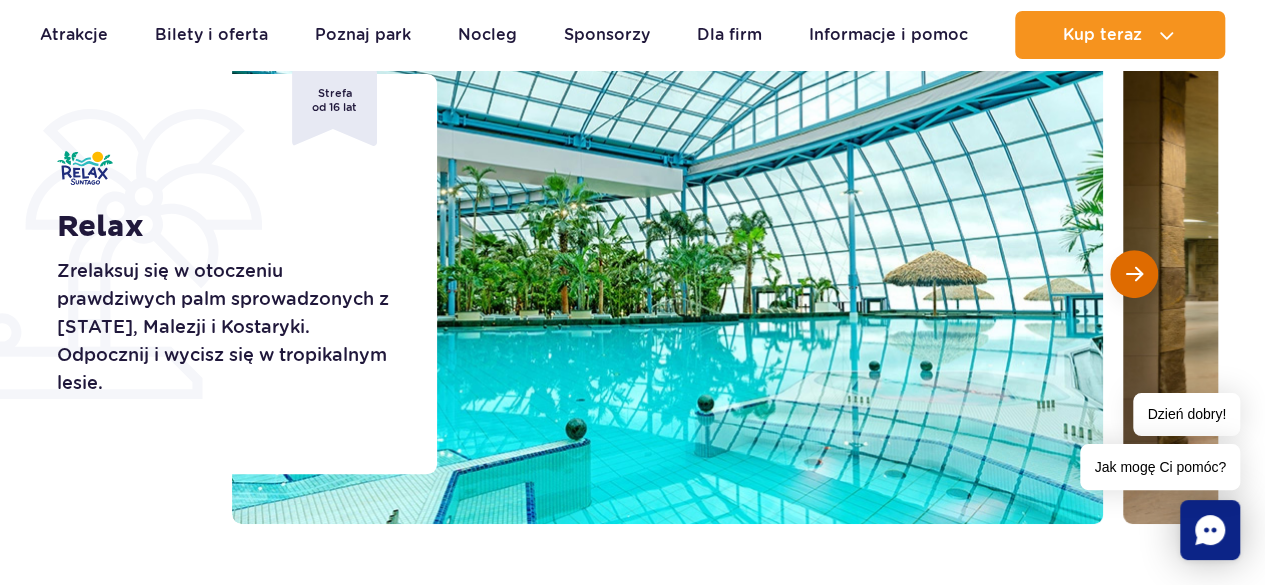 click at bounding box center [1134, 274] 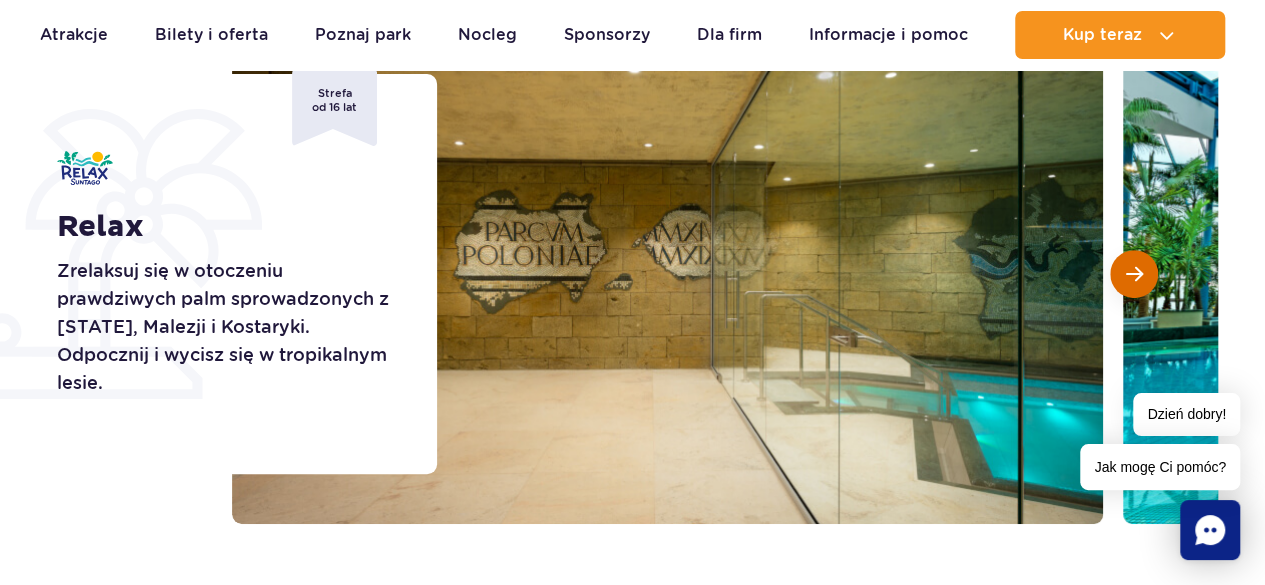 click at bounding box center [1134, 274] 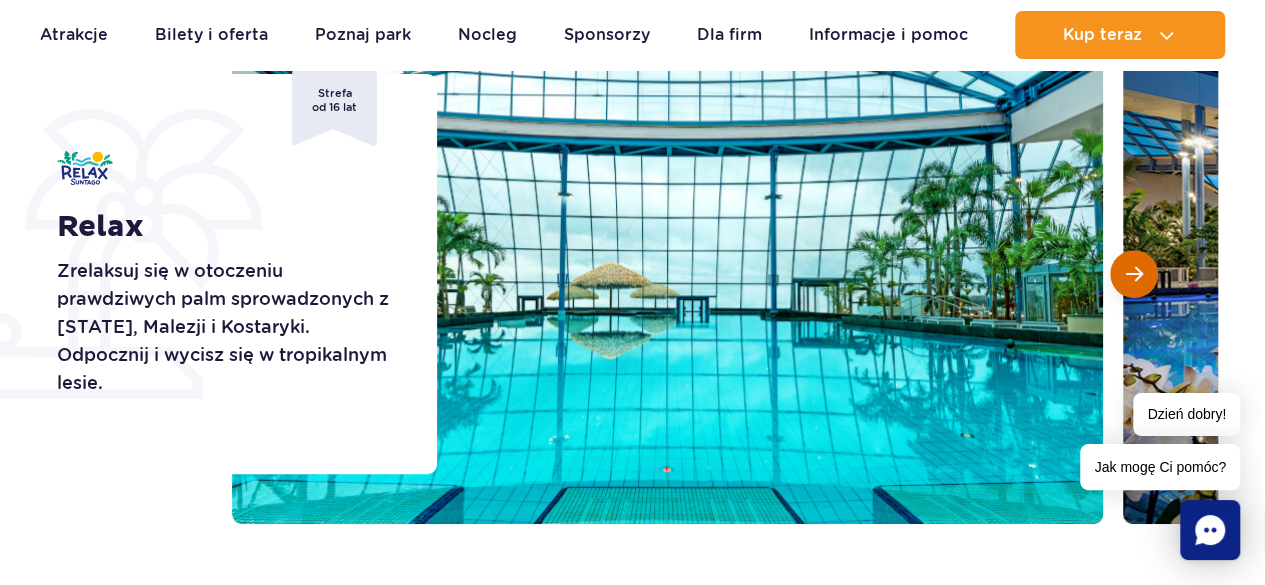 click at bounding box center (1134, 274) 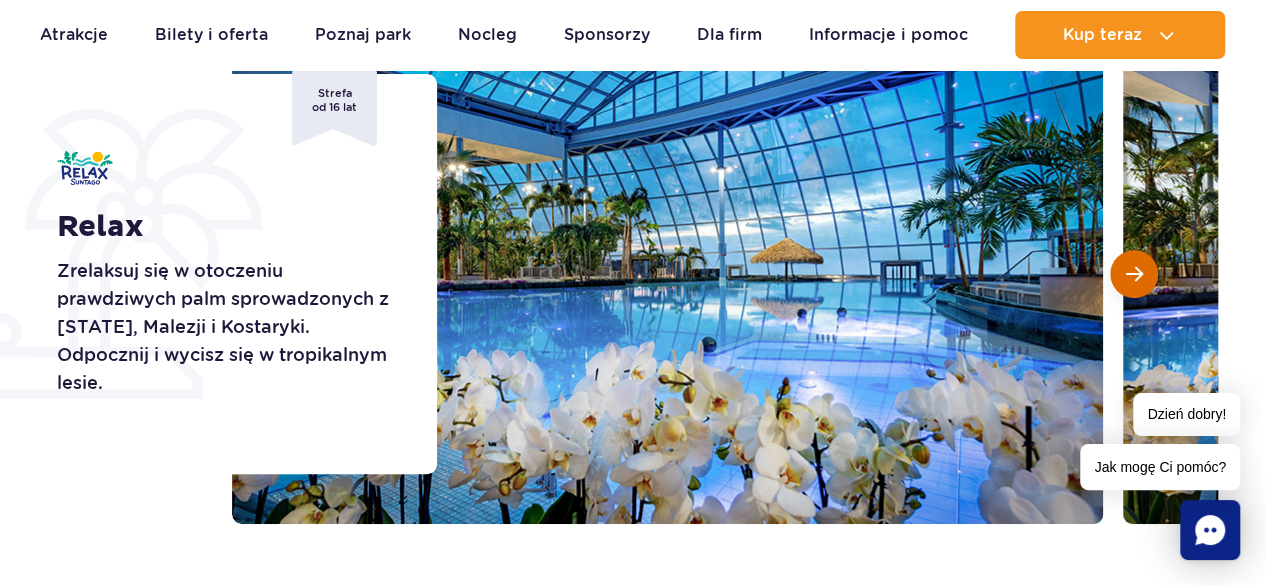 click at bounding box center (1134, 274) 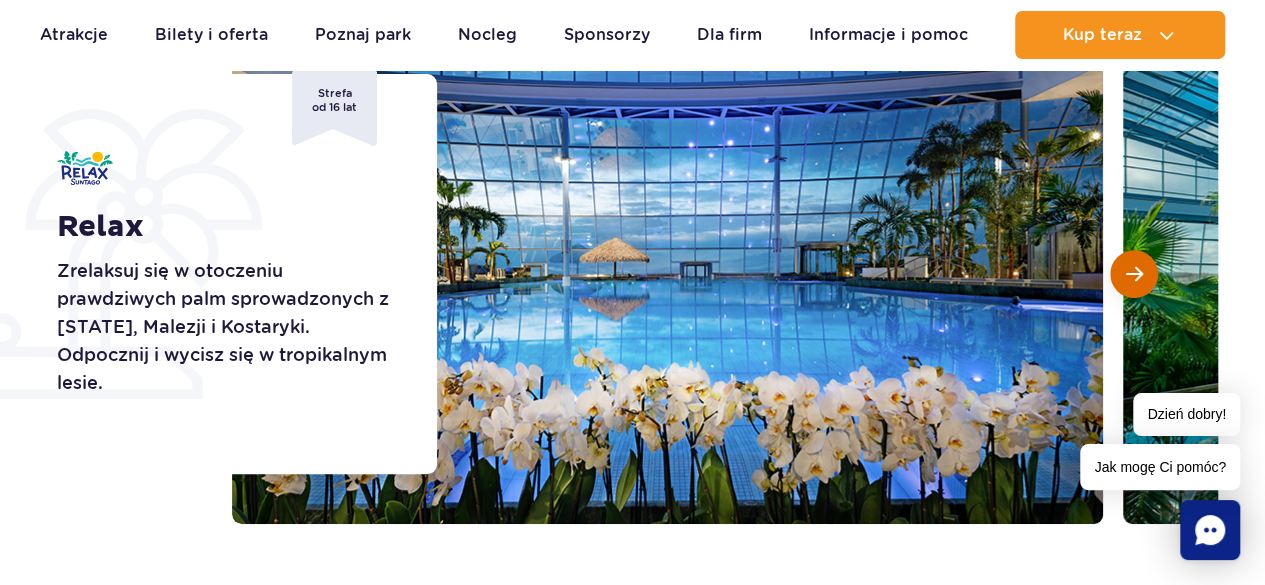 click at bounding box center [1134, 274] 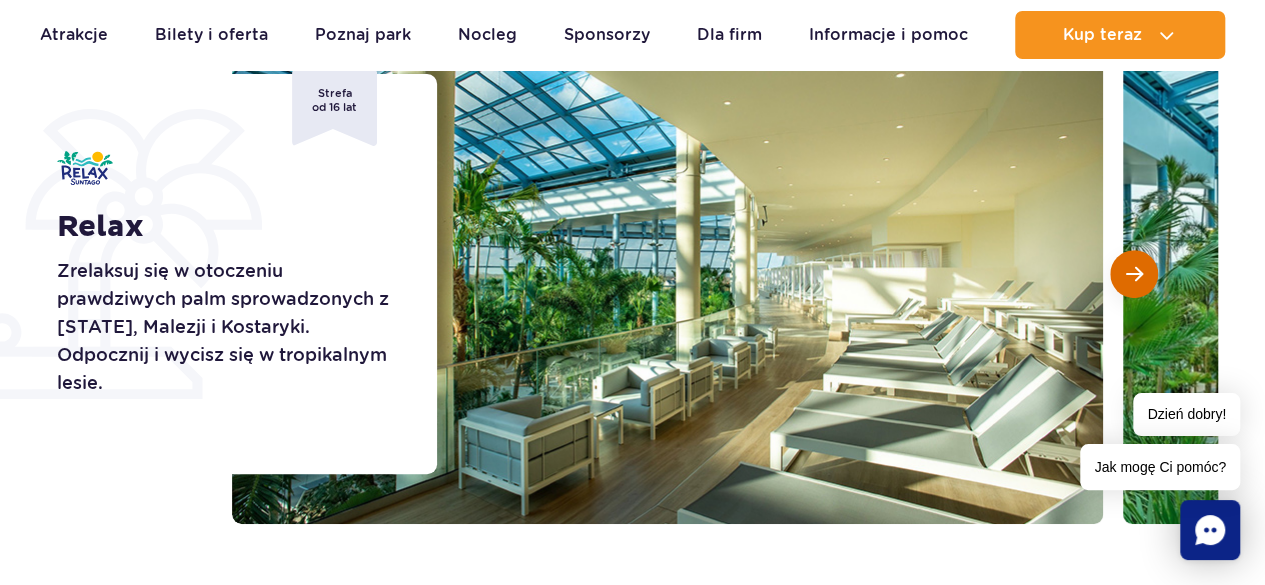 click at bounding box center [1134, 274] 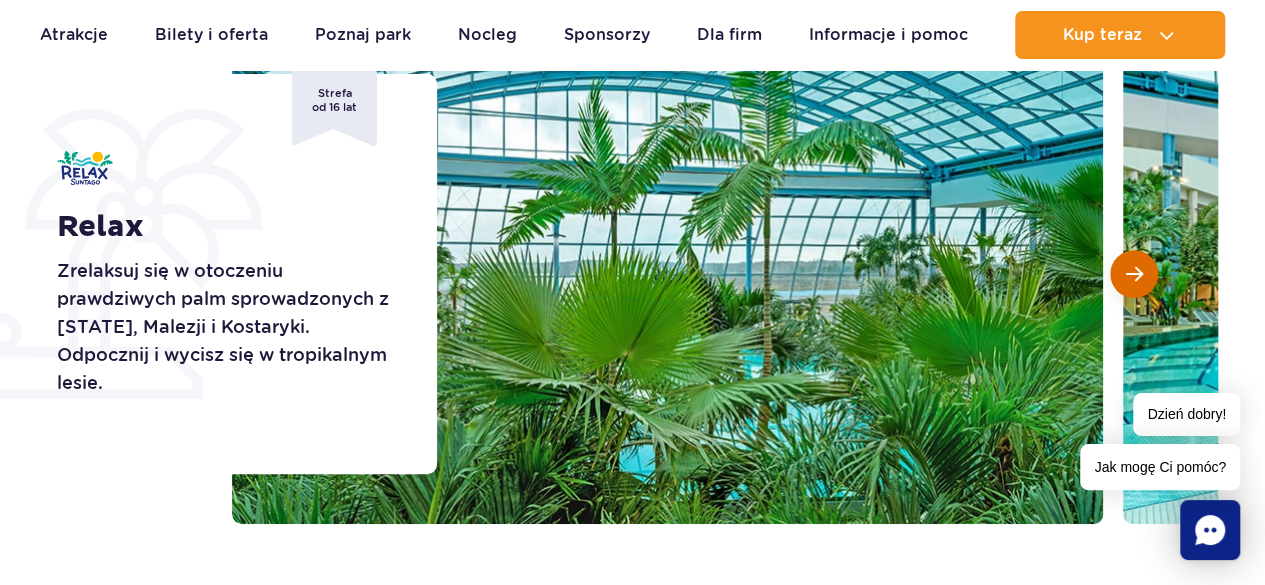 click at bounding box center [1134, 274] 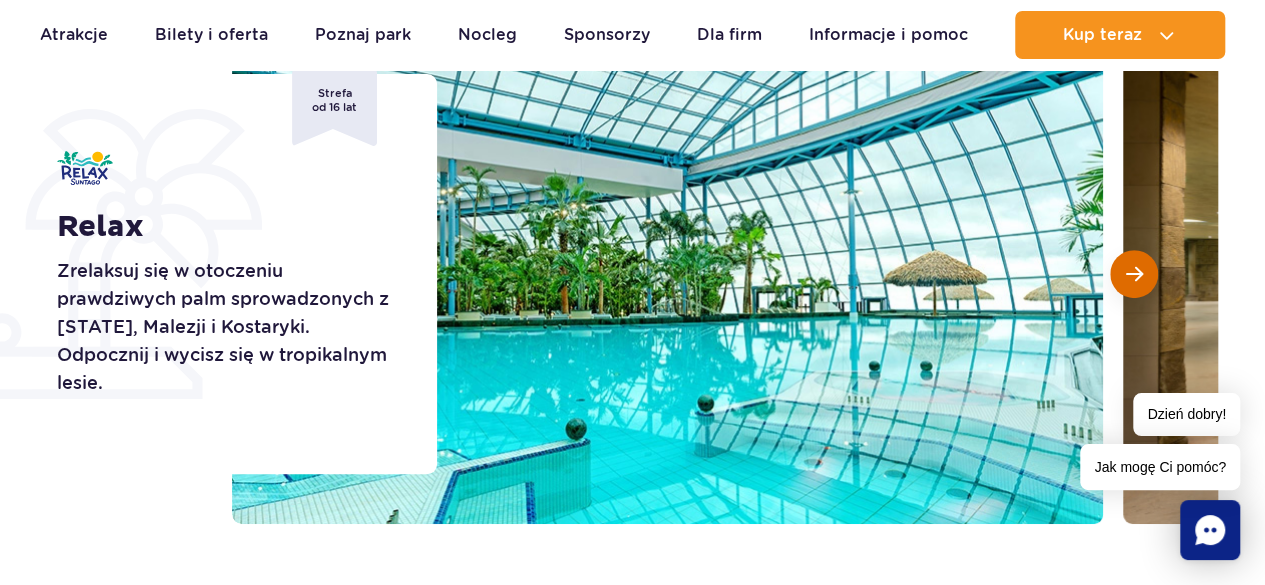 click at bounding box center [1134, 274] 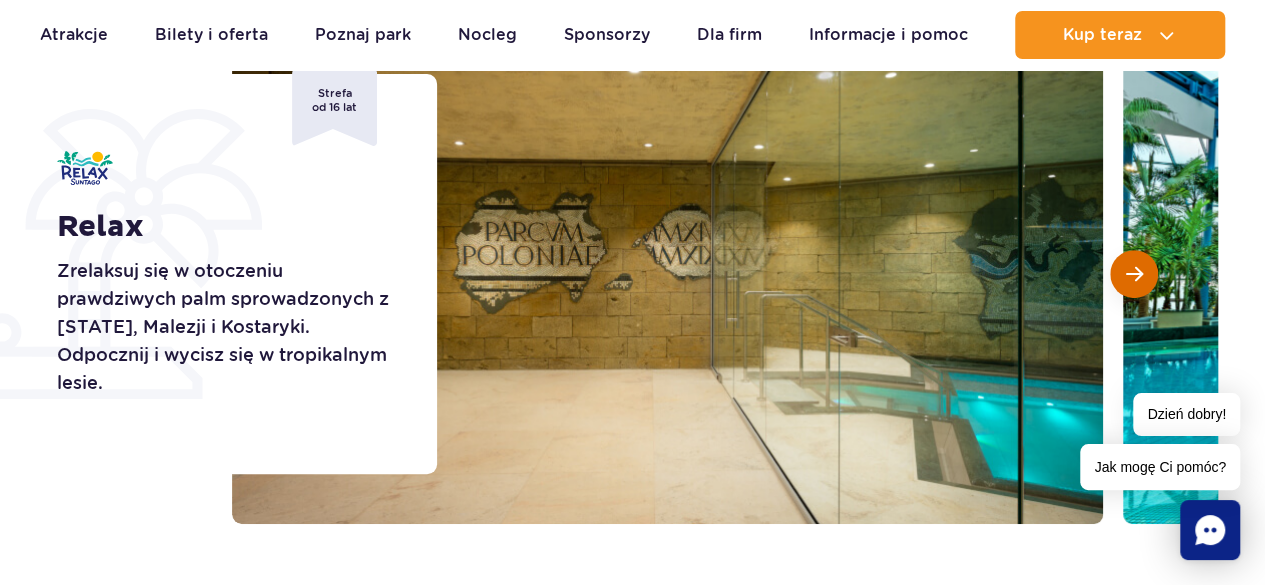 click at bounding box center [1134, 274] 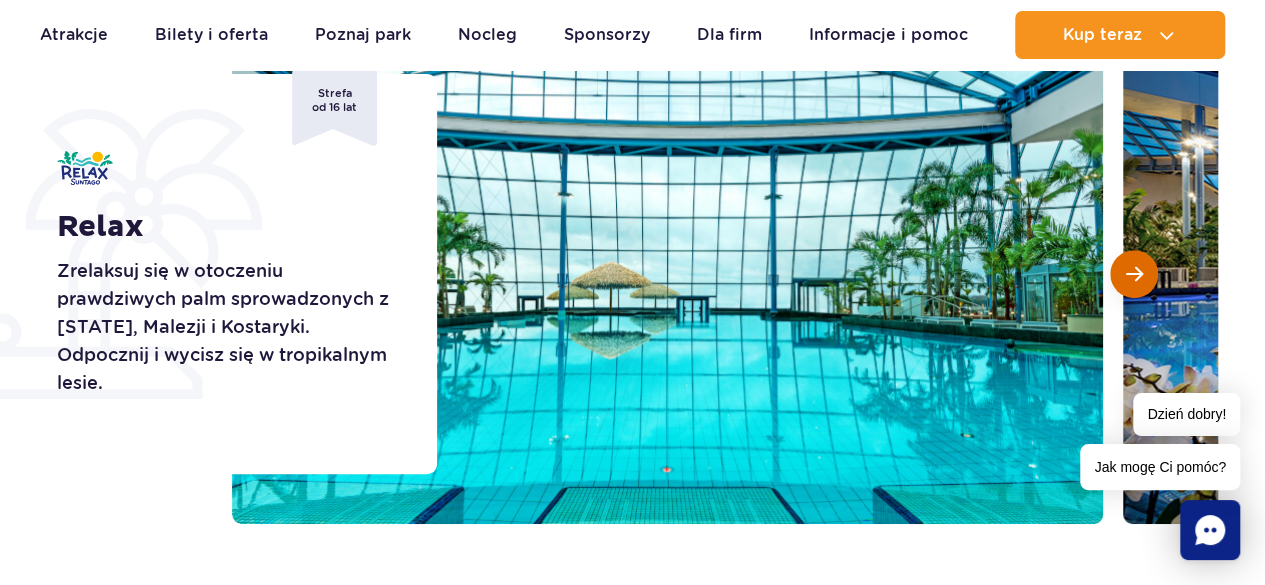 click at bounding box center [1134, 274] 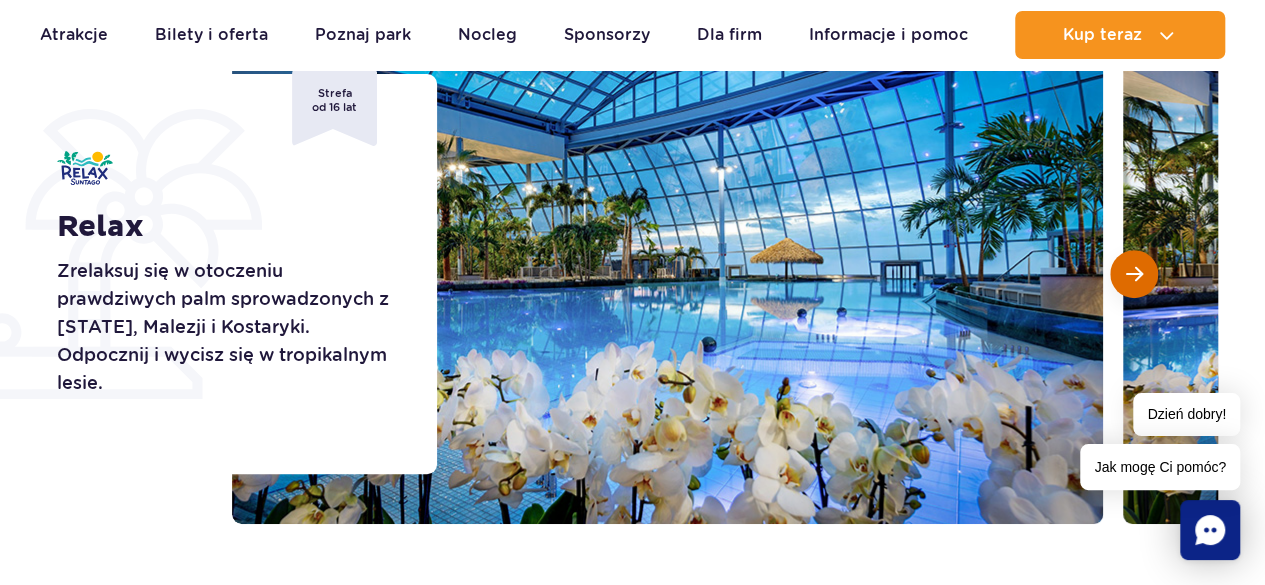 click at bounding box center [1134, 274] 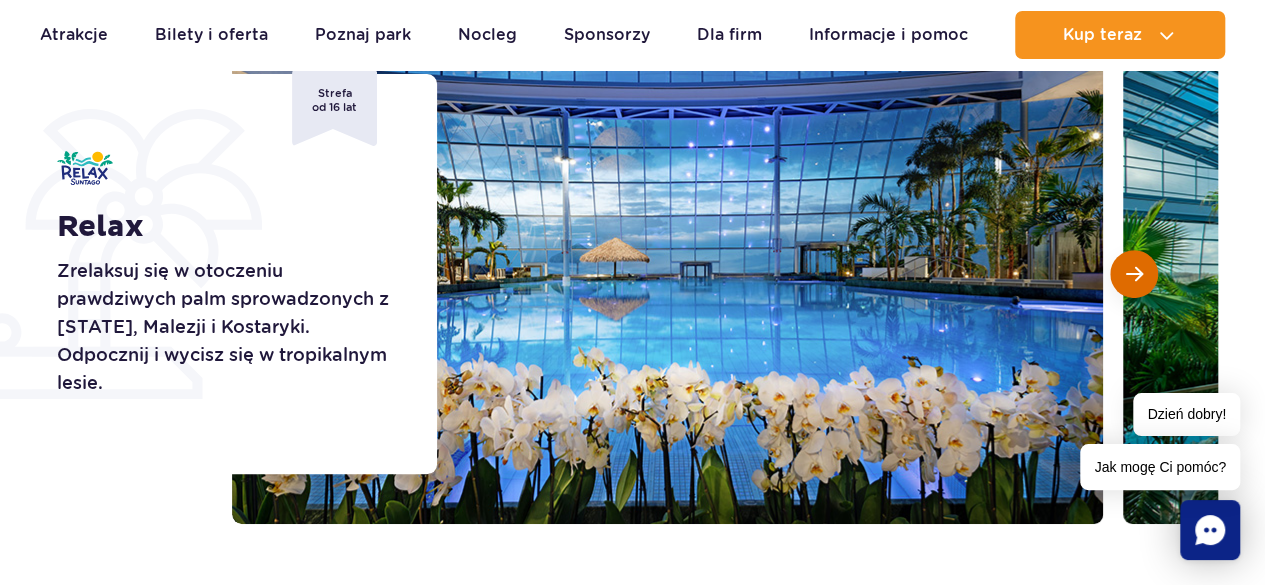click at bounding box center [1134, 274] 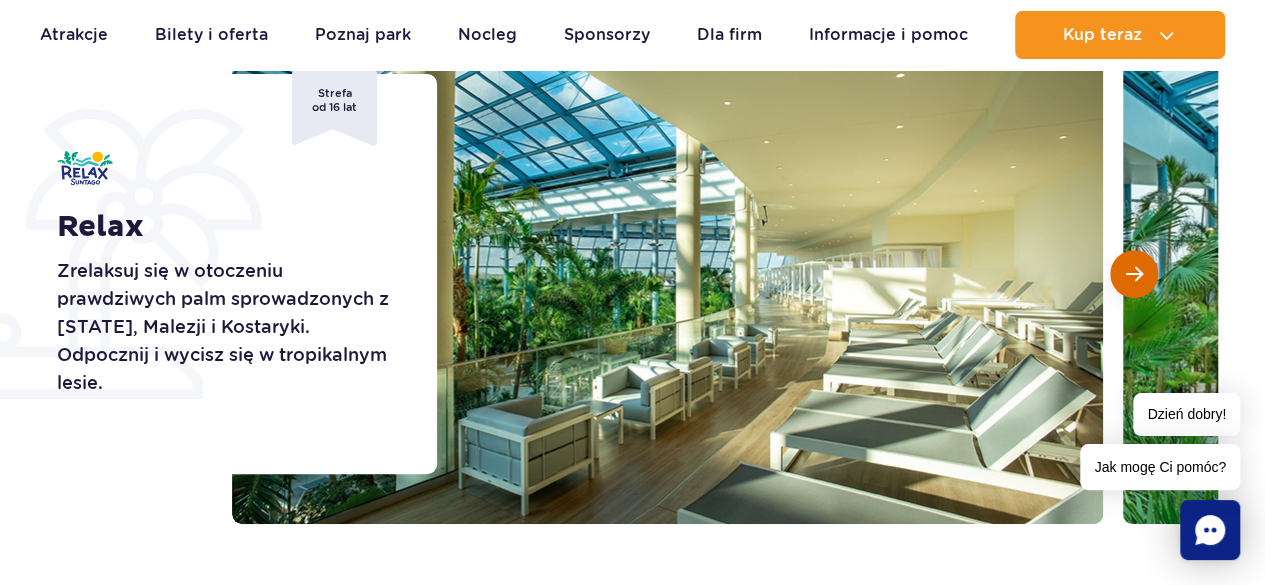 click at bounding box center [1134, 274] 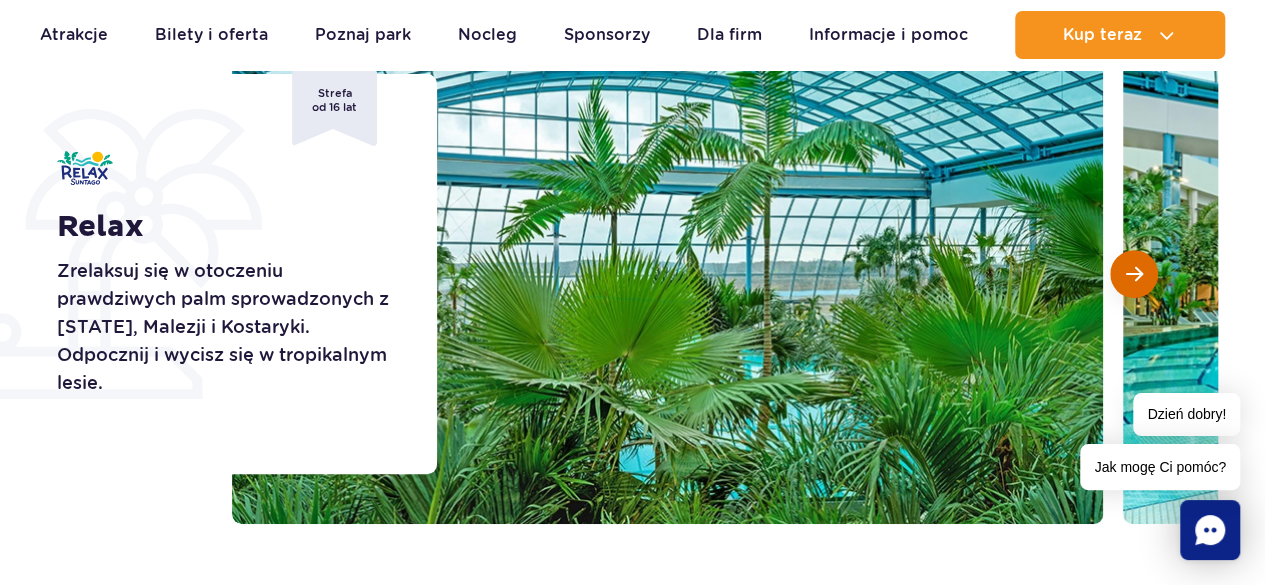 click at bounding box center (1134, 274) 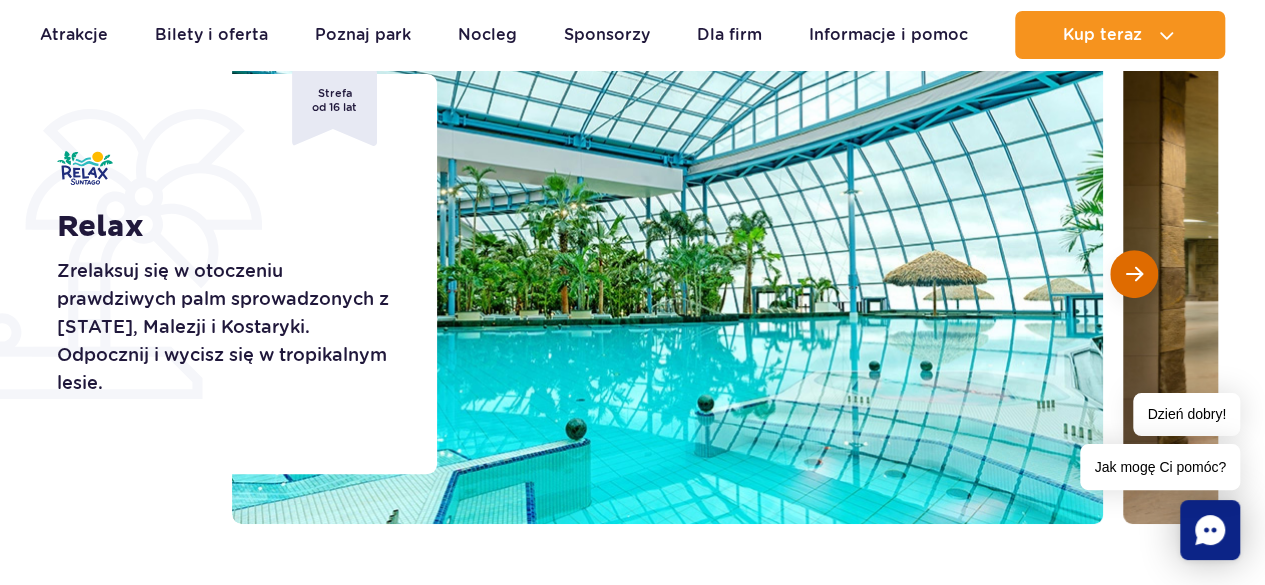 click at bounding box center (1134, 274) 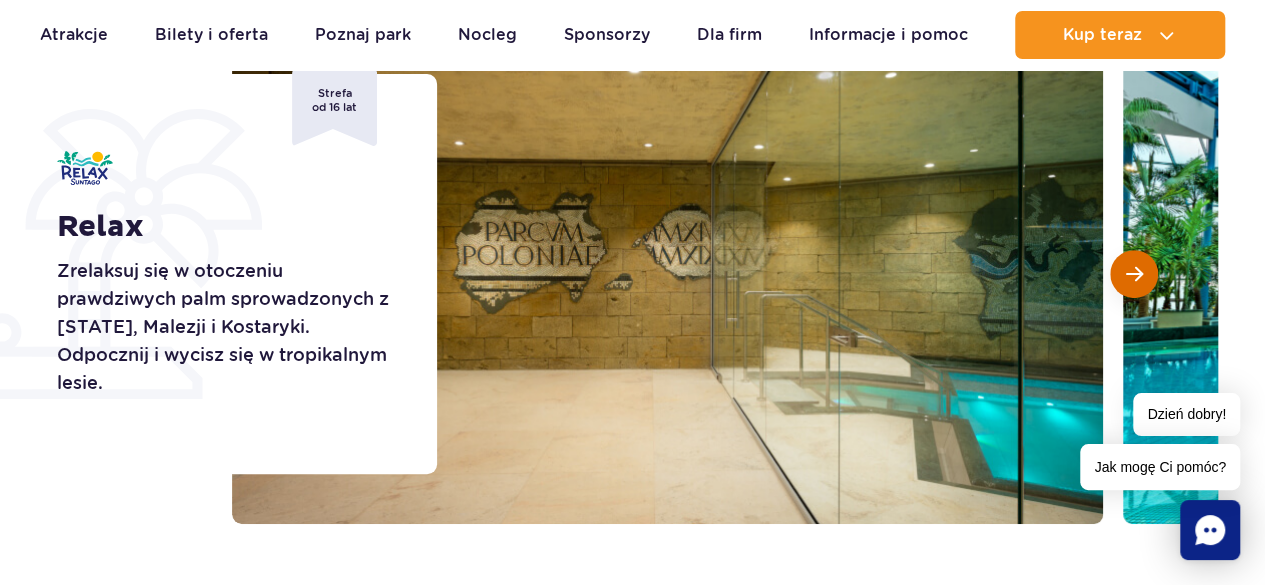 click at bounding box center [1134, 274] 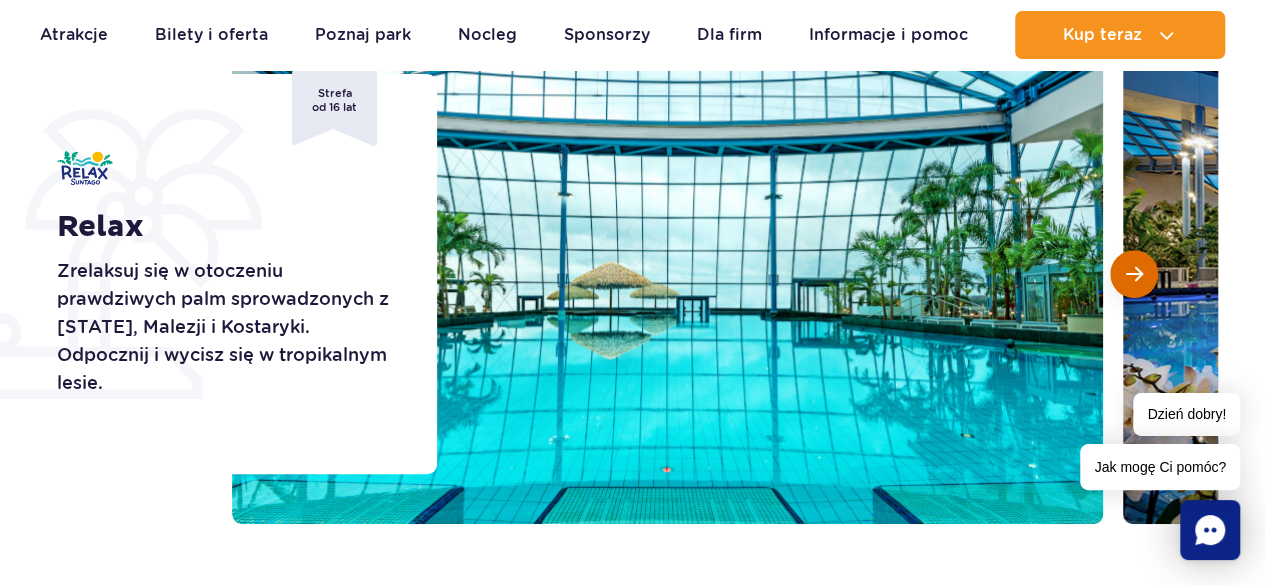 click at bounding box center (1134, 274) 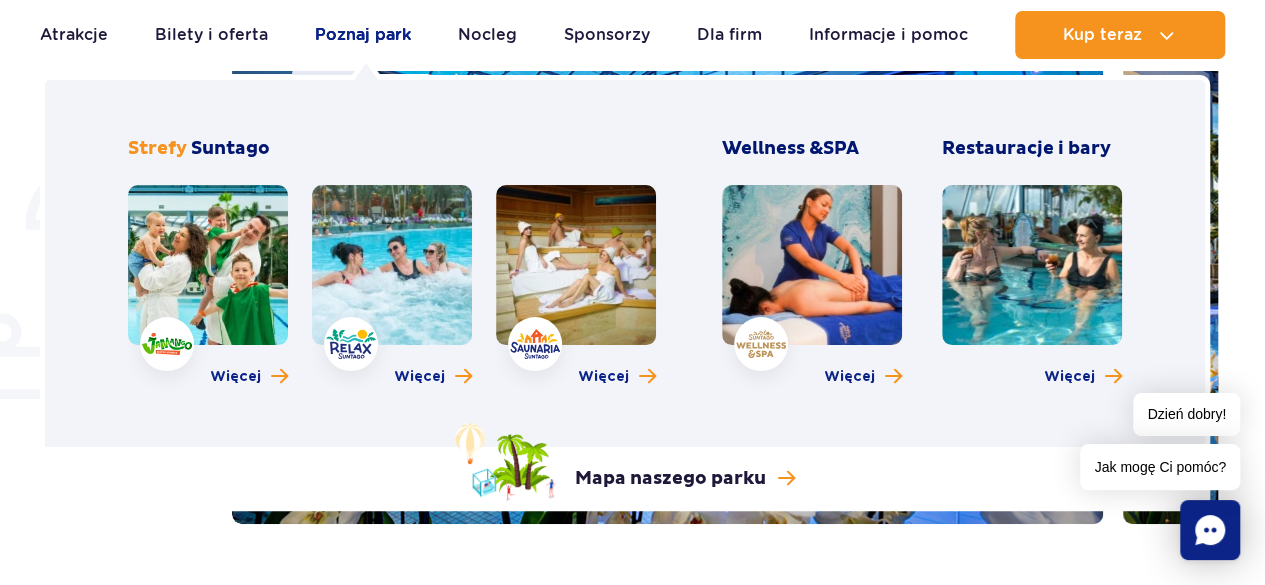 click on "Poznaj park" at bounding box center (363, 35) 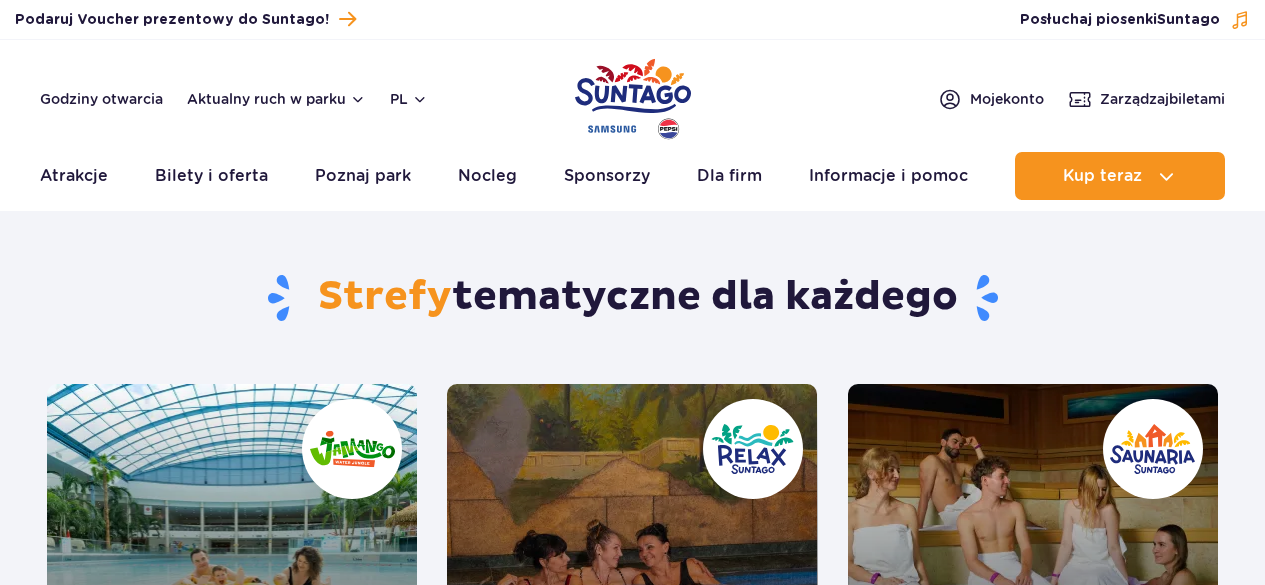 scroll, scrollTop: 0, scrollLeft: 0, axis: both 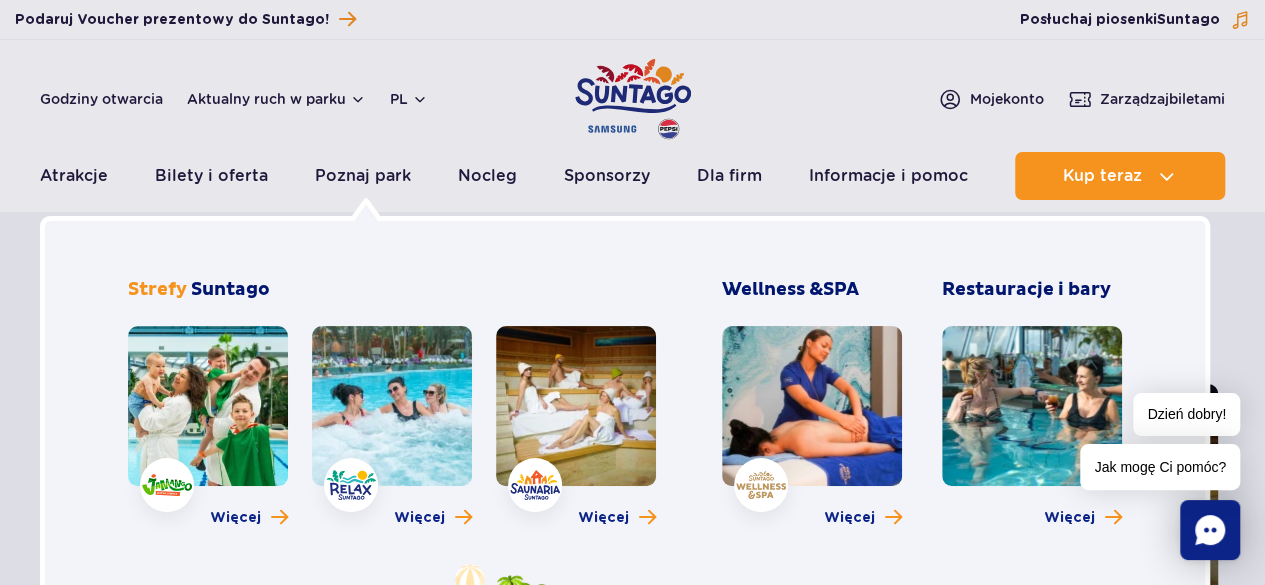 click at bounding box center (208, 406) 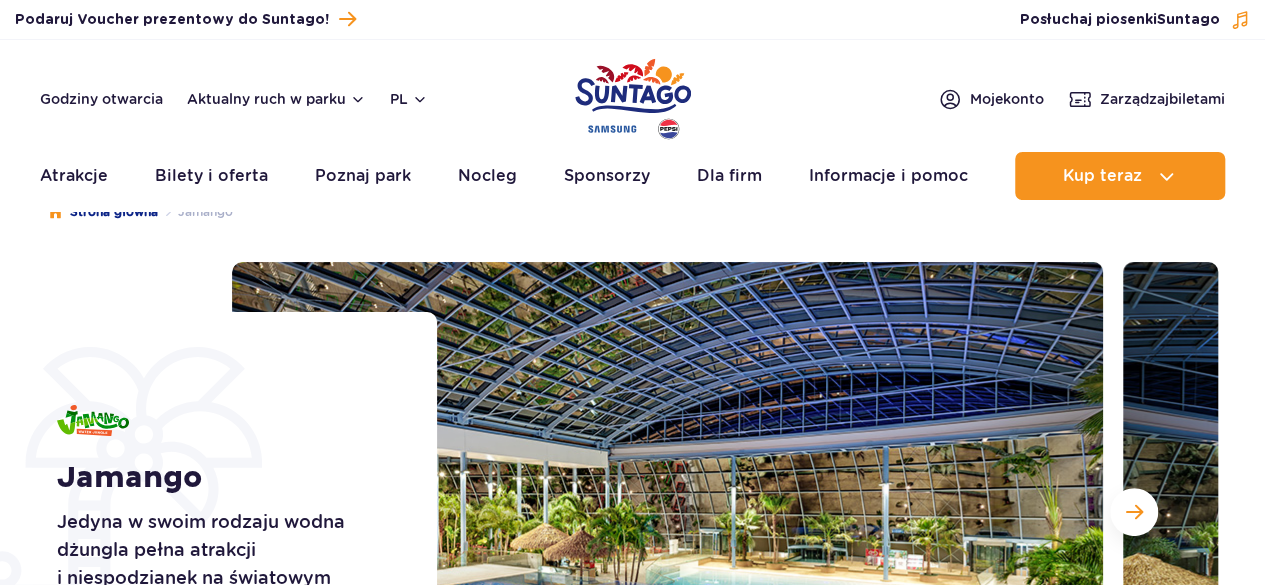 scroll, scrollTop: 0, scrollLeft: 0, axis: both 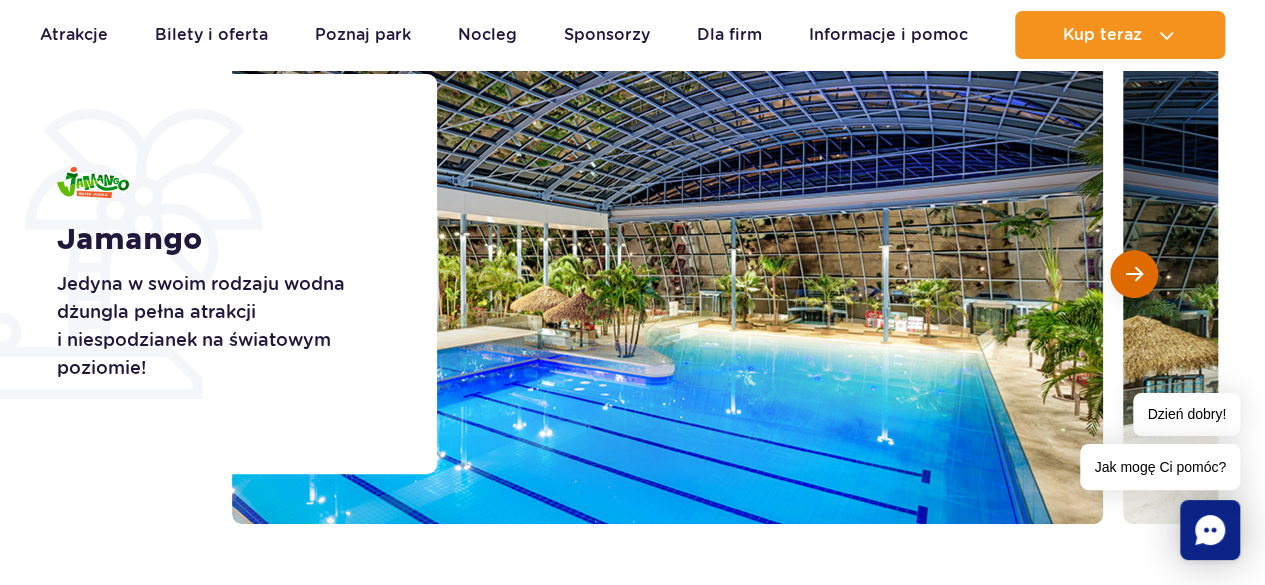click at bounding box center (1134, 274) 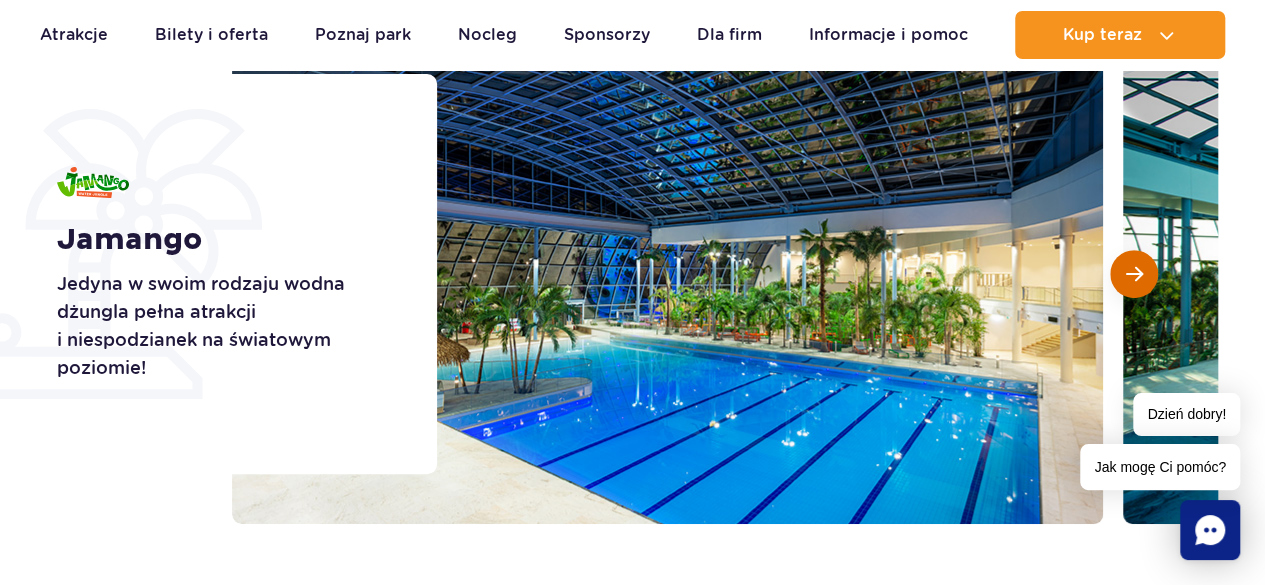 click at bounding box center (1134, 274) 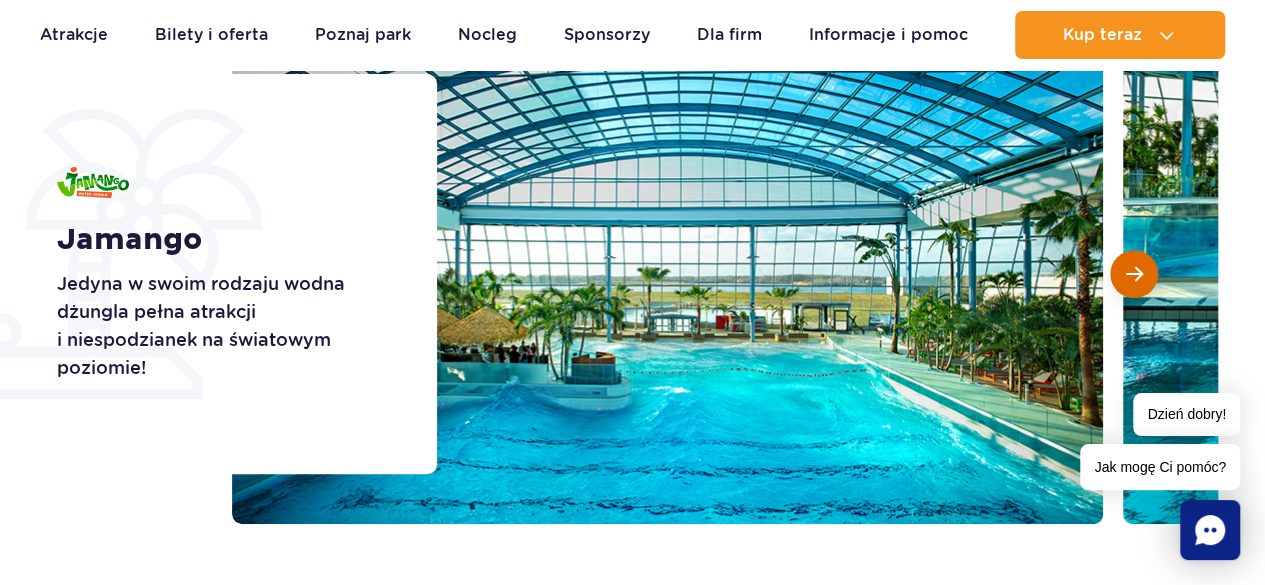 click at bounding box center [1134, 274] 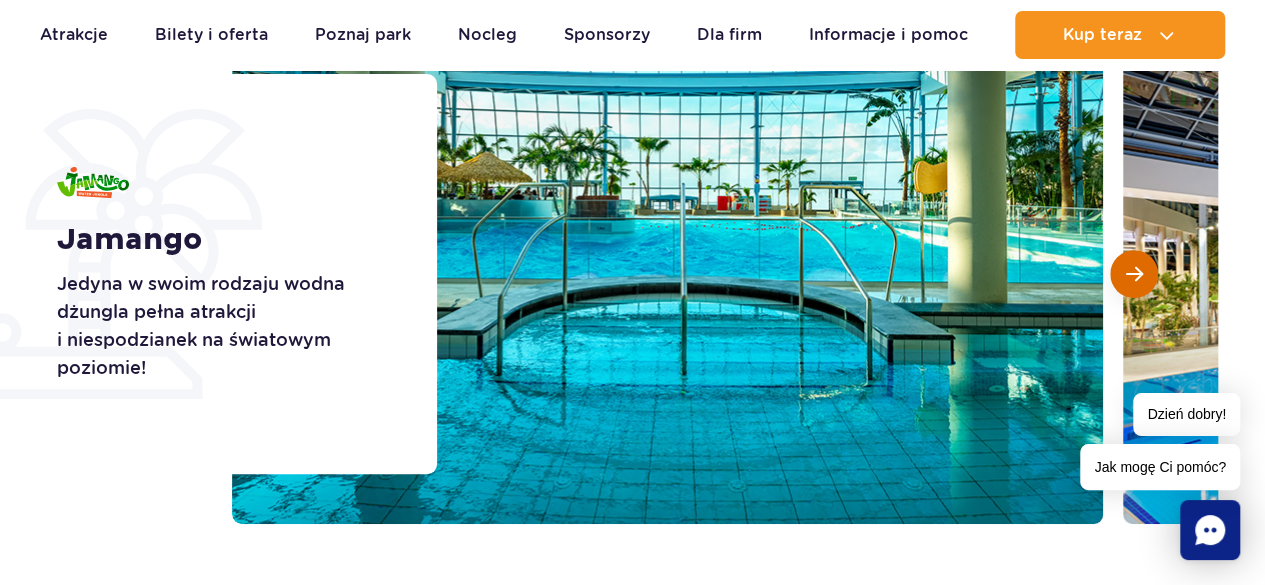 click at bounding box center (1134, 274) 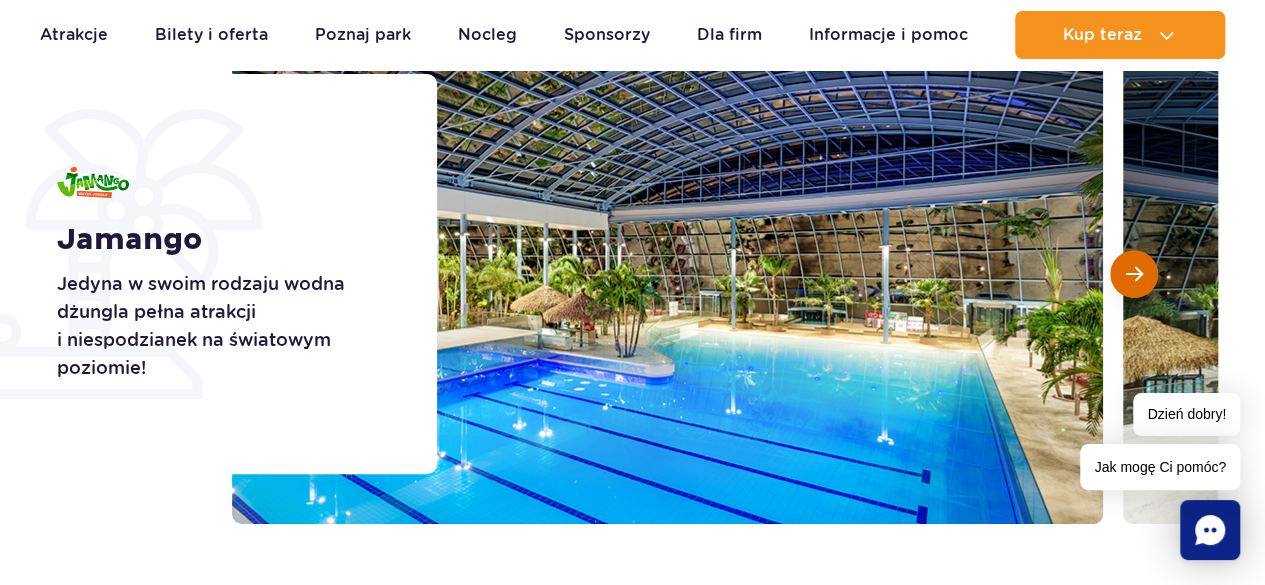 click at bounding box center (1134, 274) 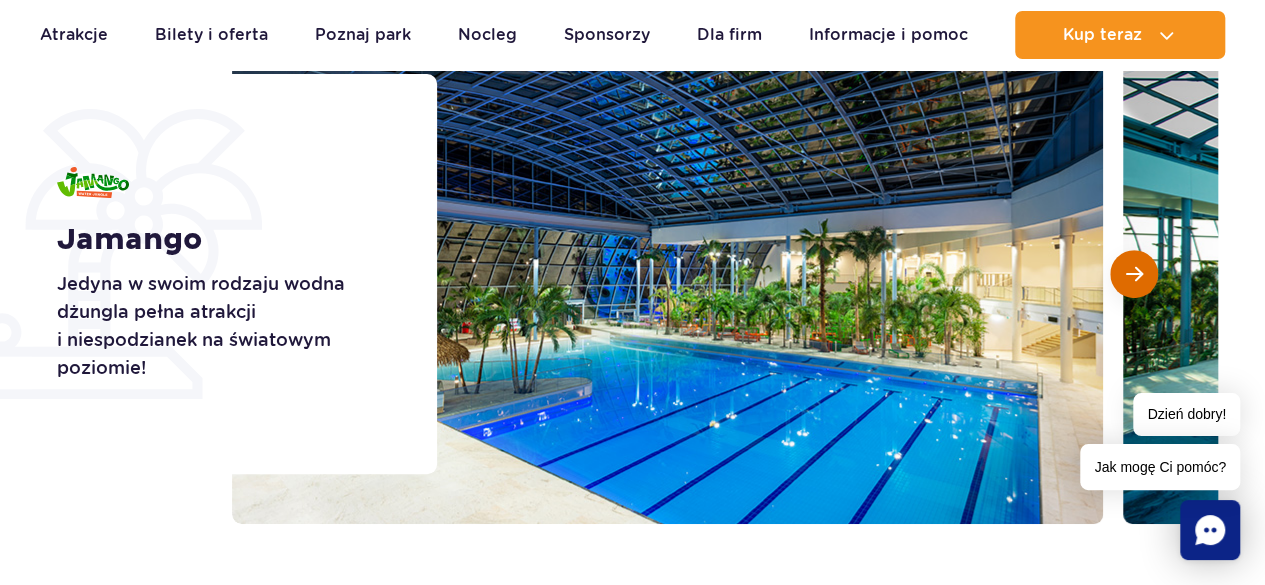 click at bounding box center [1134, 274] 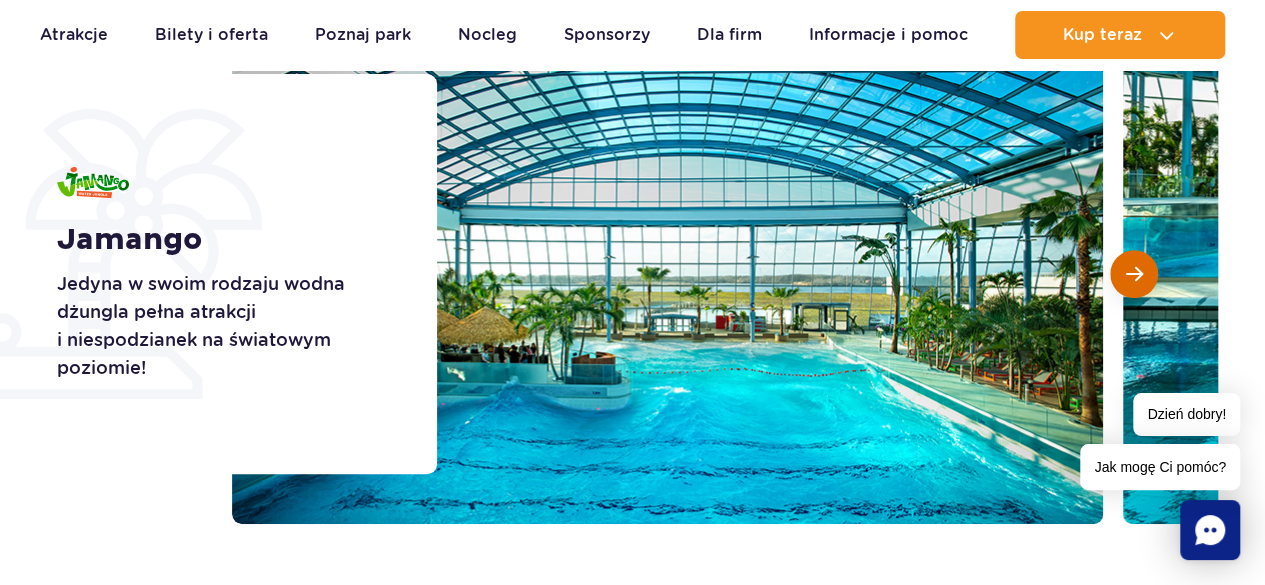 click at bounding box center [1134, 274] 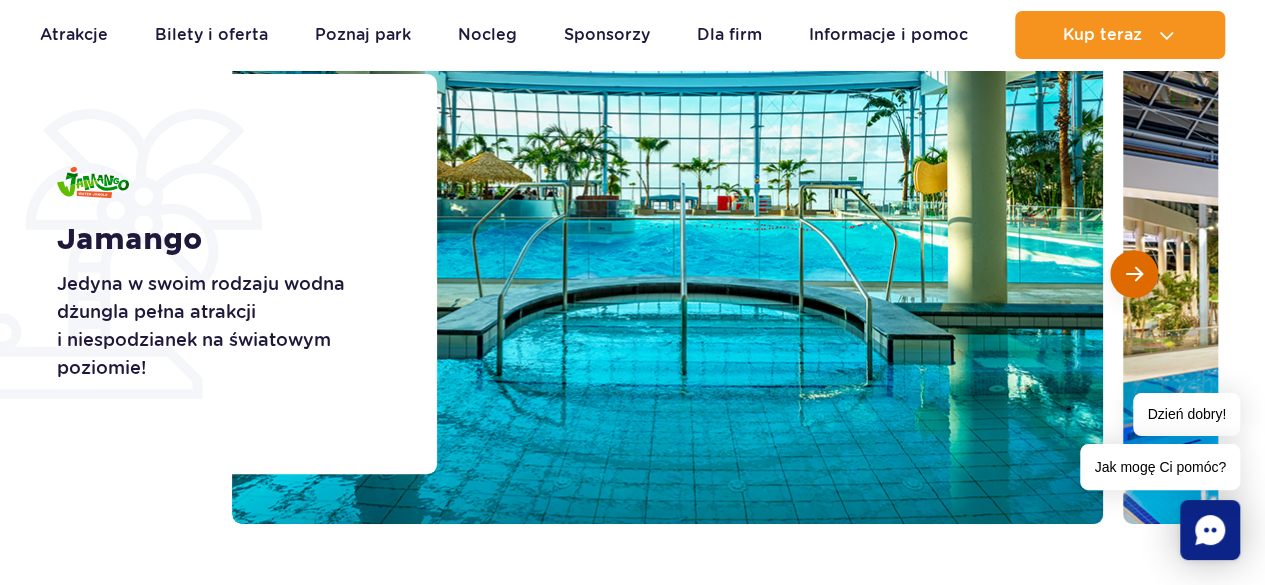 click at bounding box center (1134, 274) 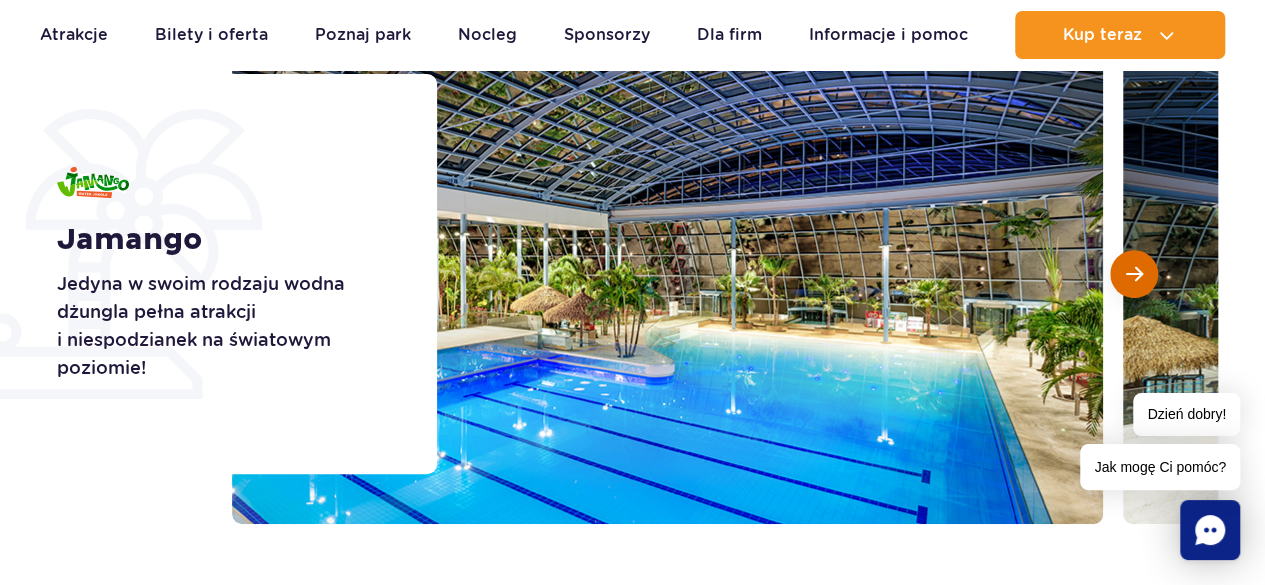 click at bounding box center [1134, 274] 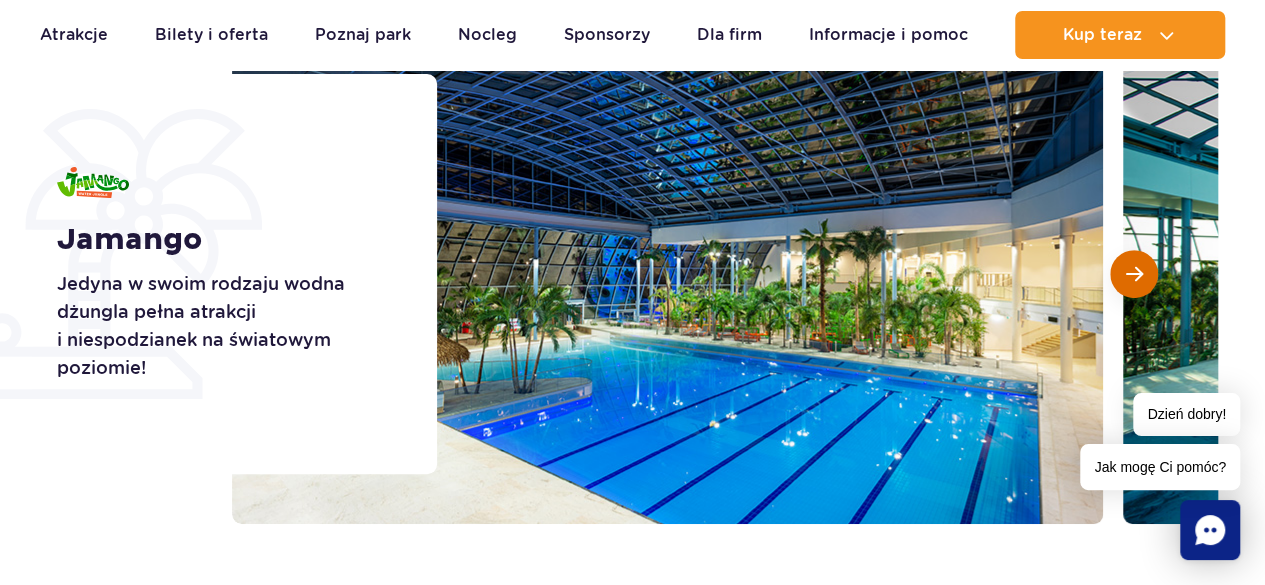 click at bounding box center (1134, 274) 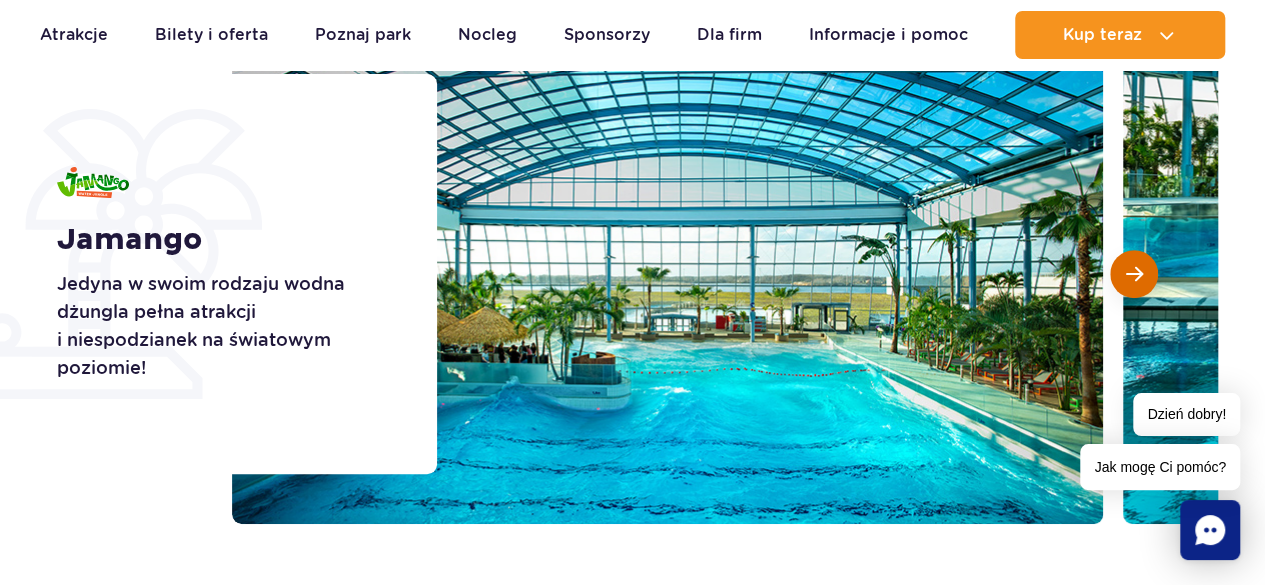 click at bounding box center [1134, 274] 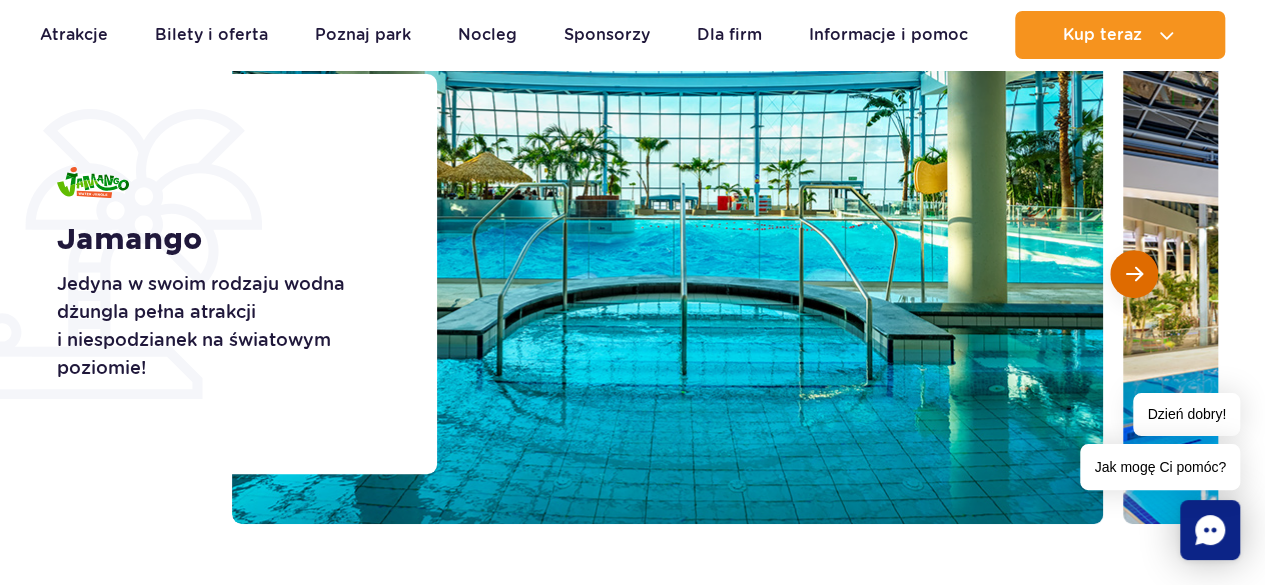click at bounding box center [1134, 274] 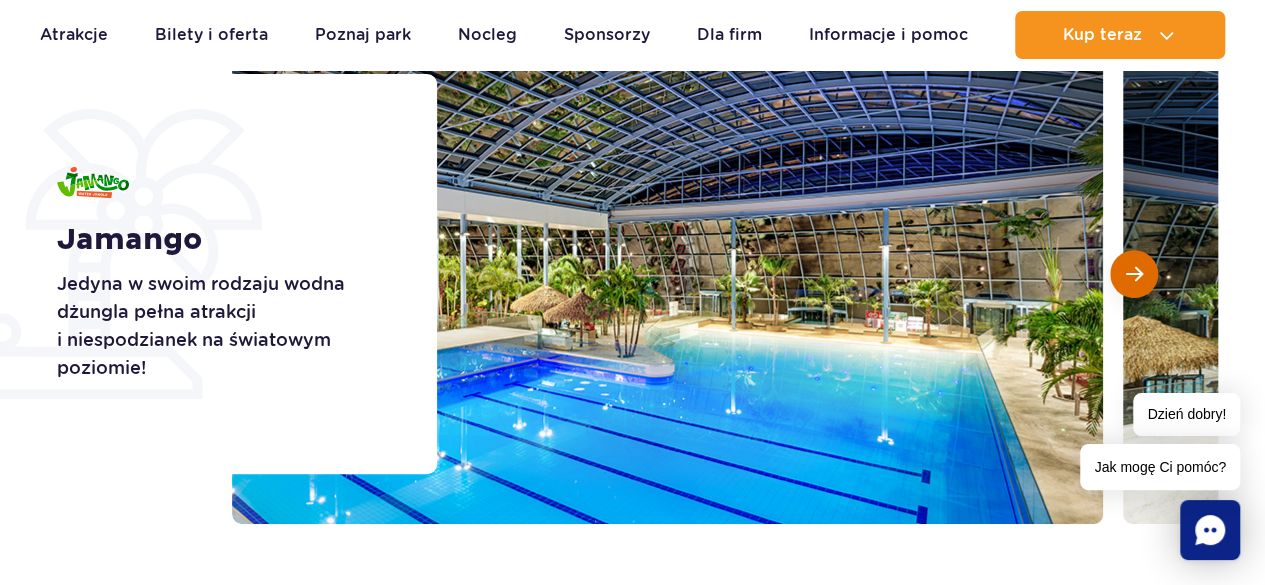 click at bounding box center [1134, 274] 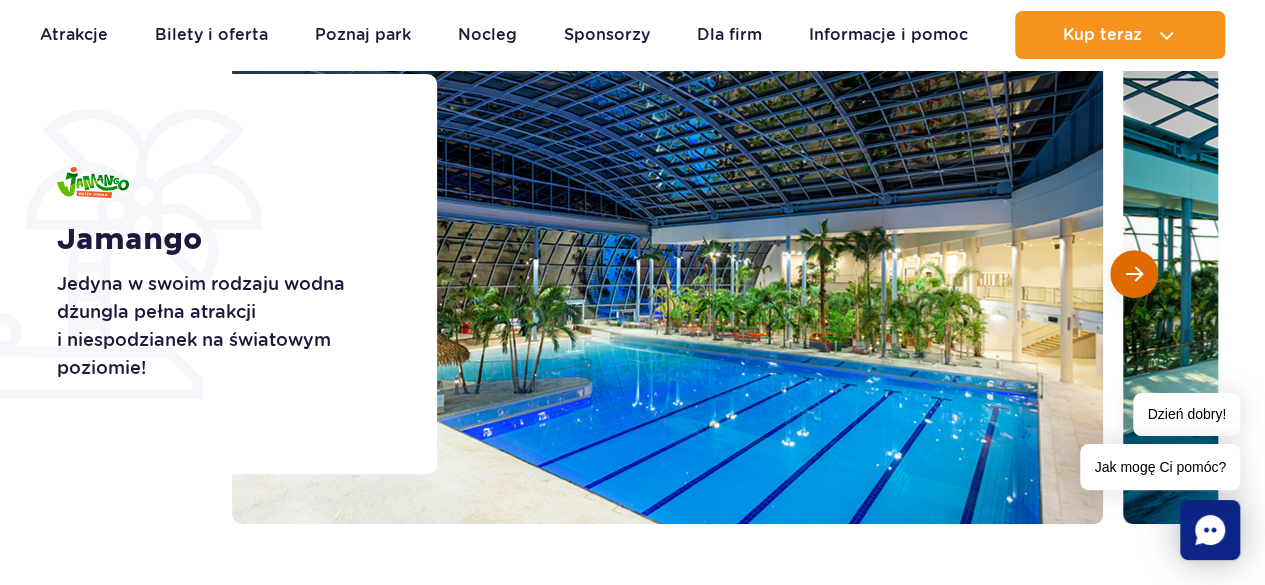click at bounding box center (1134, 274) 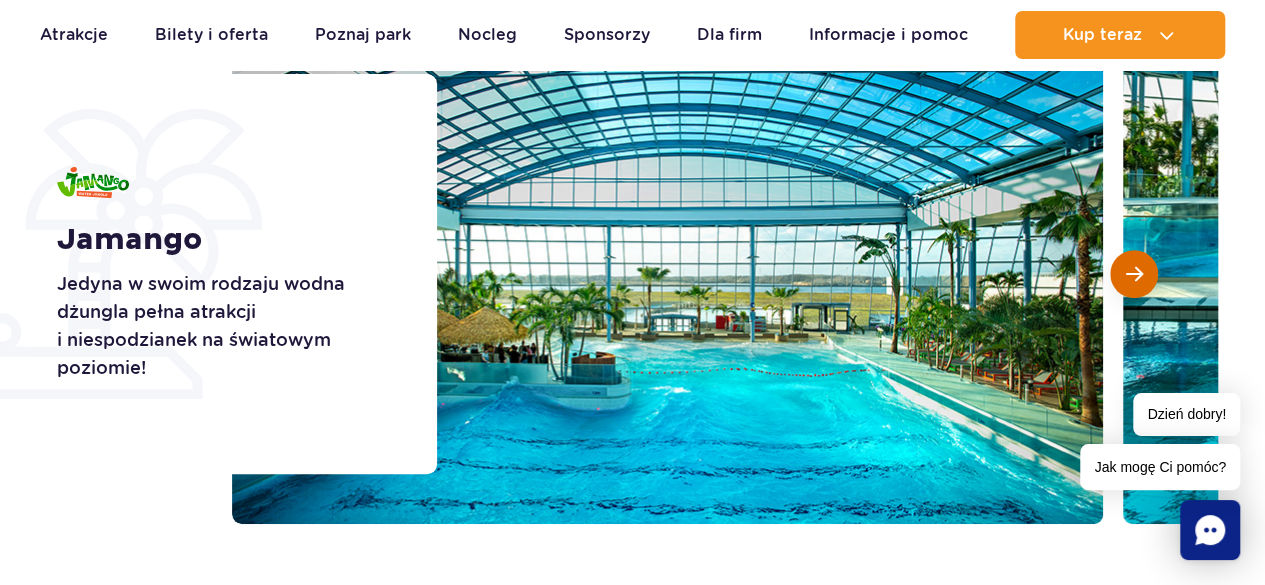 click at bounding box center (1134, 274) 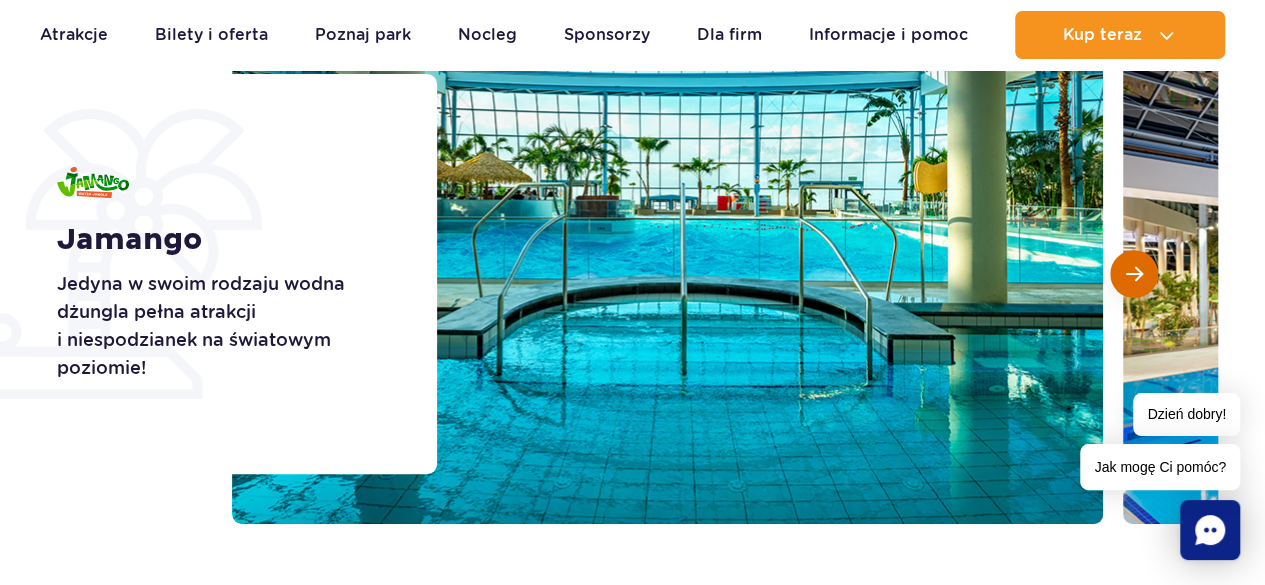 click at bounding box center [1134, 274] 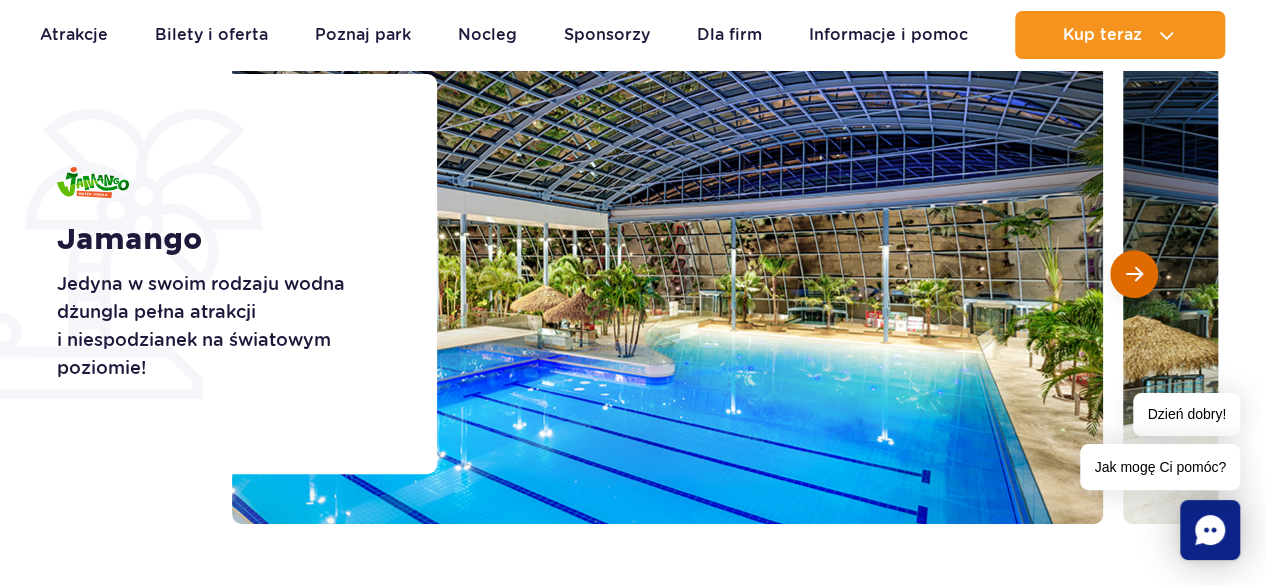 click at bounding box center (1134, 274) 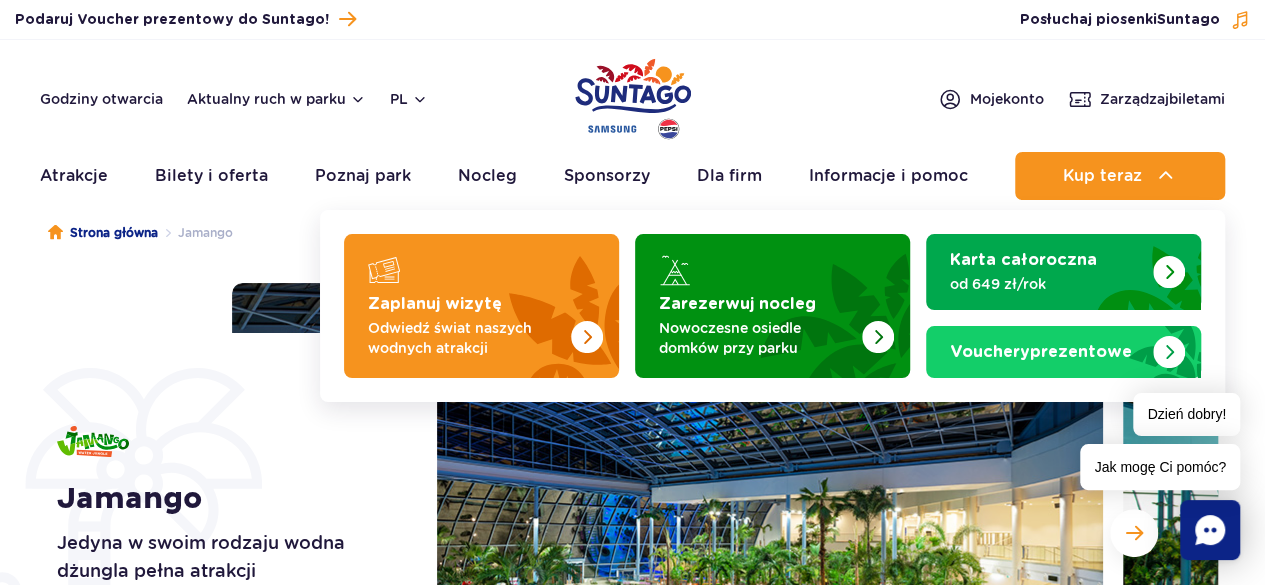 scroll, scrollTop: 0, scrollLeft: 0, axis: both 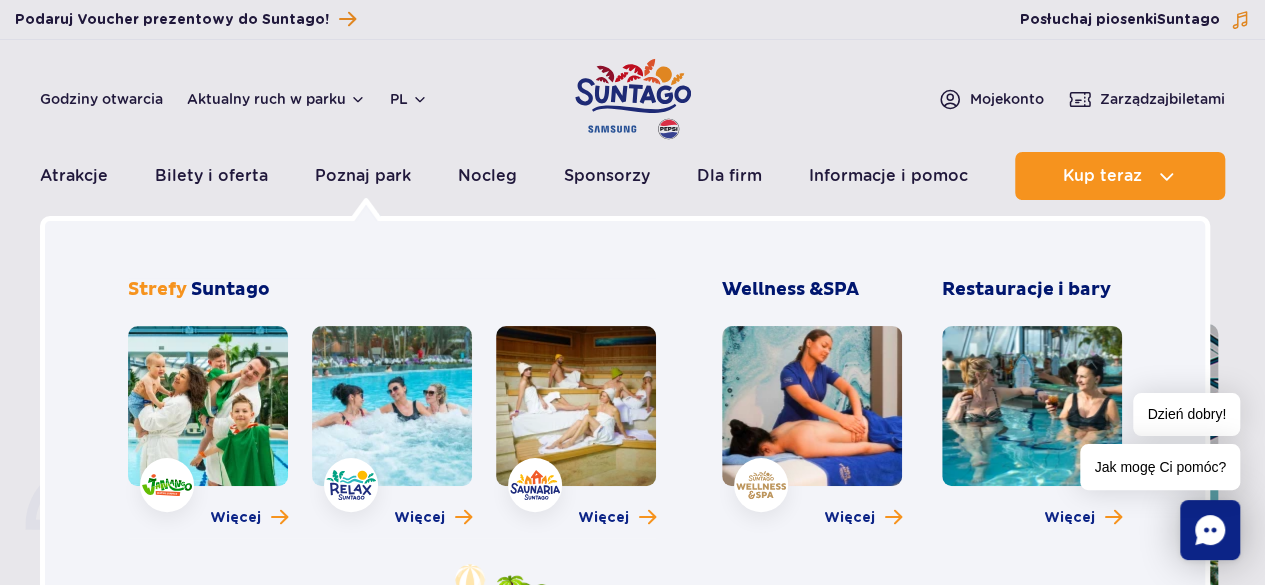 click at bounding box center [392, 406] 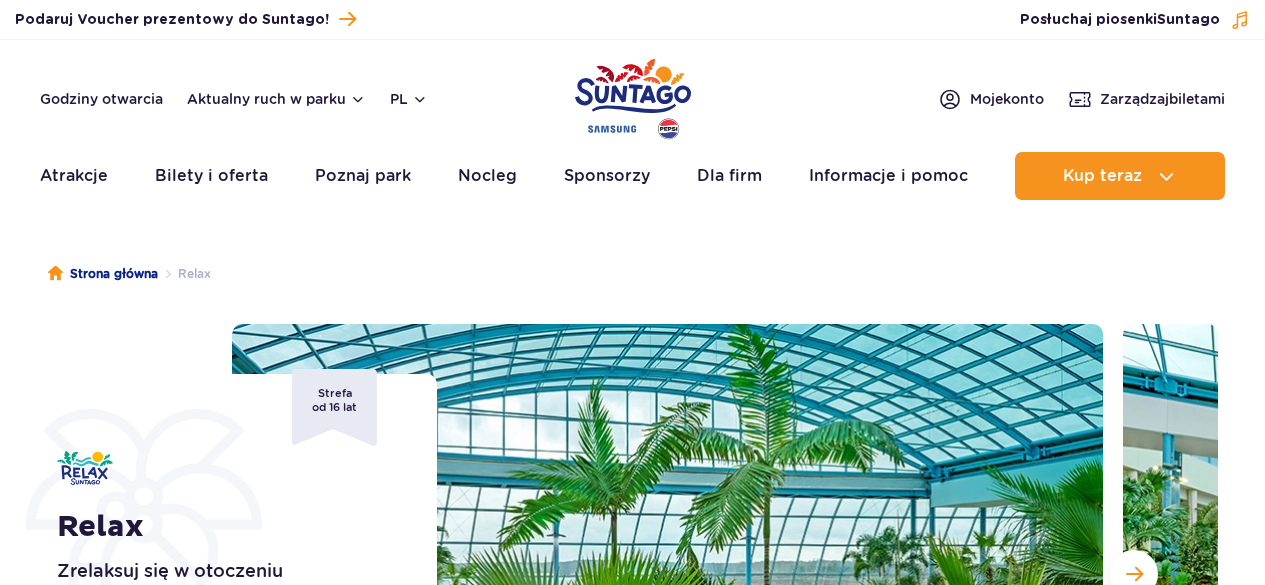 scroll, scrollTop: 0, scrollLeft: 0, axis: both 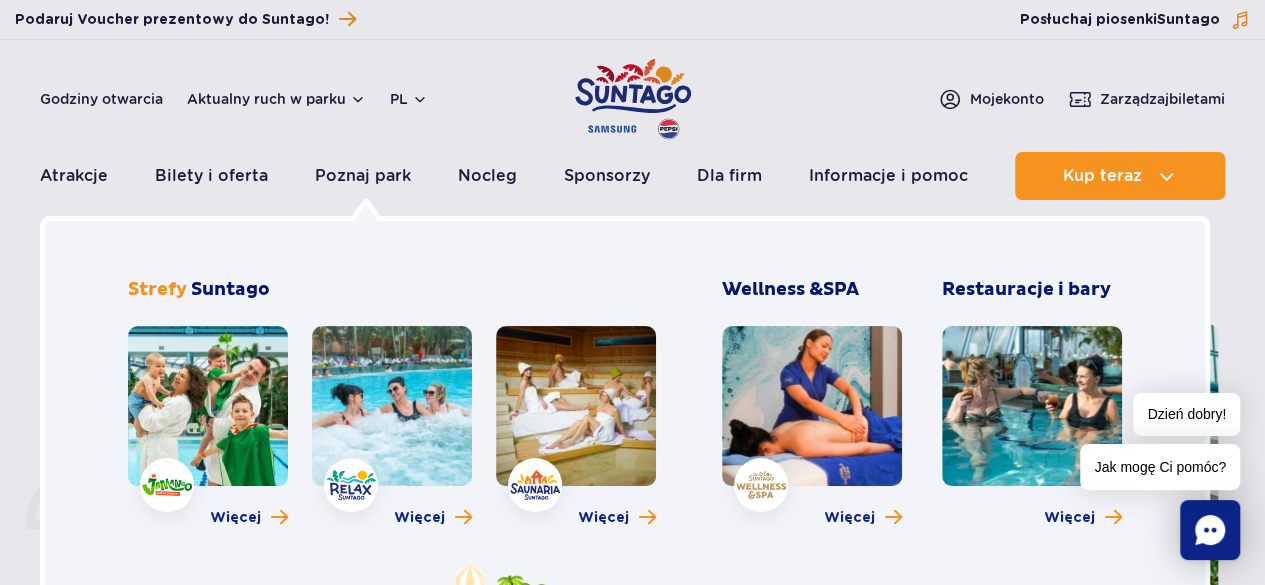 click at bounding box center [208, 406] 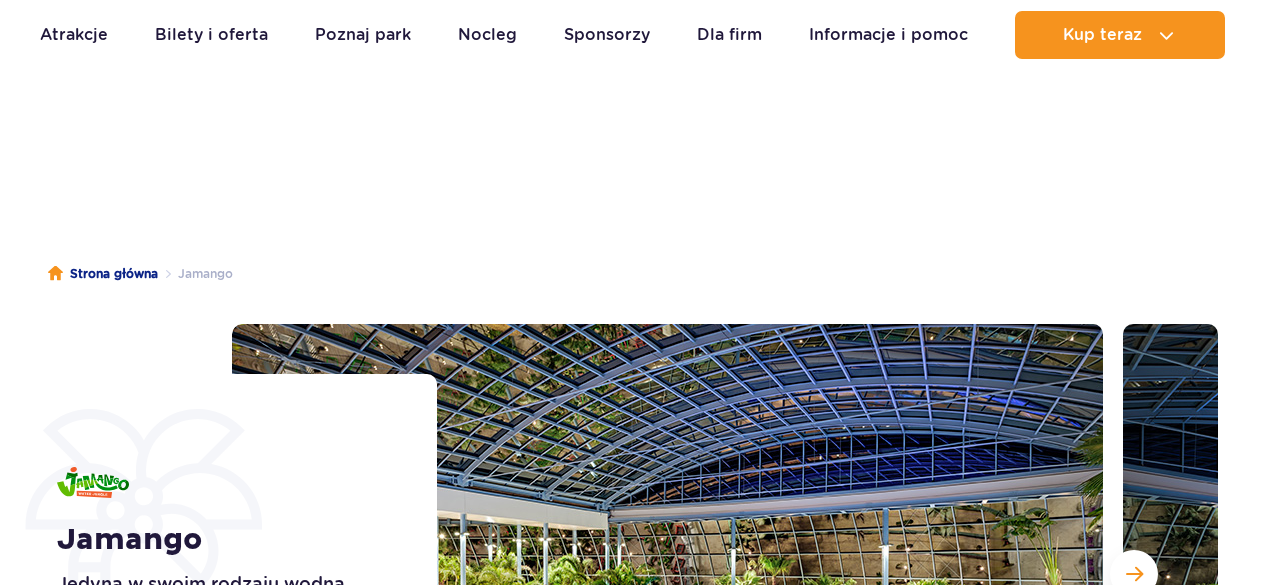scroll, scrollTop: 400, scrollLeft: 0, axis: vertical 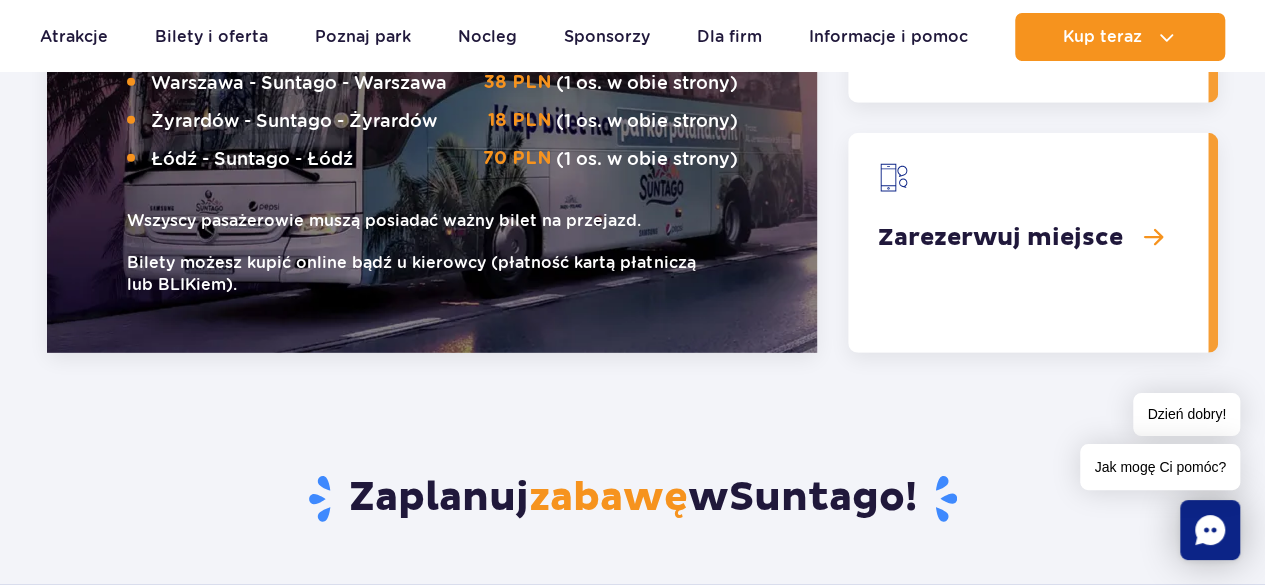 click at bounding box center (1028, 243) 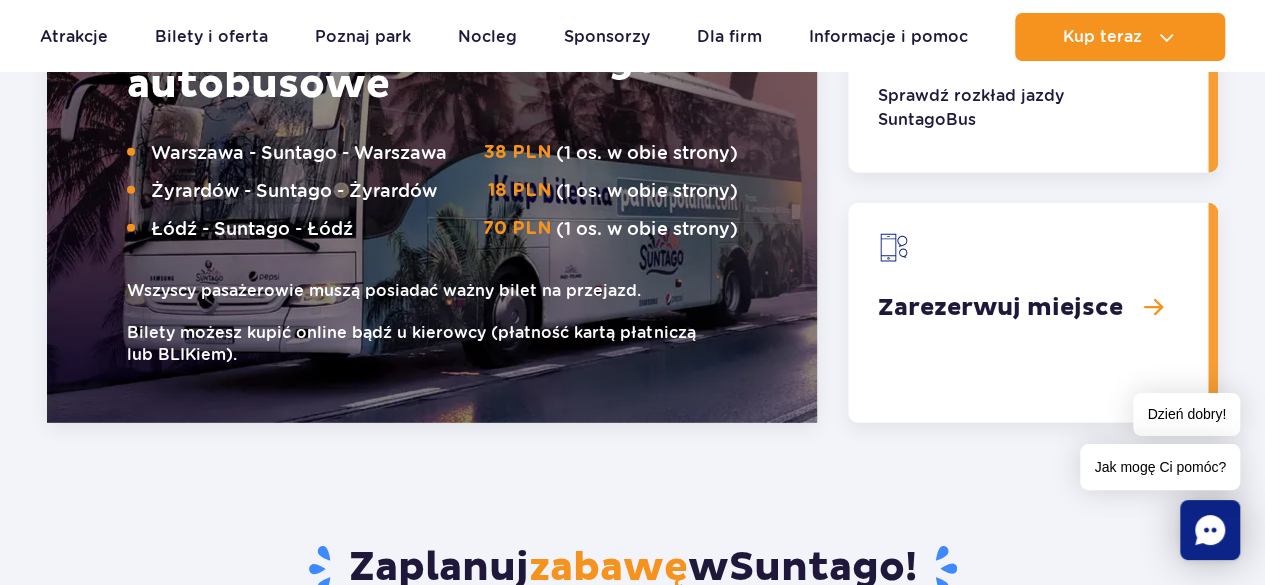 scroll, scrollTop: 2700, scrollLeft: 0, axis: vertical 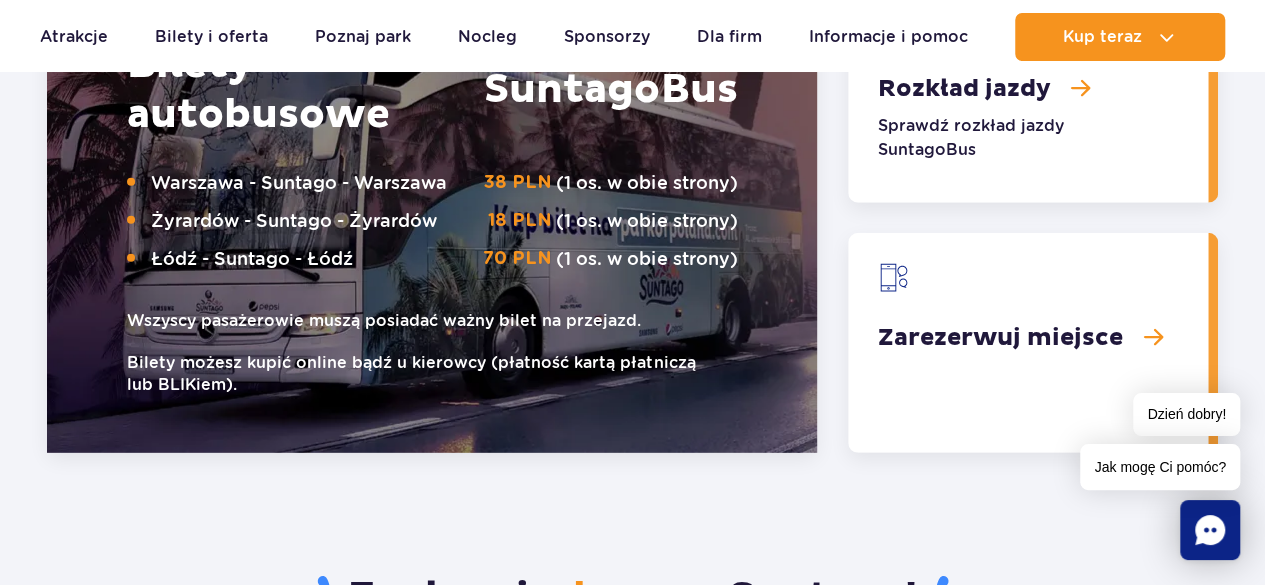 click at bounding box center [1028, 93] 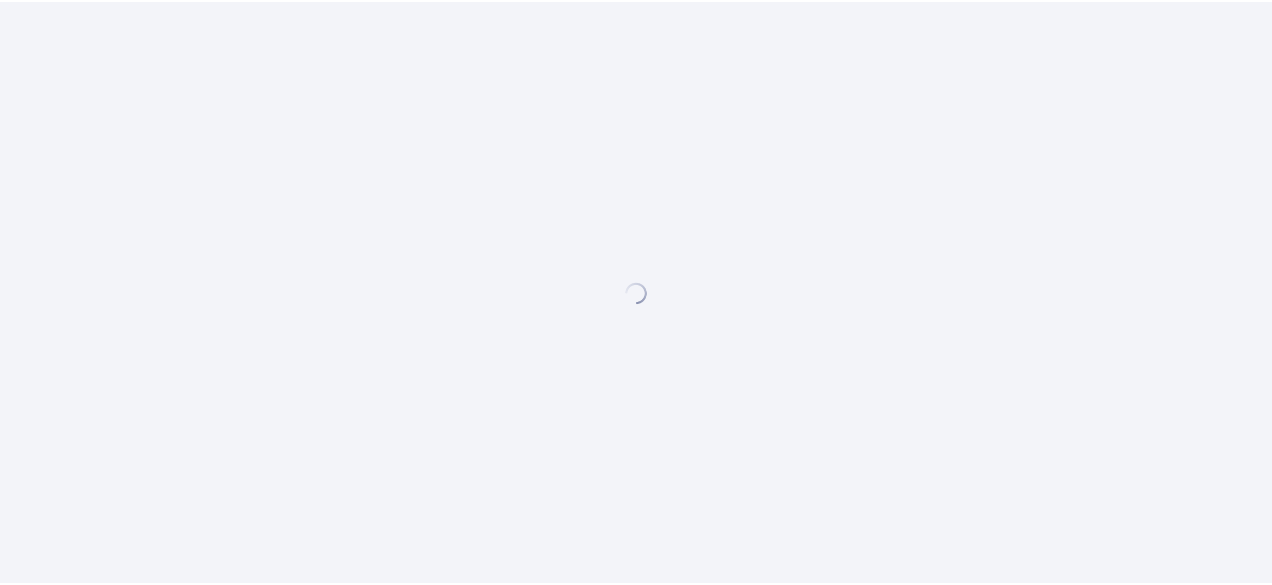 scroll, scrollTop: 0, scrollLeft: 0, axis: both 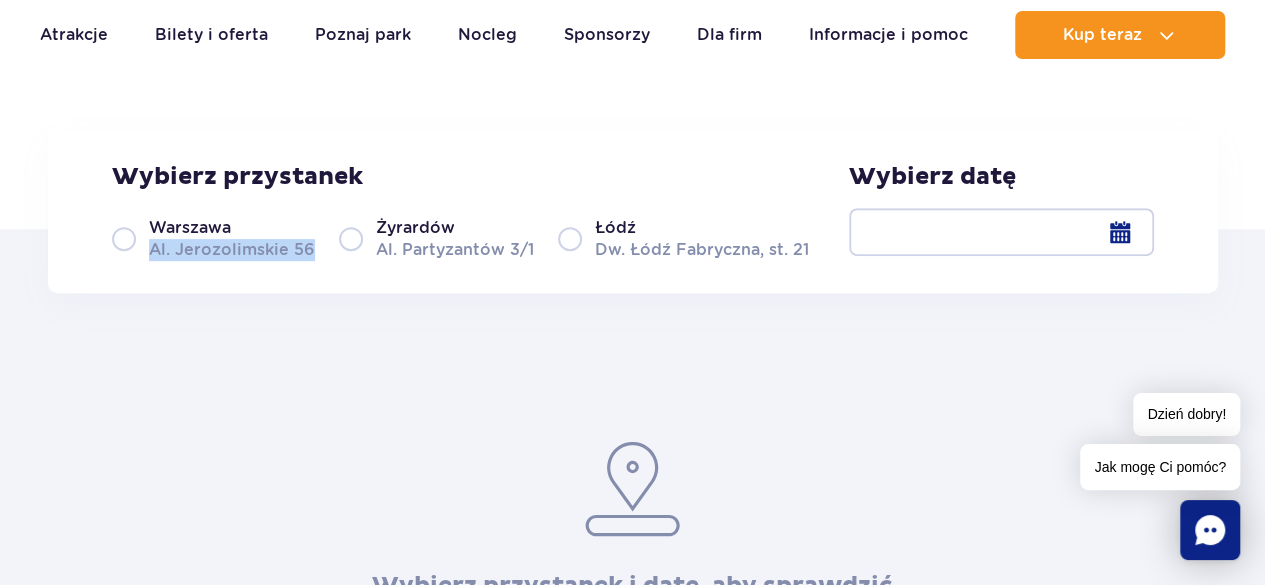 drag, startPoint x: 308, startPoint y: 251, endPoint x: 151, endPoint y: 260, distance: 157.25775 